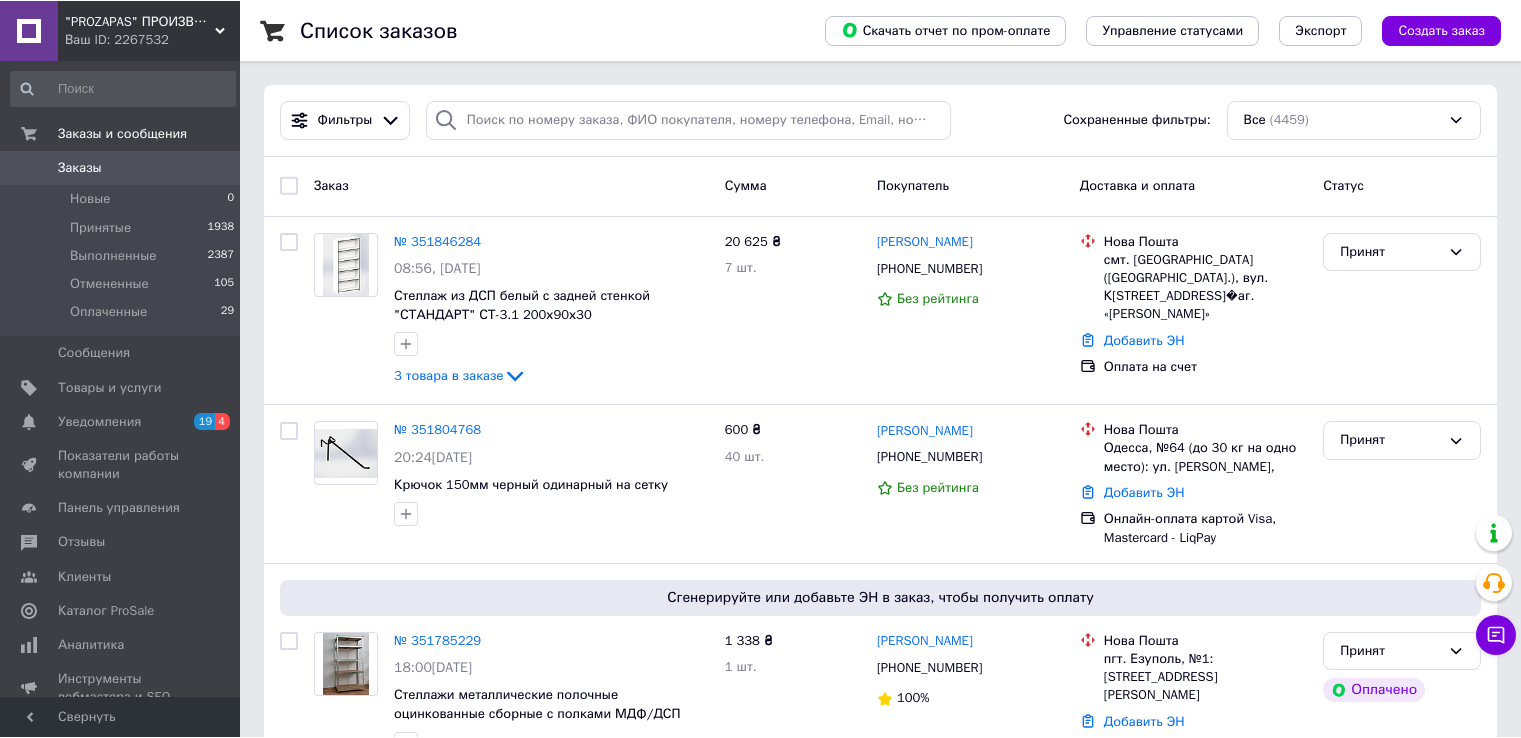 scroll, scrollTop: 0, scrollLeft: 0, axis: both 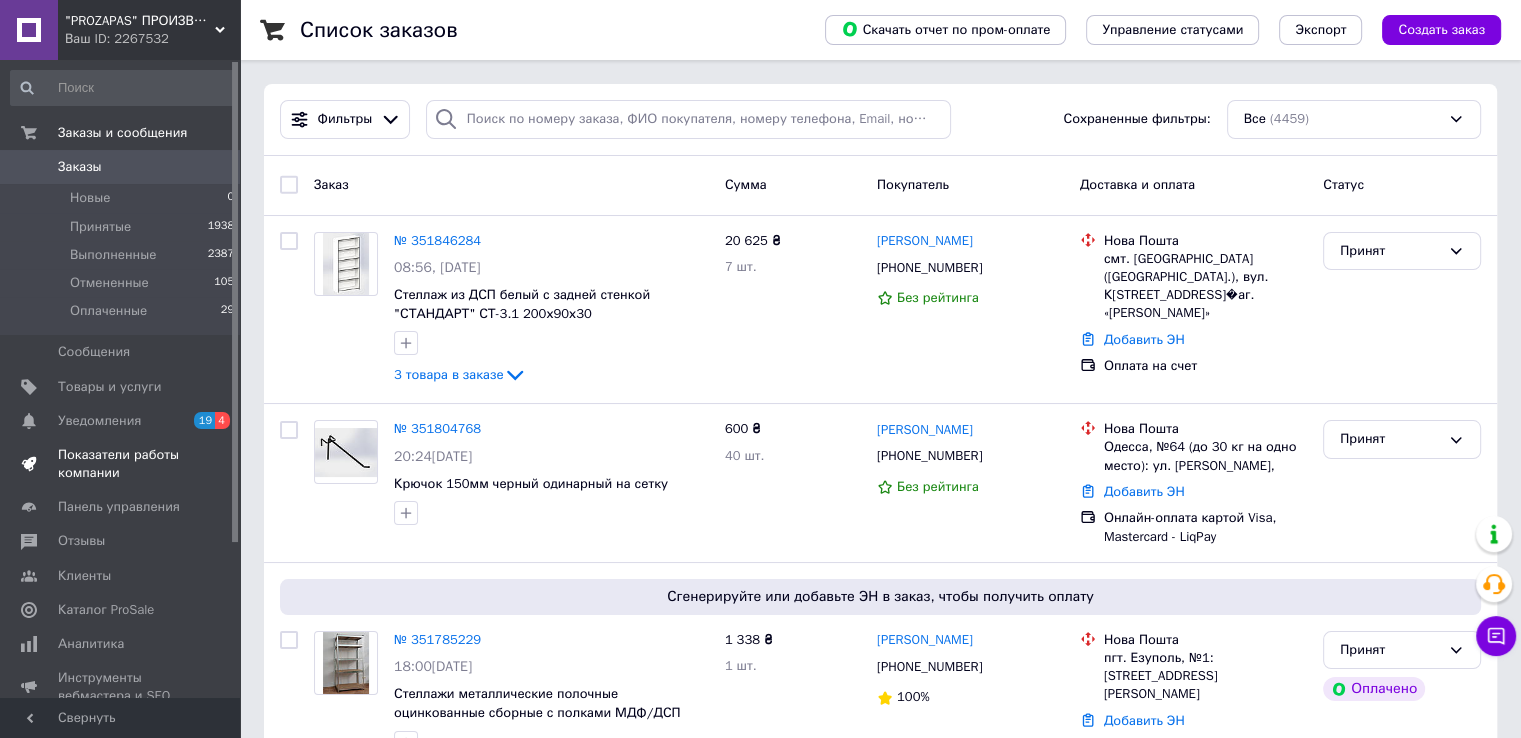 click on "Показатели работы компании" at bounding box center (121, 464) 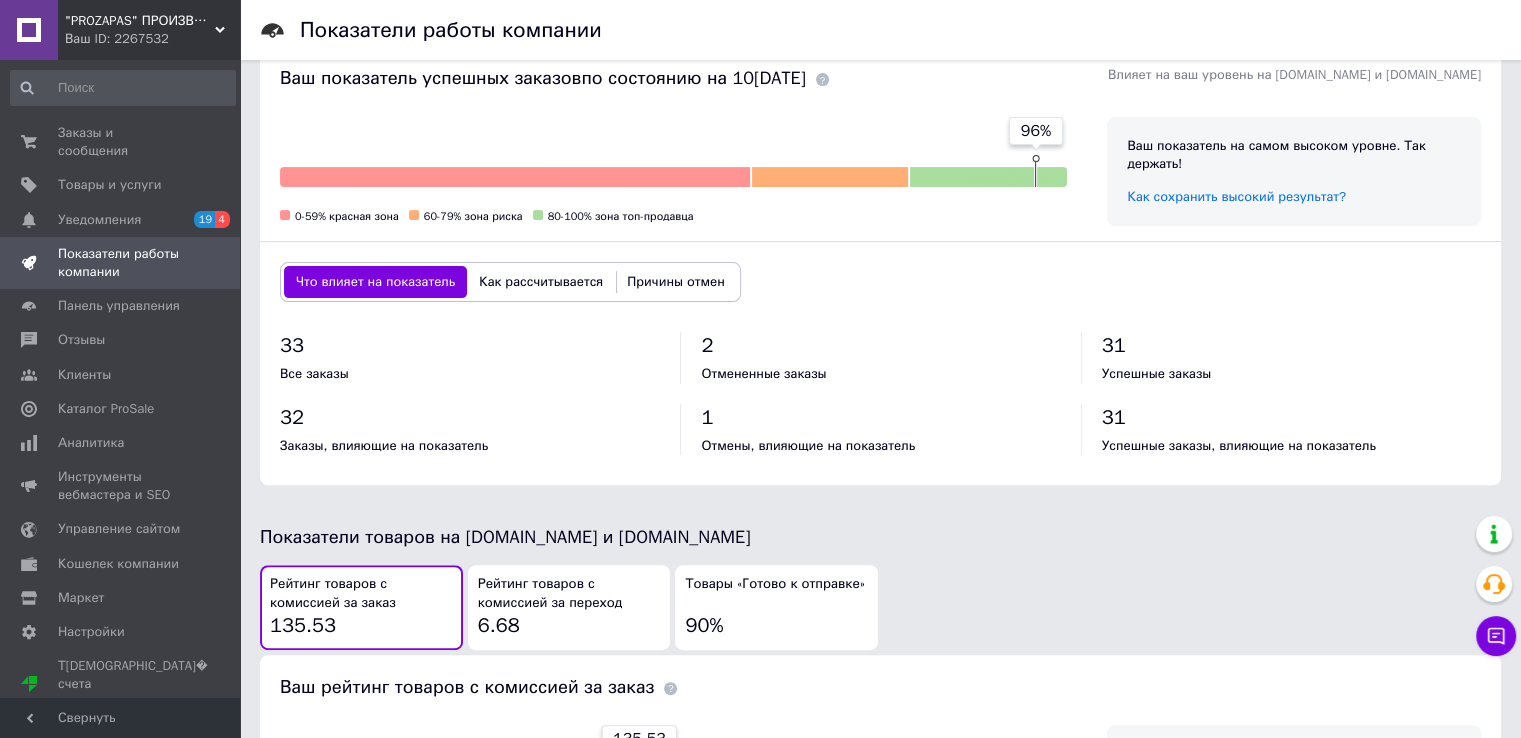 scroll, scrollTop: 500, scrollLeft: 0, axis: vertical 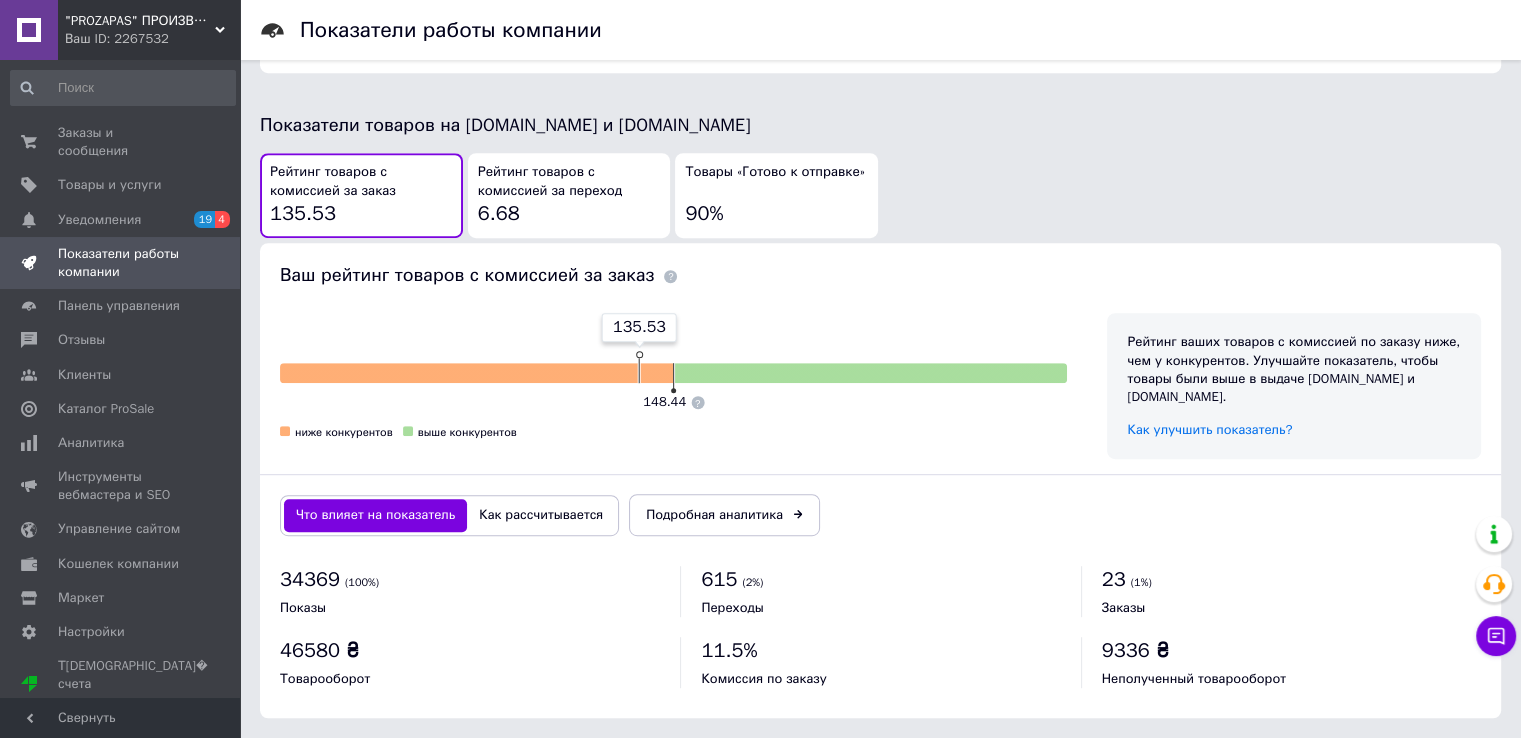 click on "Рейтинг товаров с комиссией за переход 6.68" at bounding box center (569, 195) 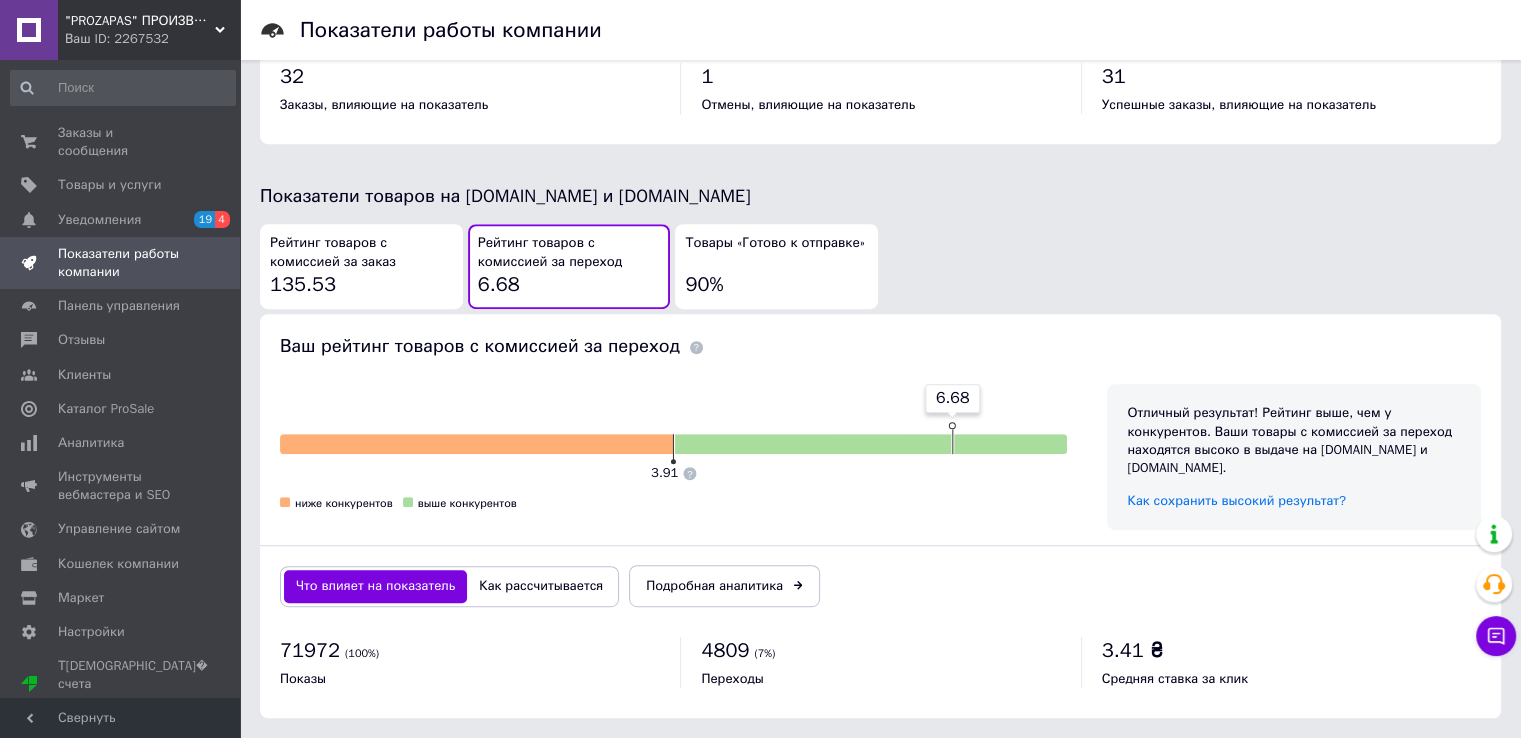 click on "Рейтинг товаров с комиссией за заказ" at bounding box center (361, 252) 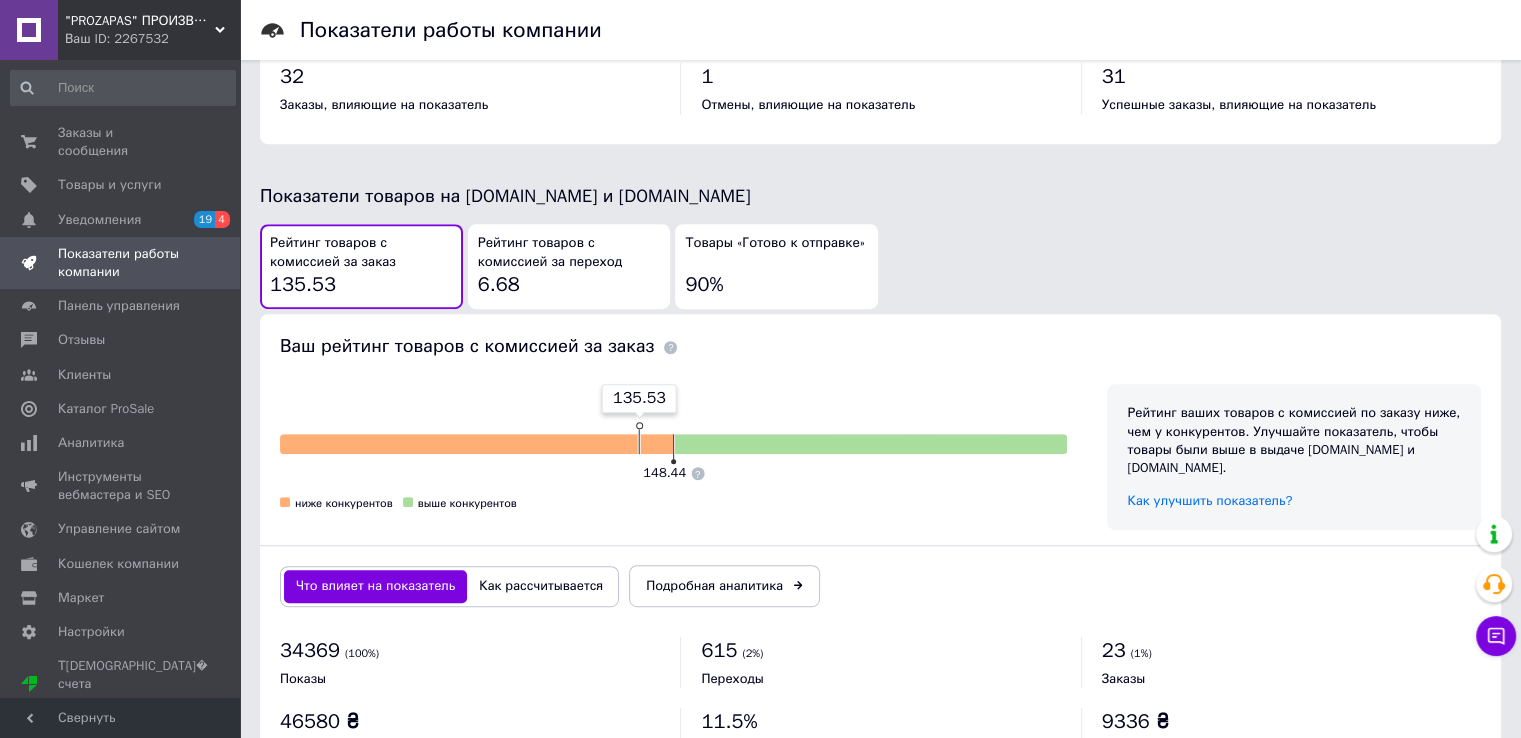 click on "Рейтинг товаров с комиссией за переход" at bounding box center (569, 252) 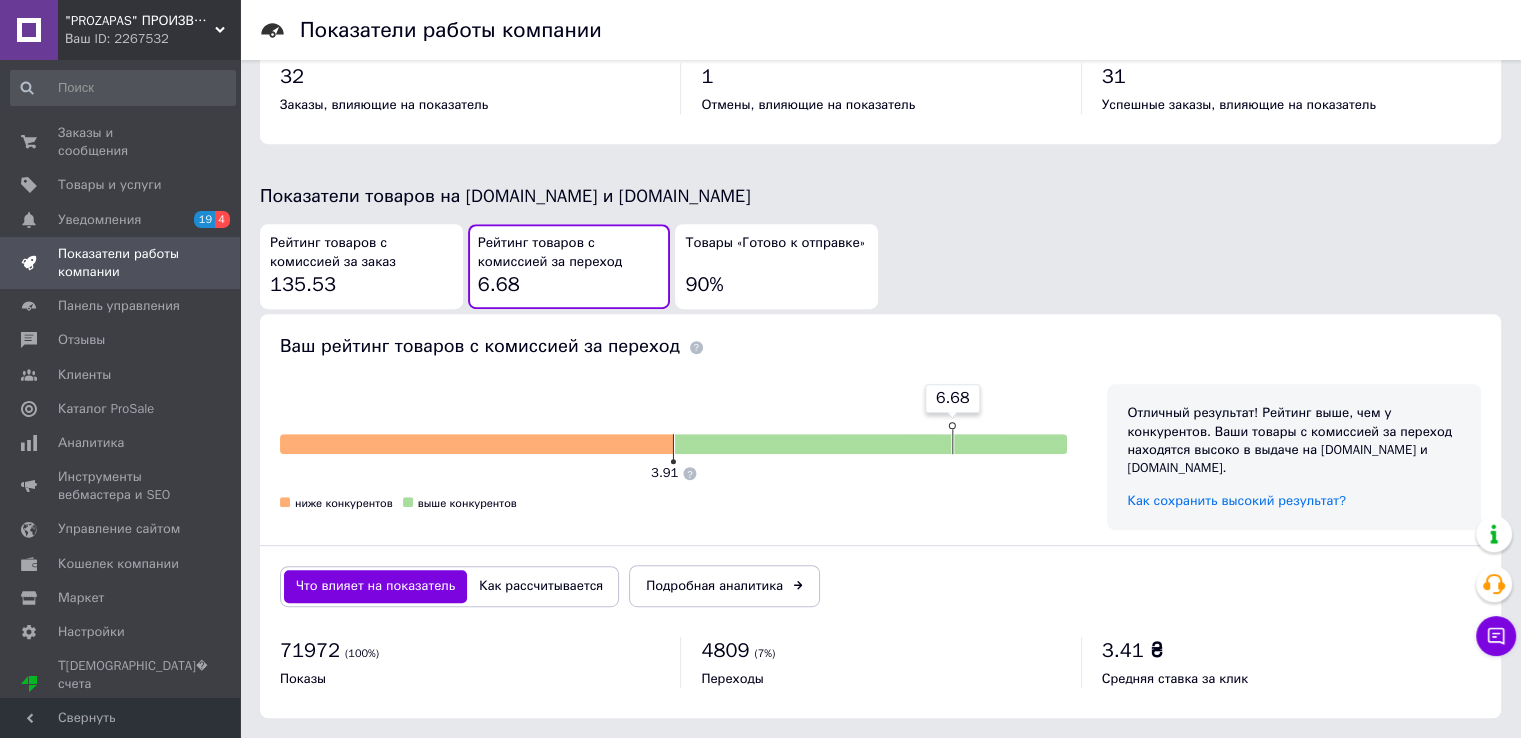 click on "Рейтинг товаров с комиссией за заказ" at bounding box center [361, 252] 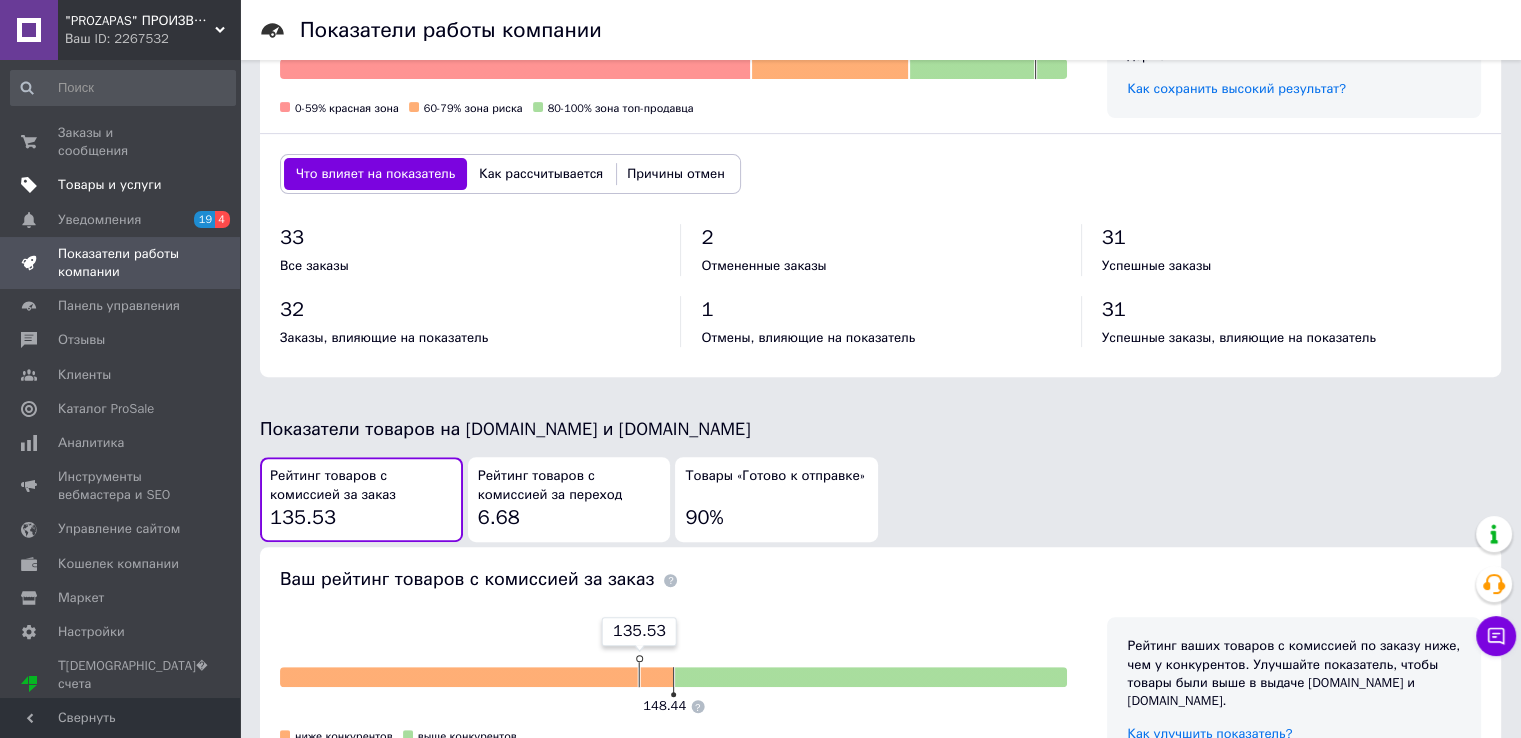 scroll, scrollTop: 461, scrollLeft: 0, axis: vertical 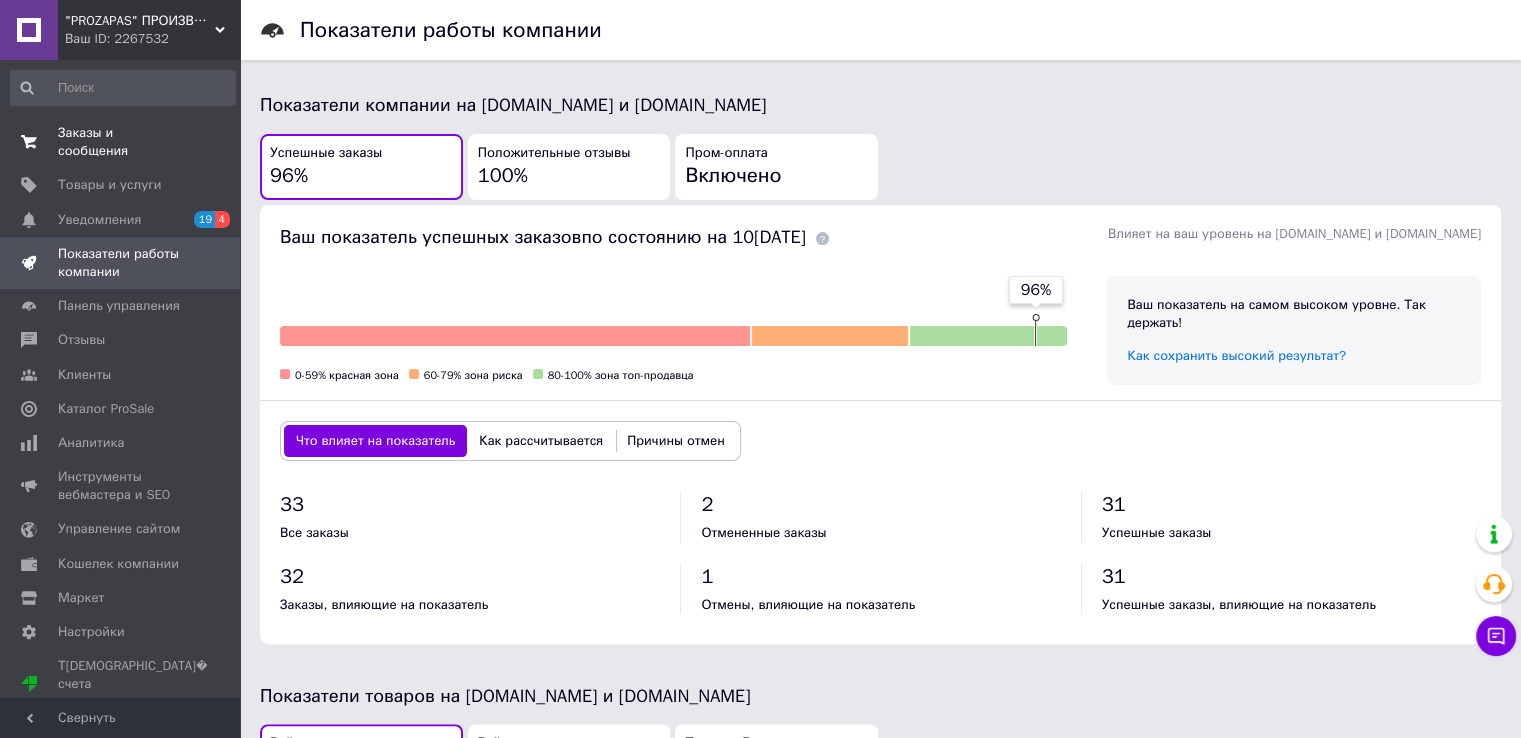 click on "Заказы и сообщения" at bounding box center [121, 142] 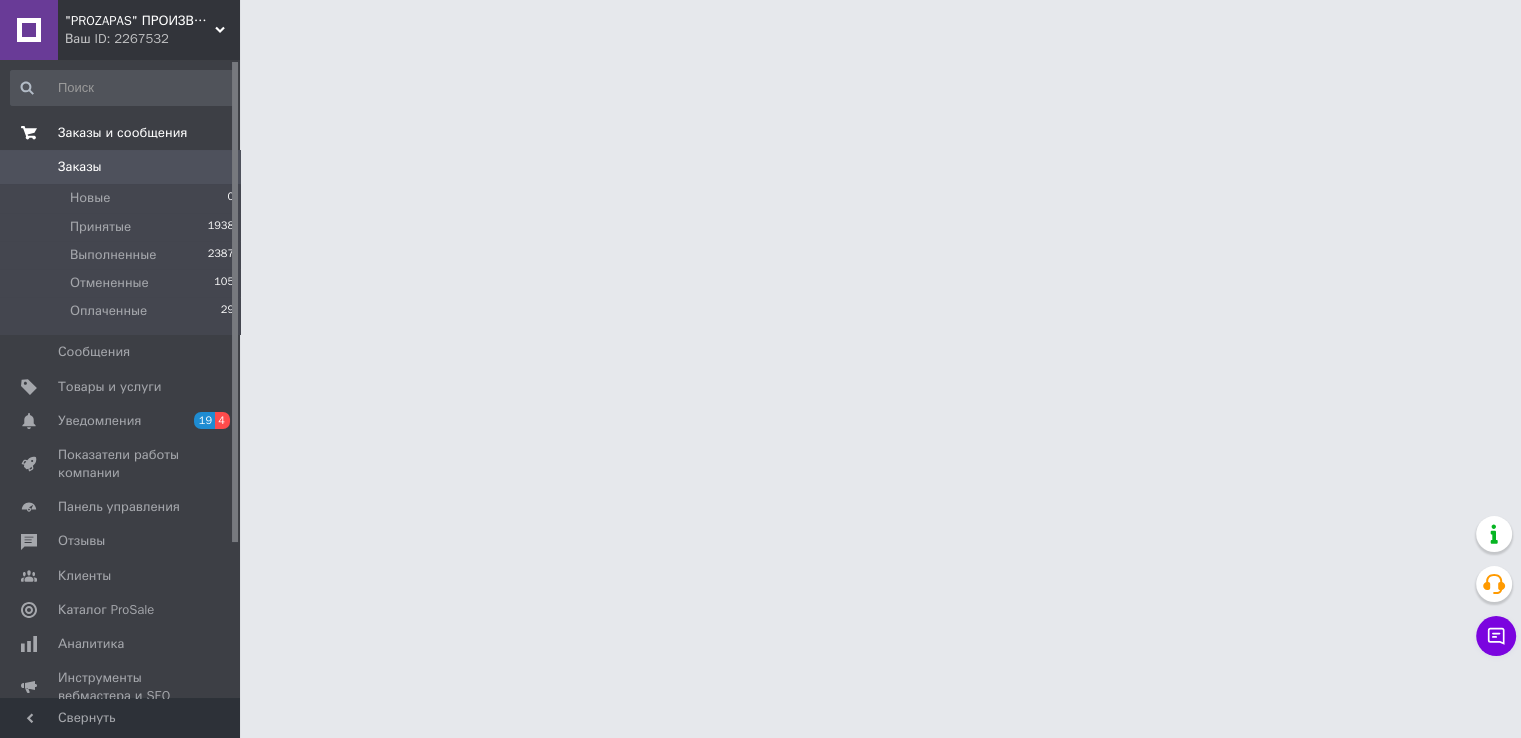 scroll, scrollTop: 0, scrollLeft: 0, axis: both 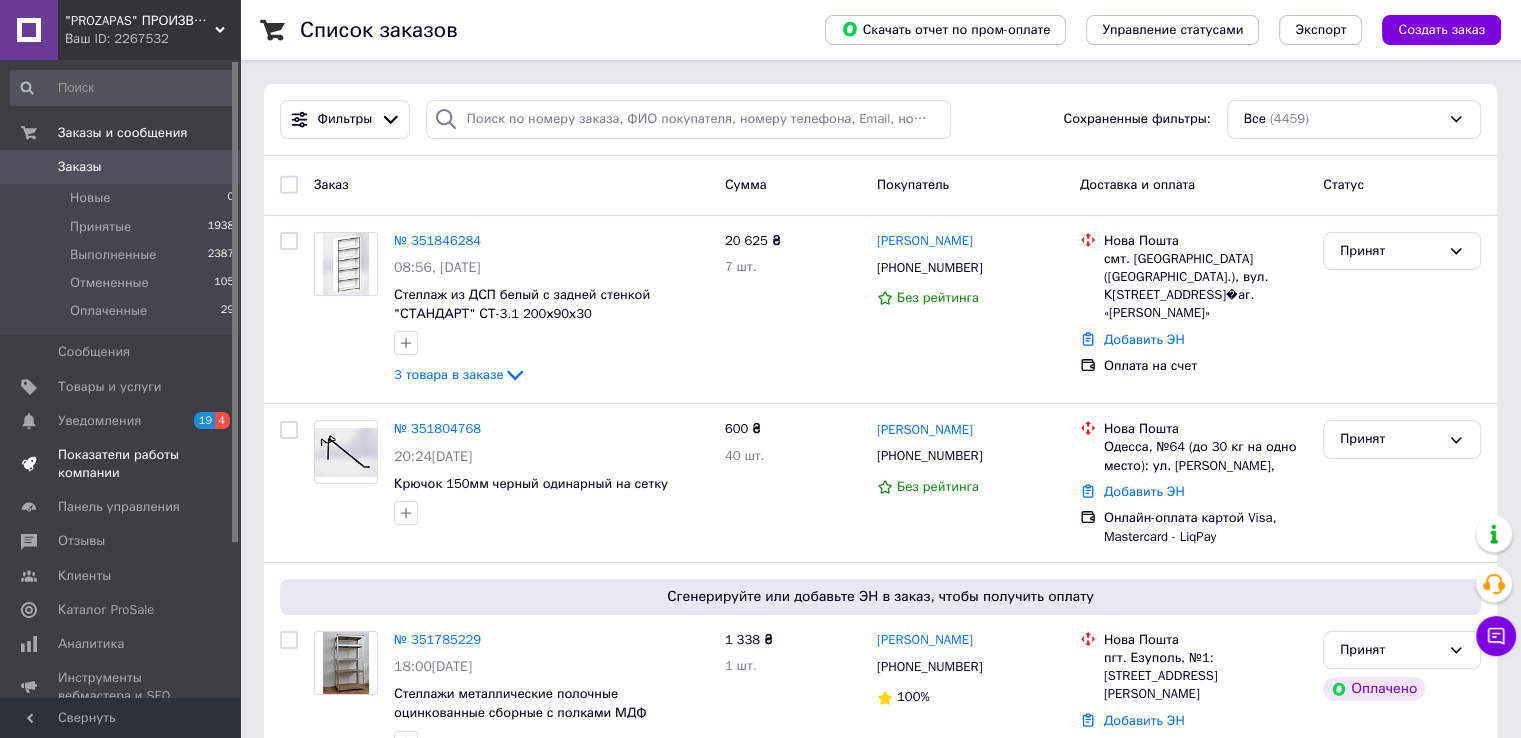 click on "Показатели работы компании" at bounding box center [121, 464] 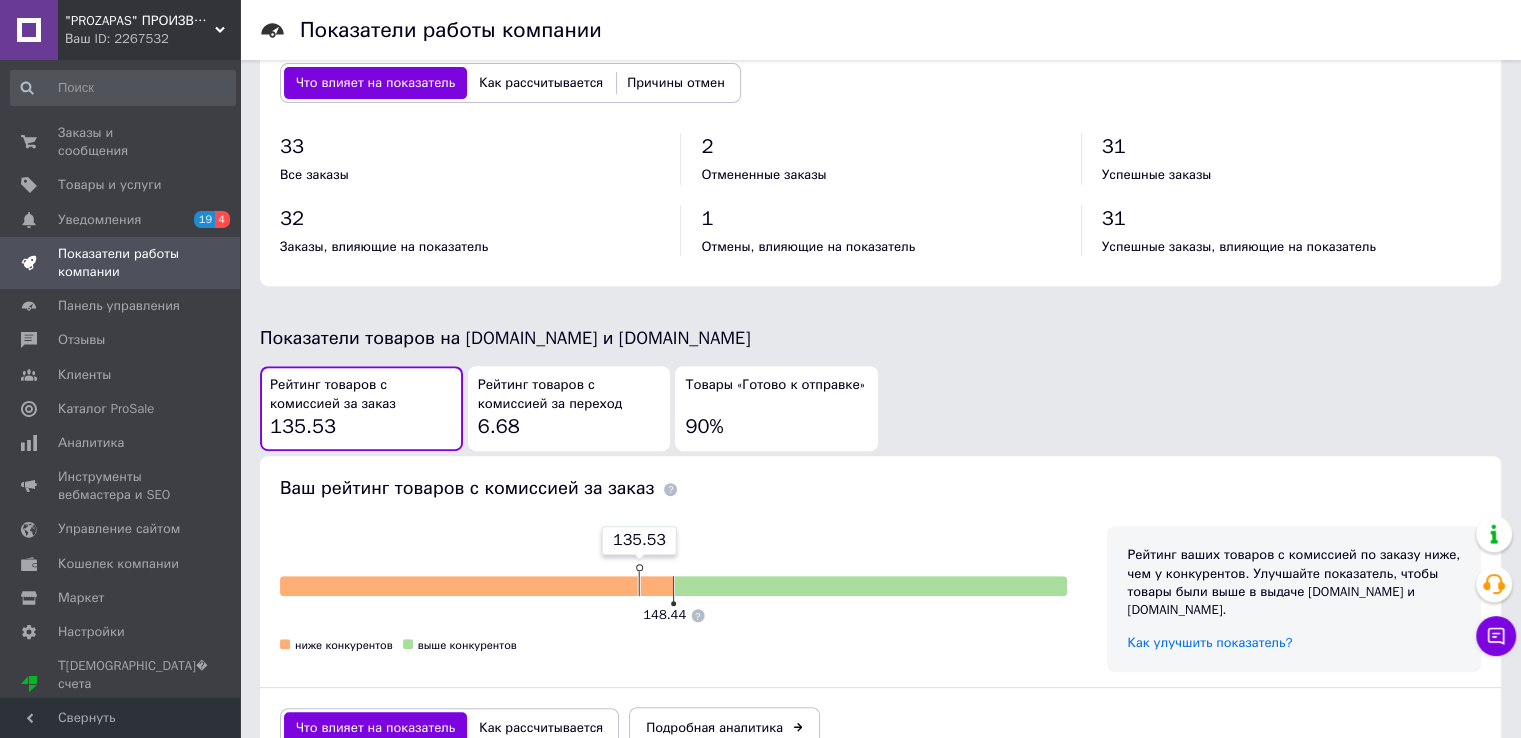 scroll, scrollTop: 1000, scrollLeft: 0, axis: vertical 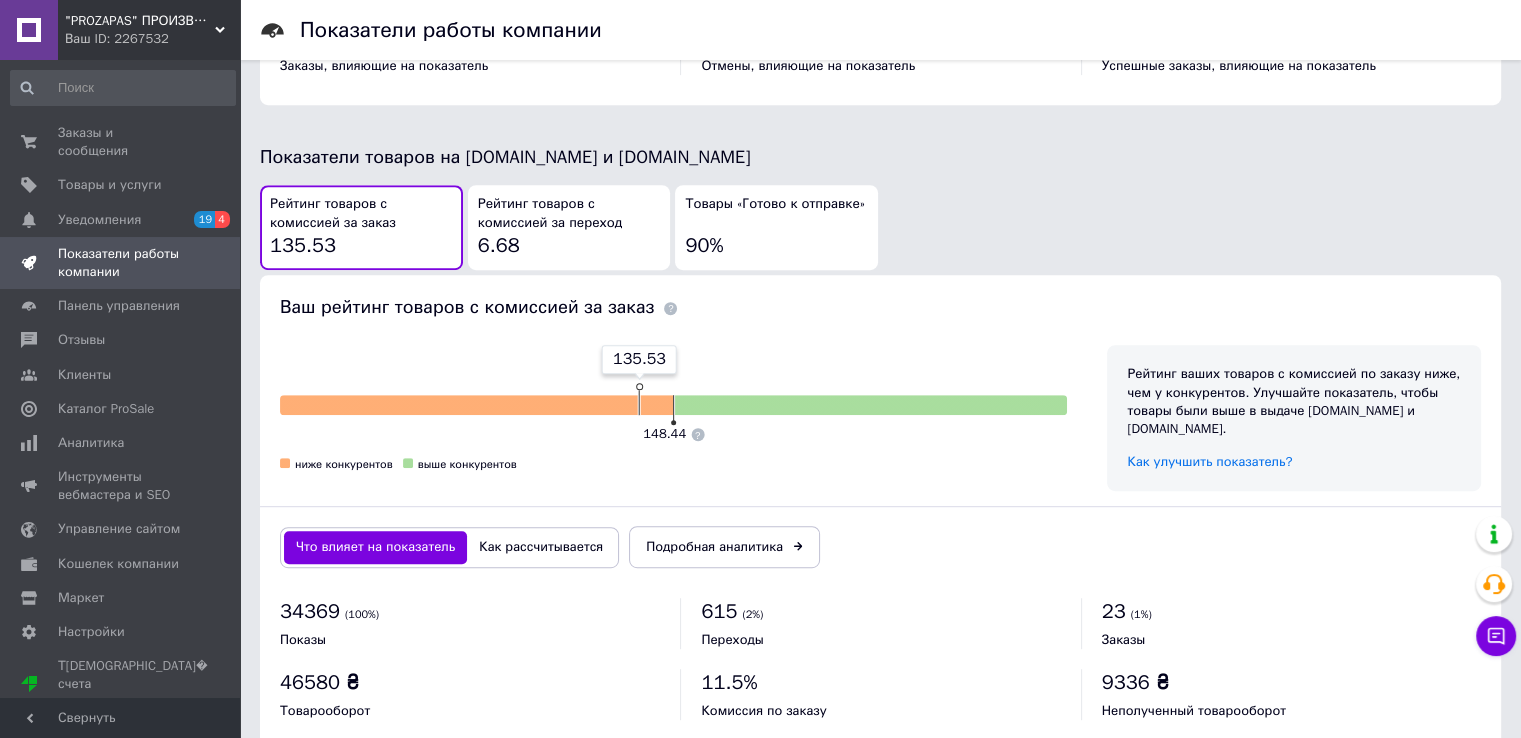click on "Рейтинг товаров с комиссией за переход 6.68" at bounding box center (569, 227) 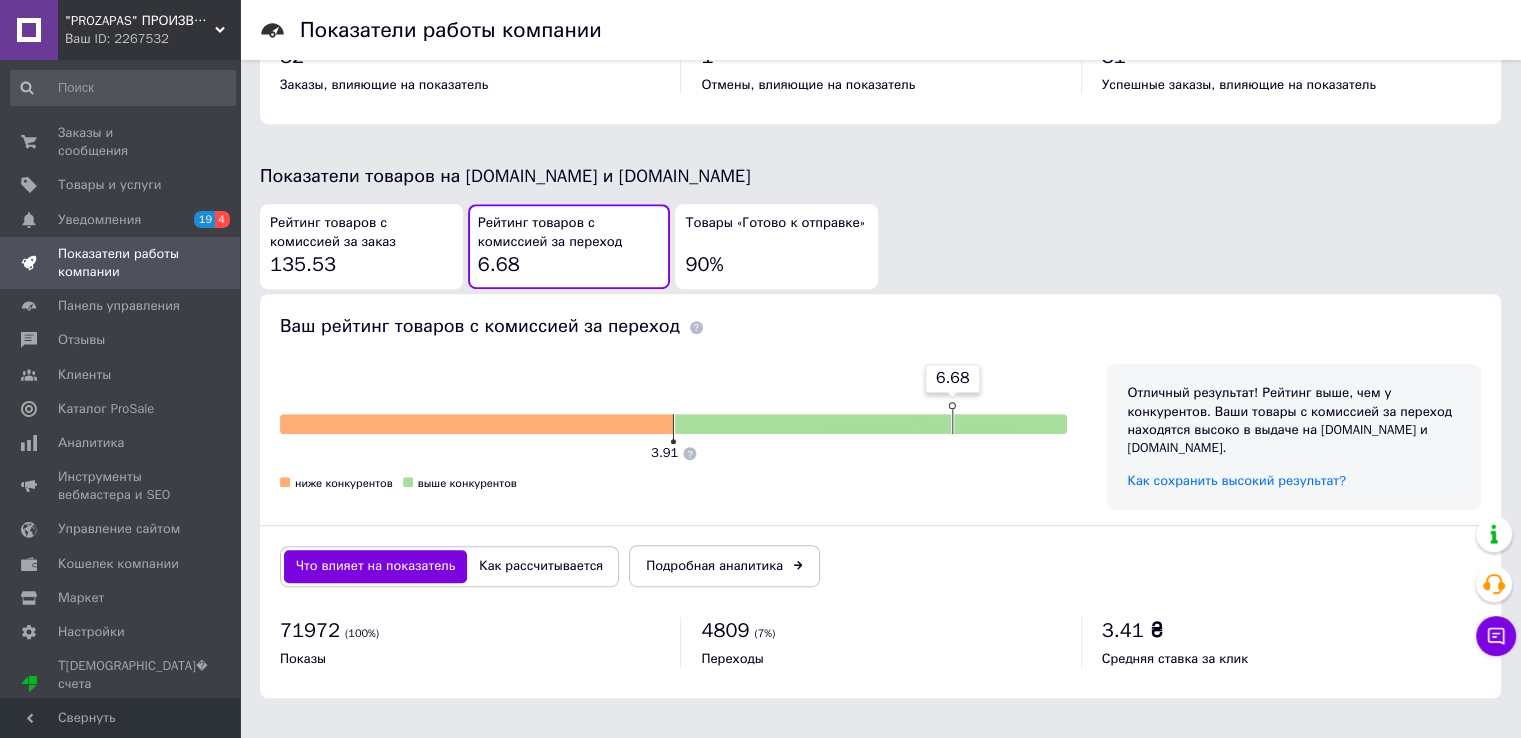 scroll, scrollTop: 961, scrollLeft: 0, axis: vertical 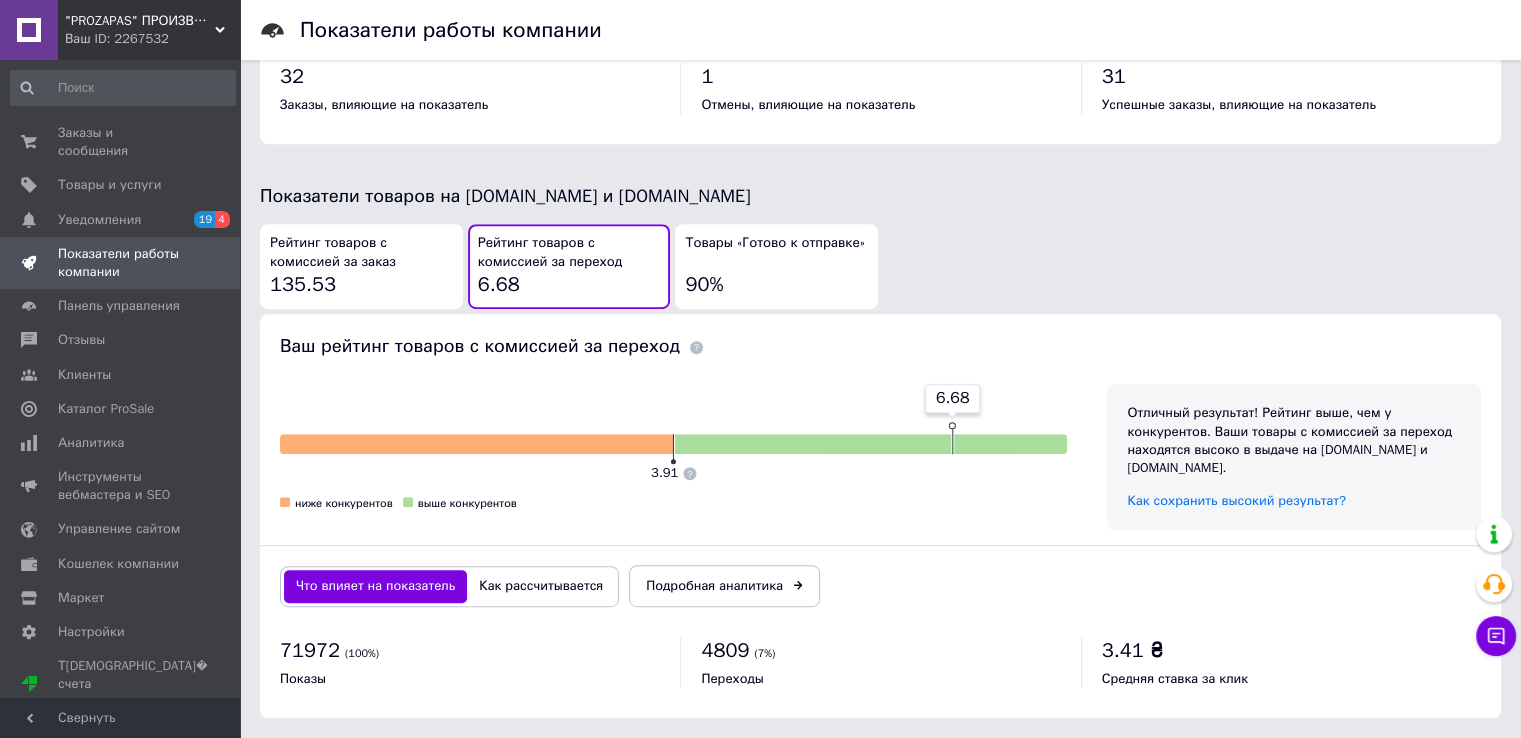 click on "Рейтинг товаров с комиссией за заказ" at bounding box center (361, 252) 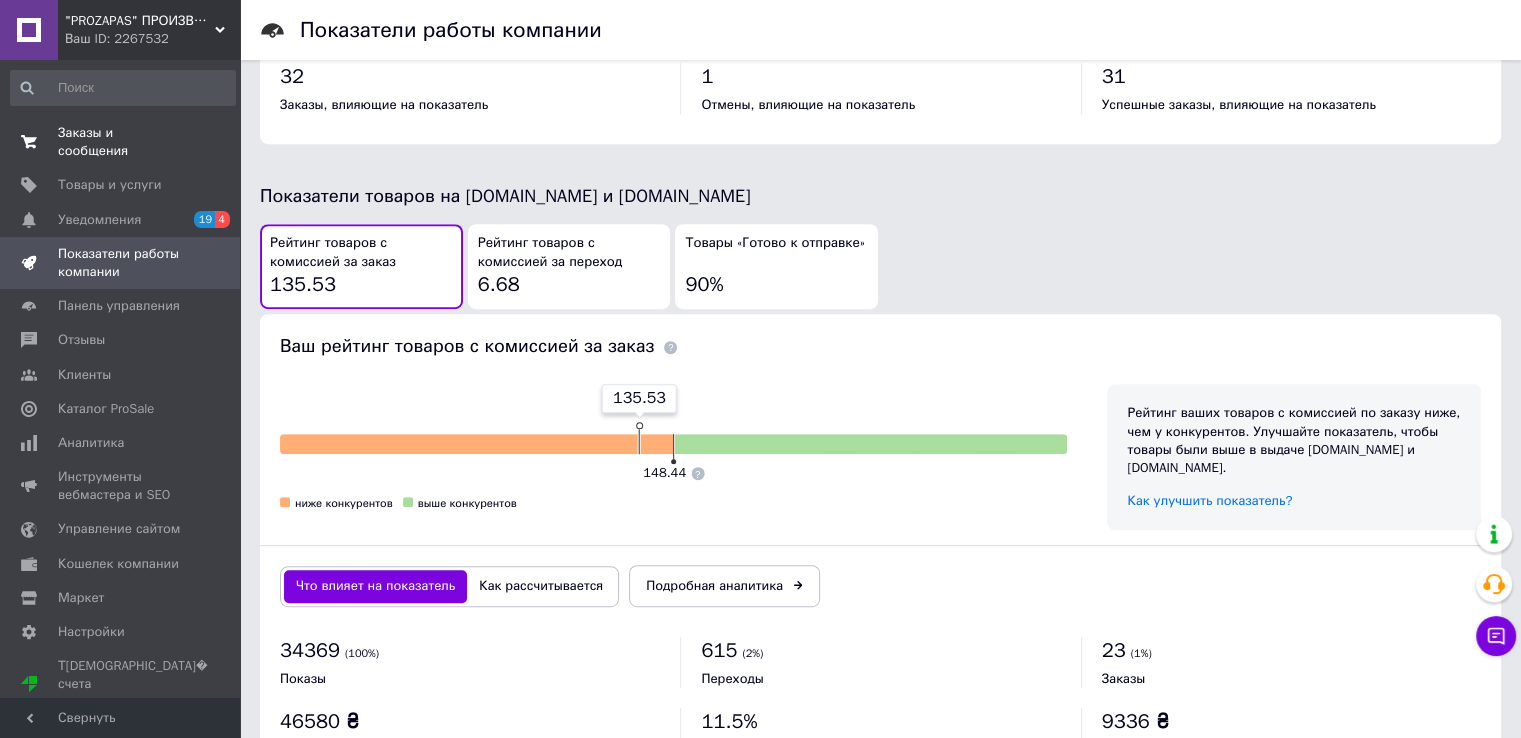 click on "Заказы и сообщения" at bounding box center [121, 142] 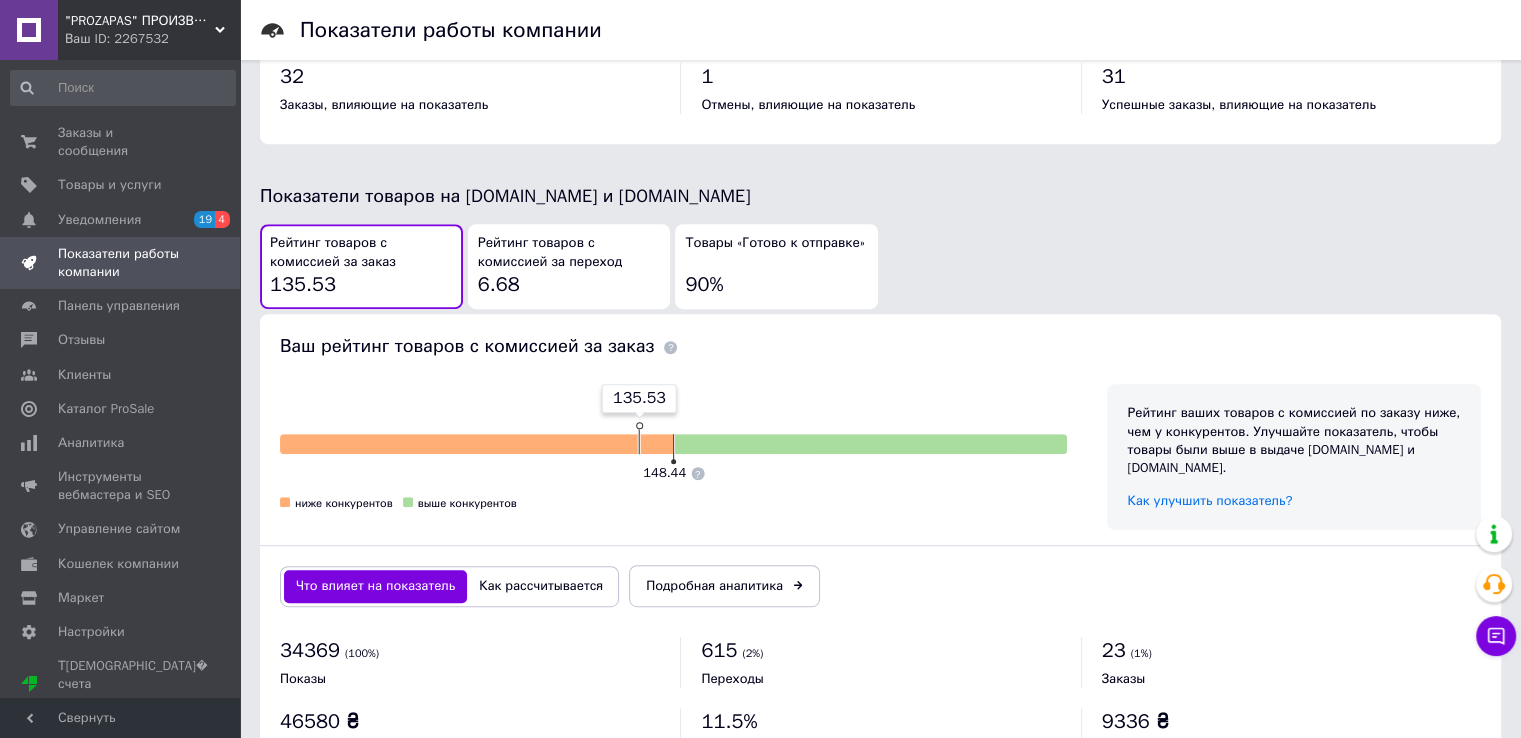 scroll, scrollTop: 0, scrollLeft: 0, axis: both 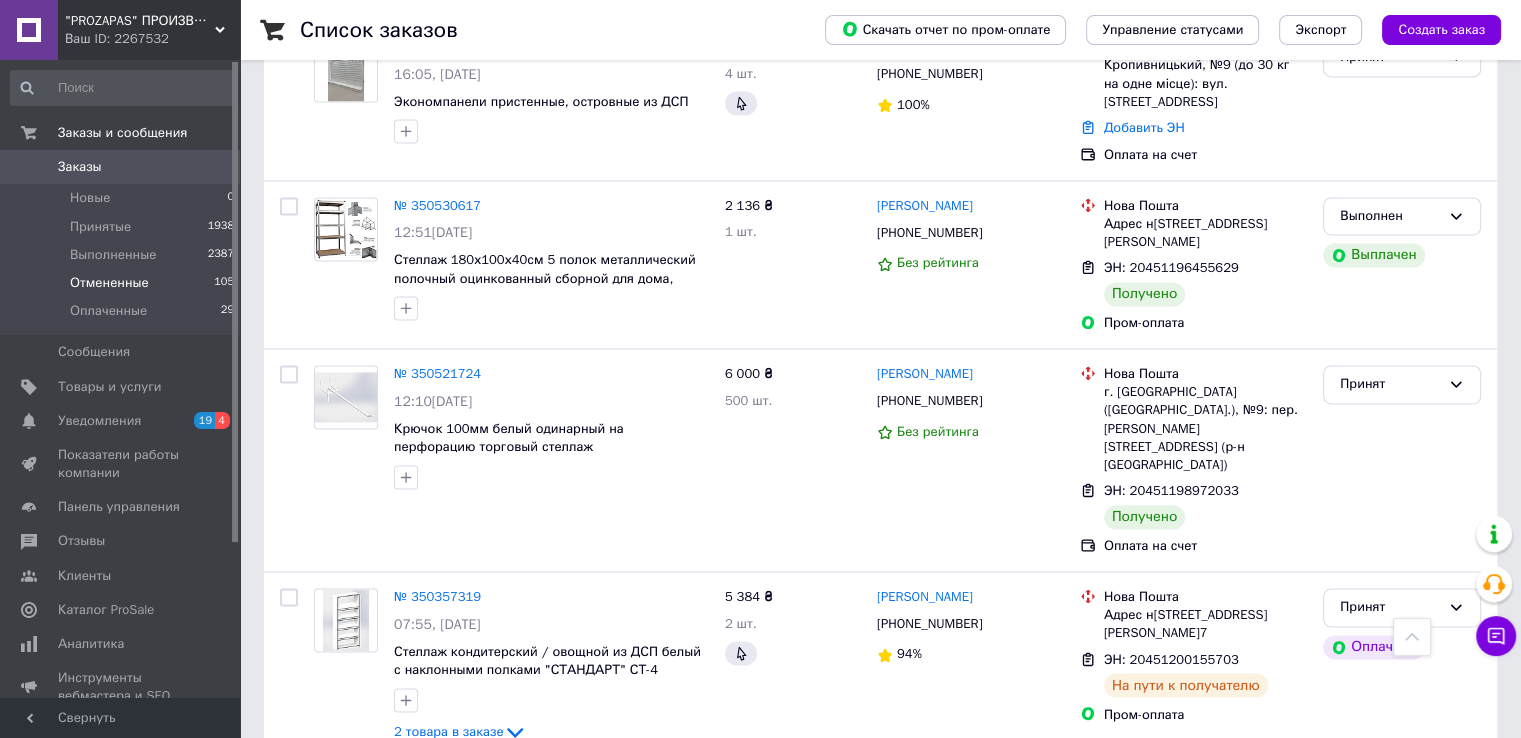 click on "Отмененные" at bounding box center [109, 283] 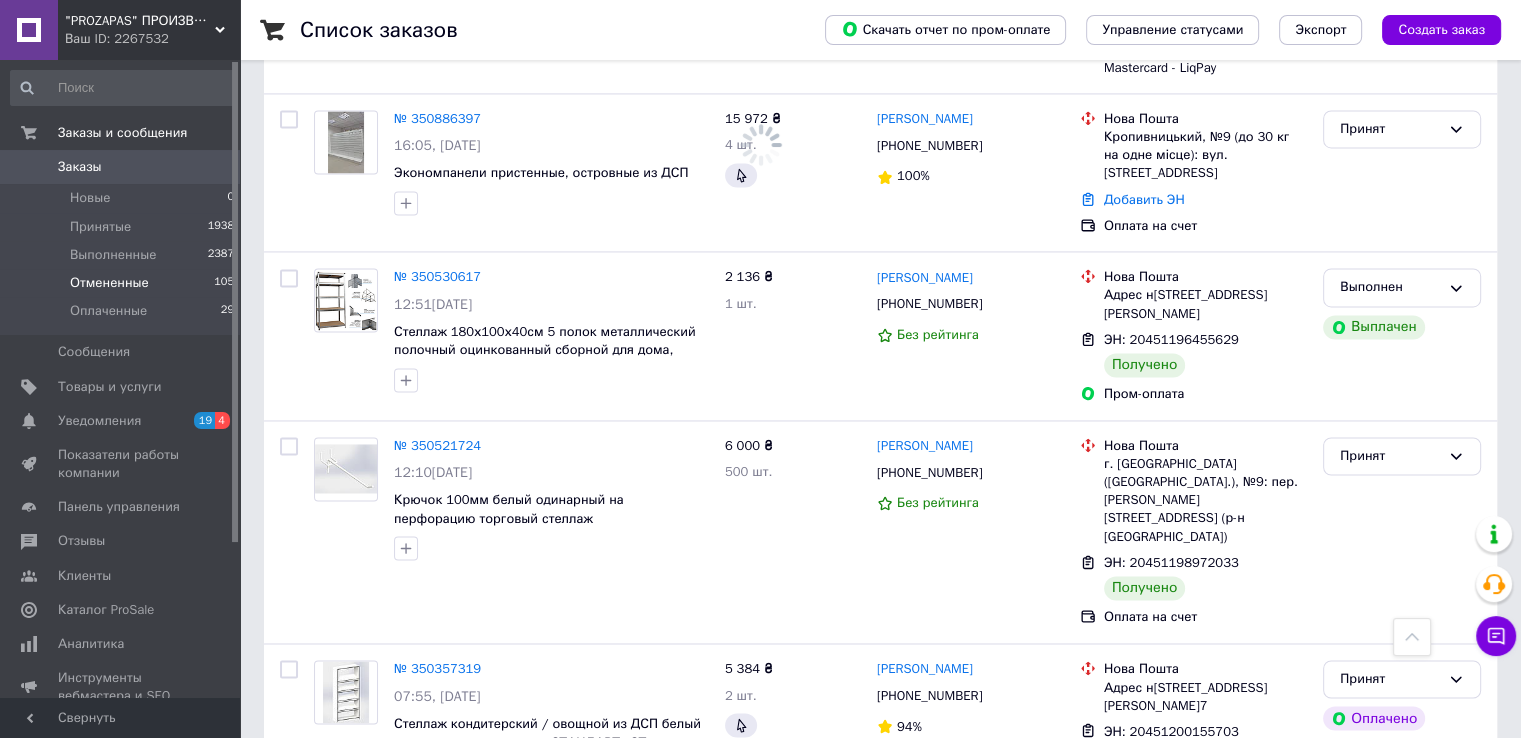 scroll, scrollTop: 3184, scrollLeft: 0, axis: vertical 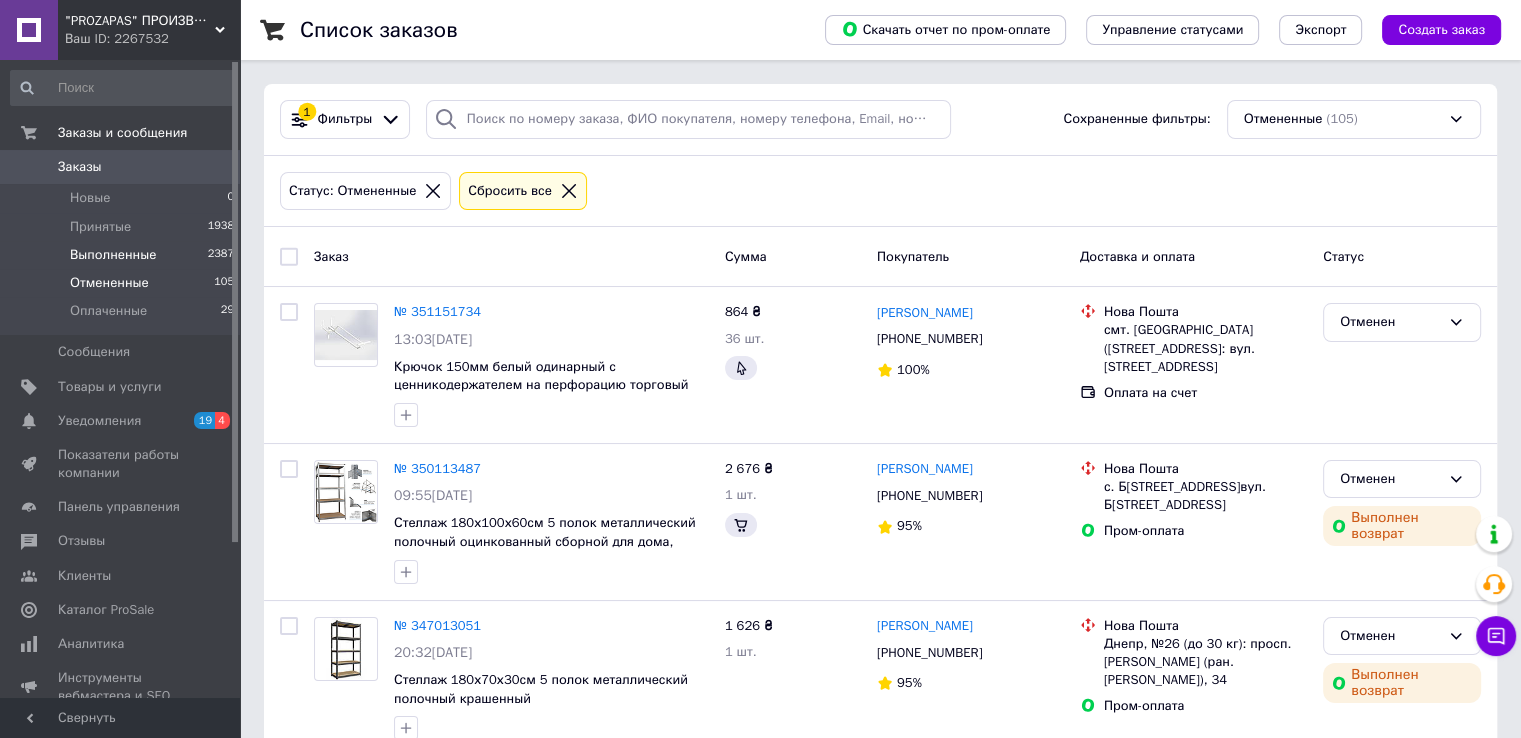 click on "Выполненные" at bounding box center [113, 255] 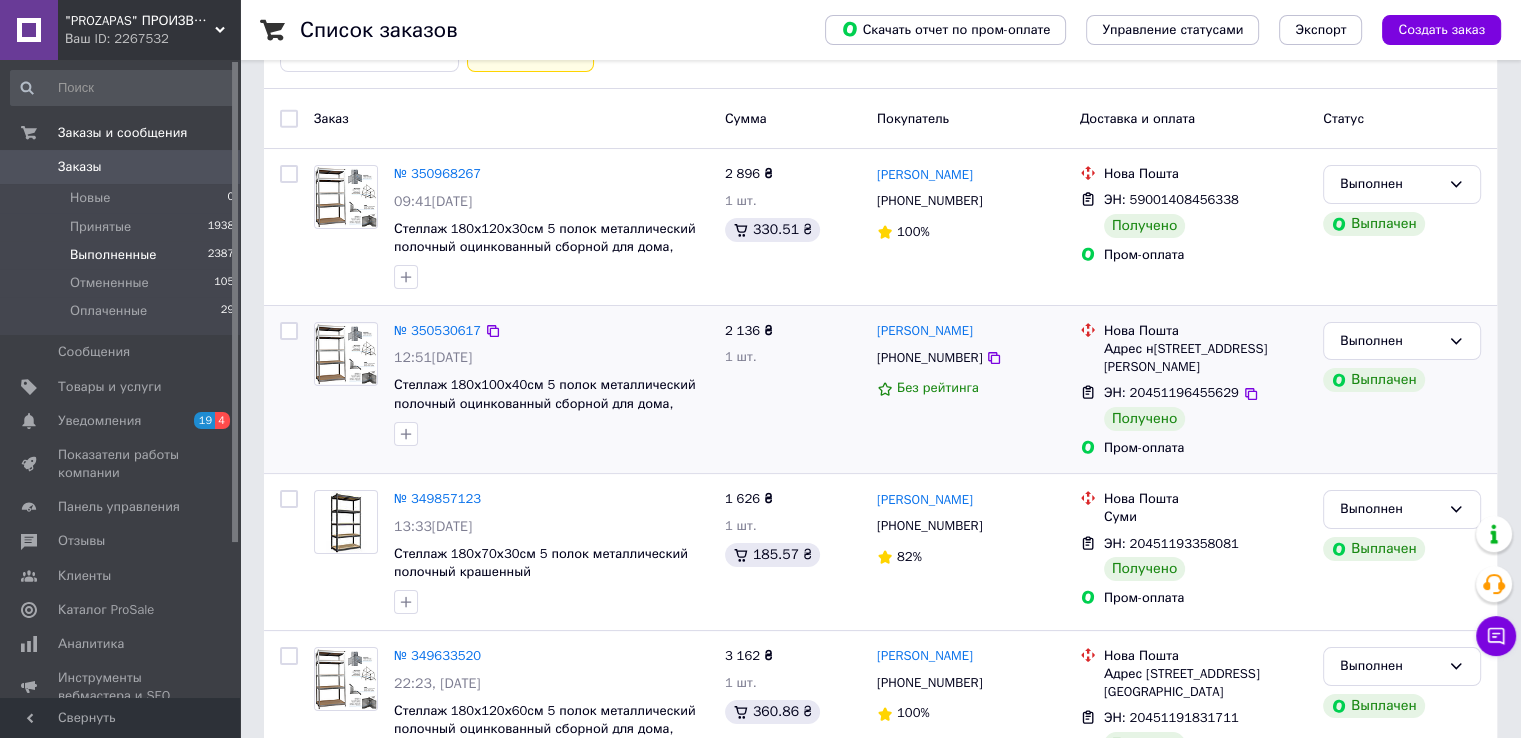 scroll, scrollTop: 300, scrollLeft: 0, axis: vertical 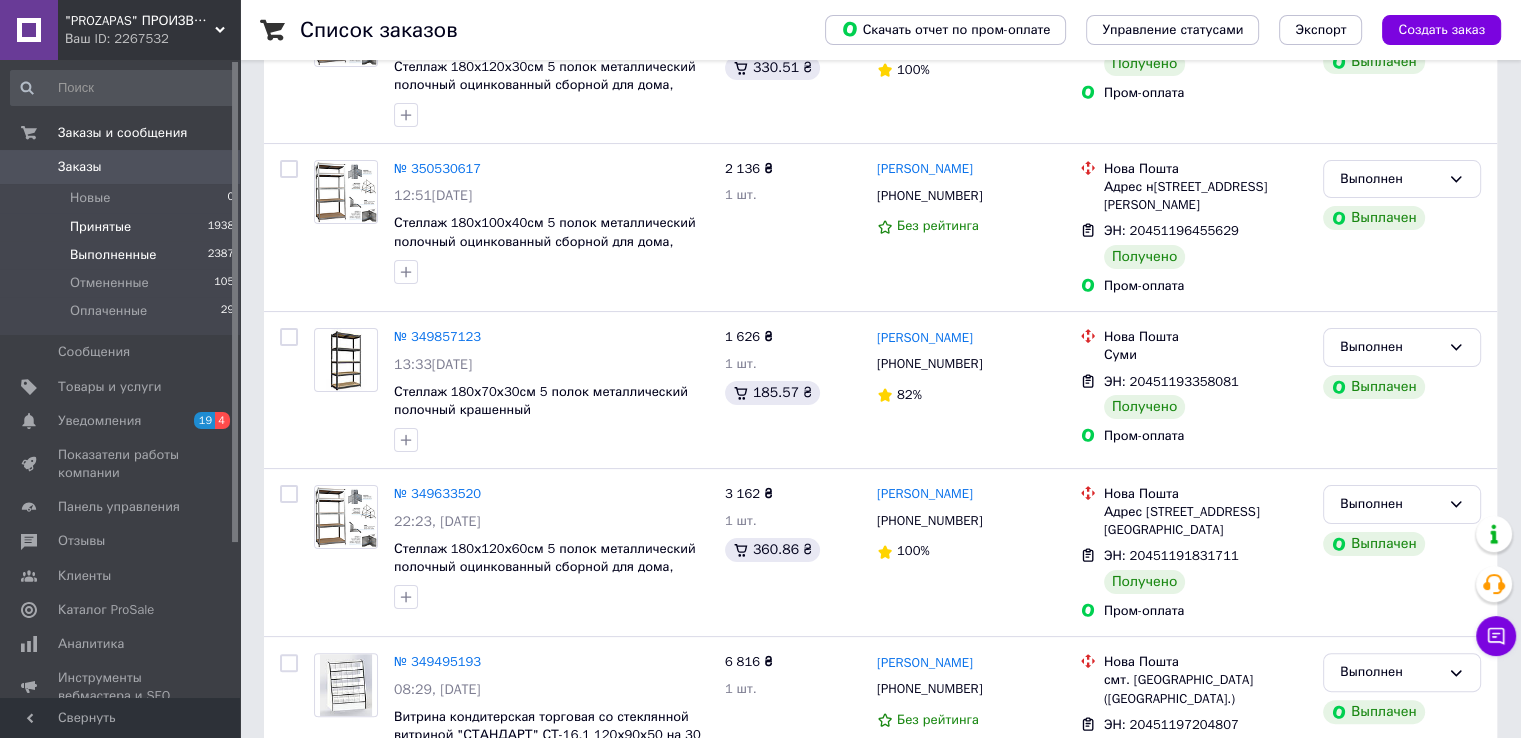 click on "Принятые 1938" at bounding box center [123, 227] 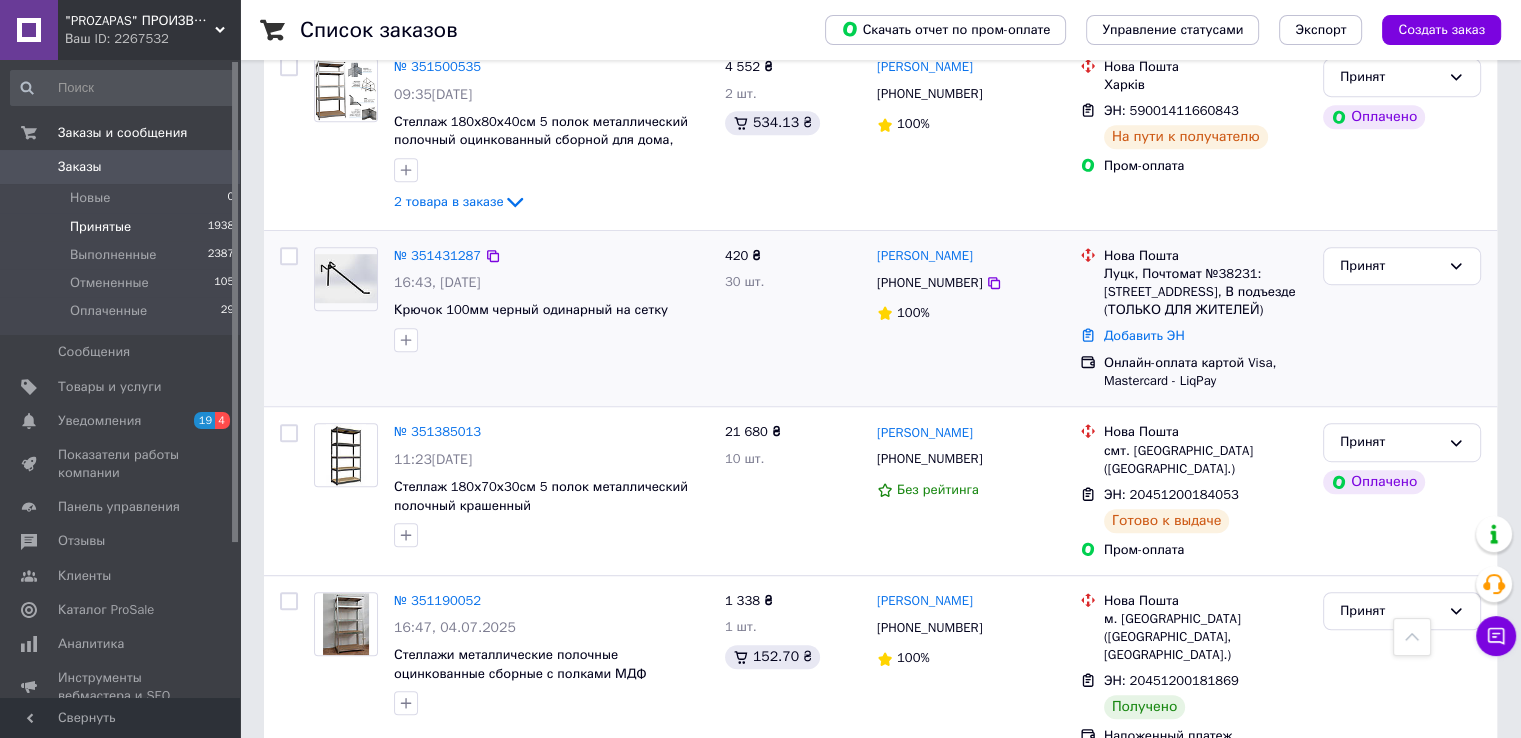 scroll, scrollTop: 1400, scrollLeft: 0, axis: vertical 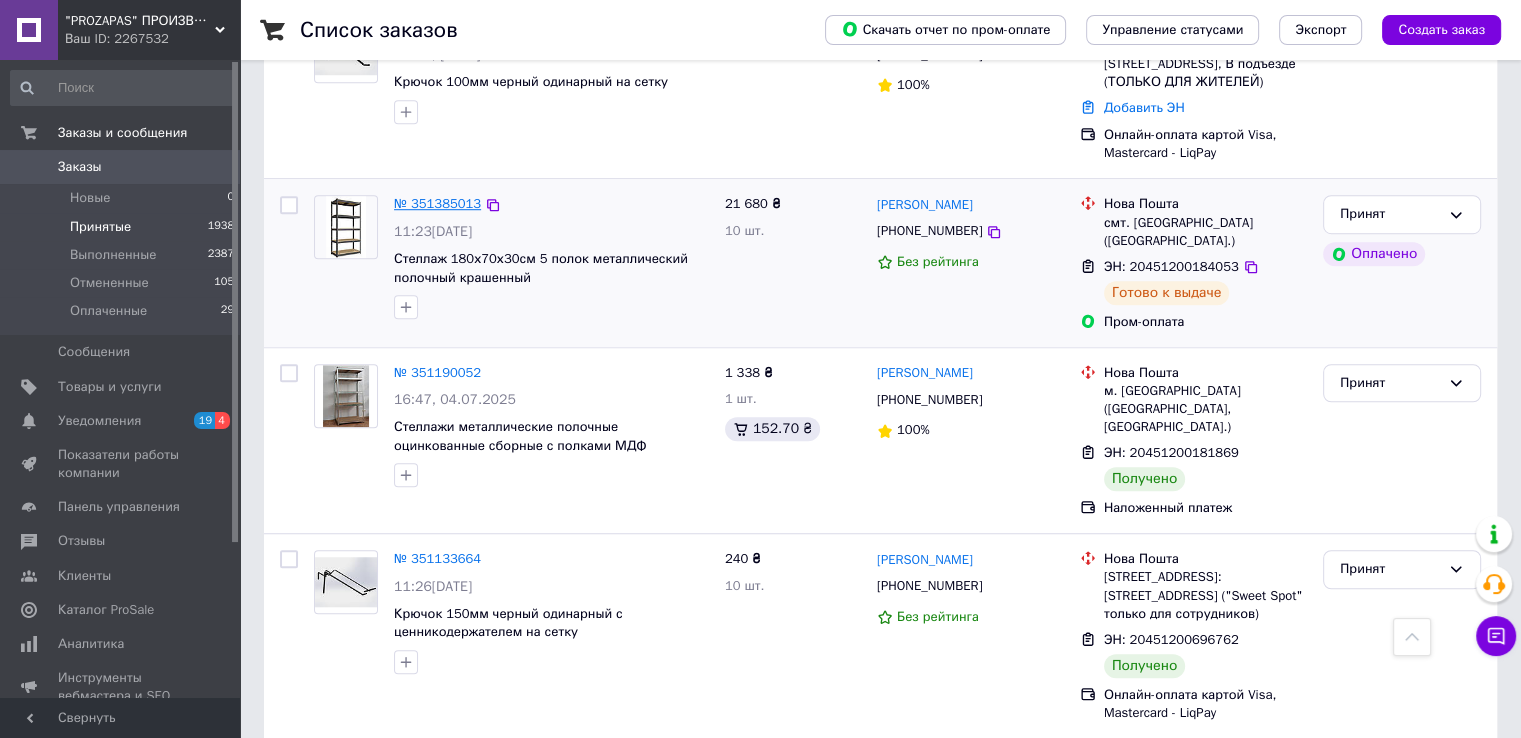 click on "№ 351385013" at bounding box center (437, 203) 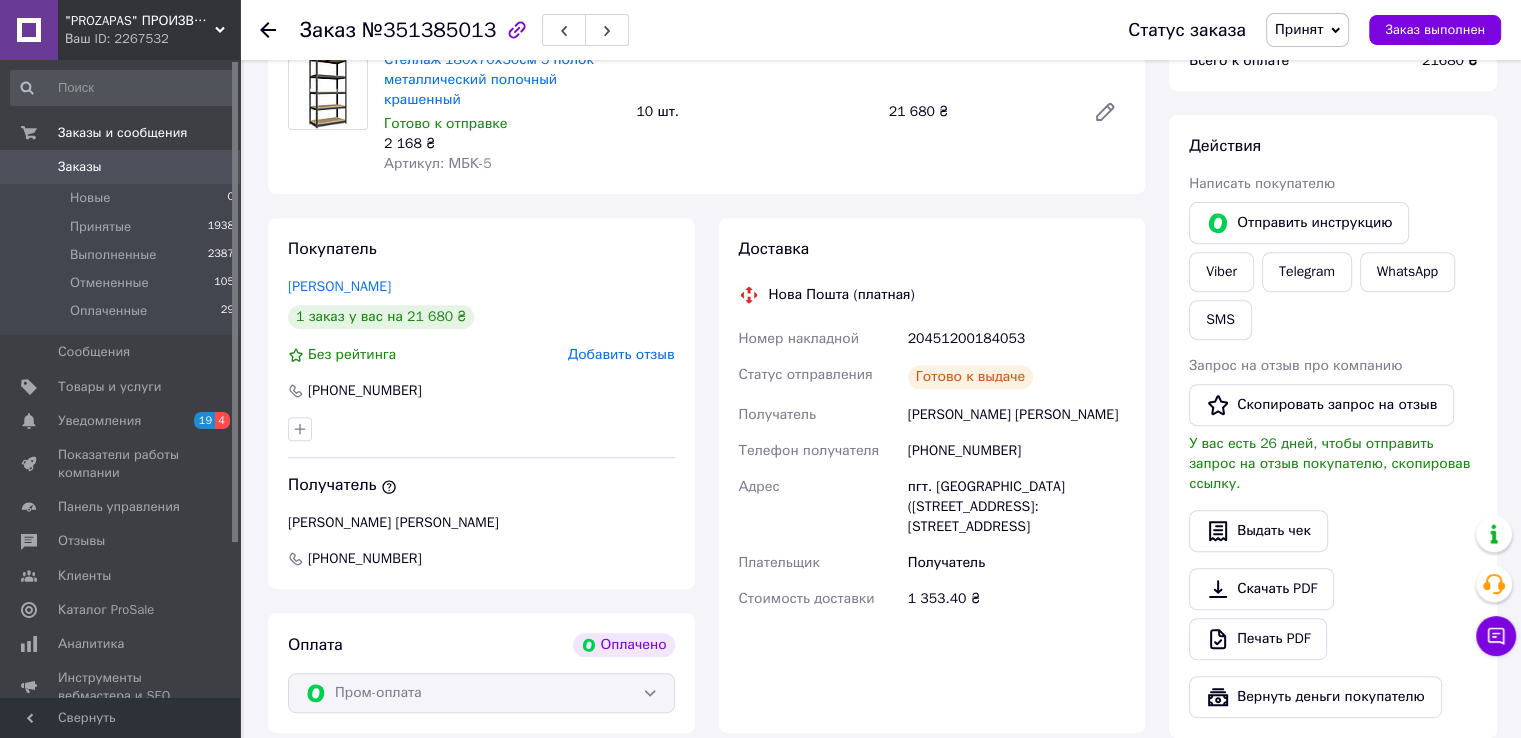 scroll, scrollTop: 800, scrollLeft: 0, axis: vertical 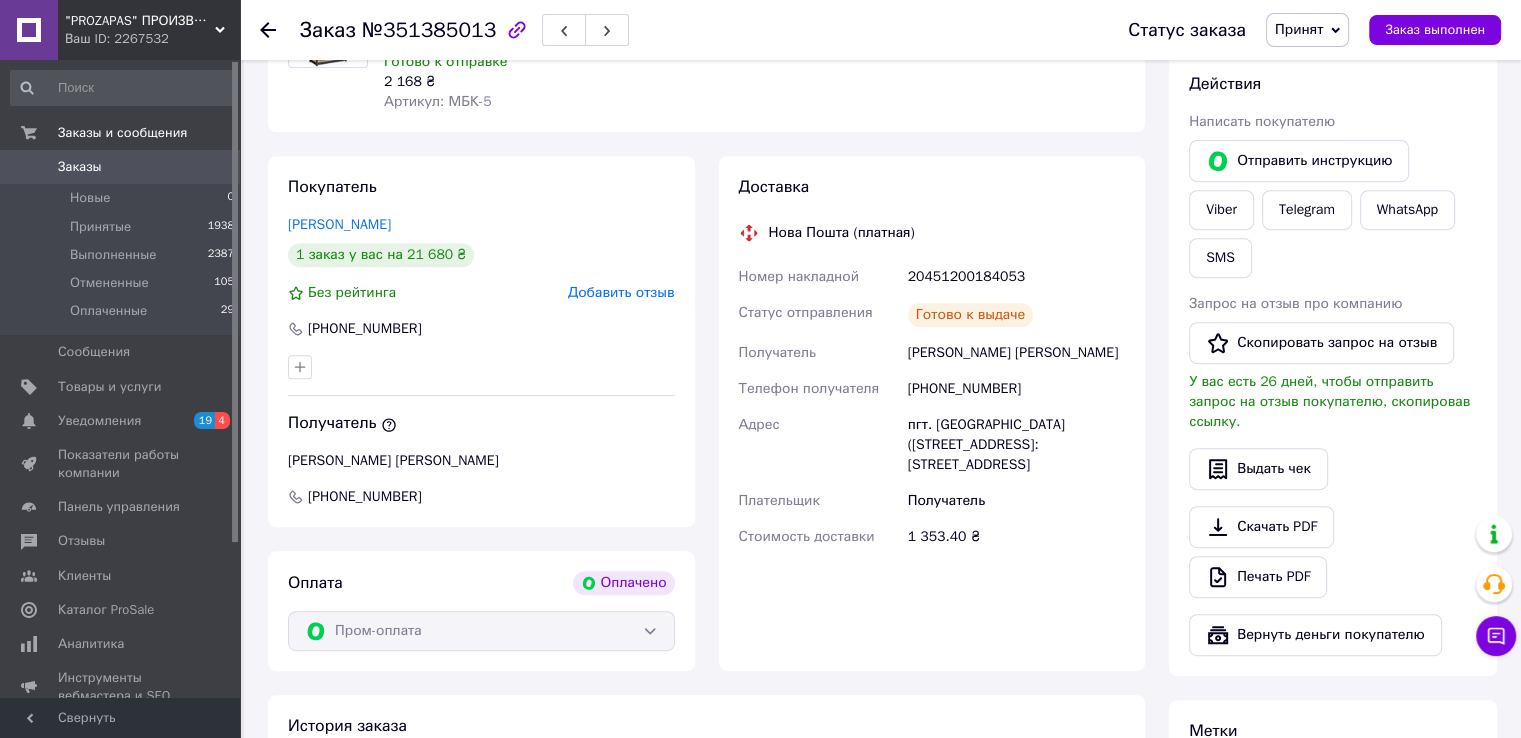 click 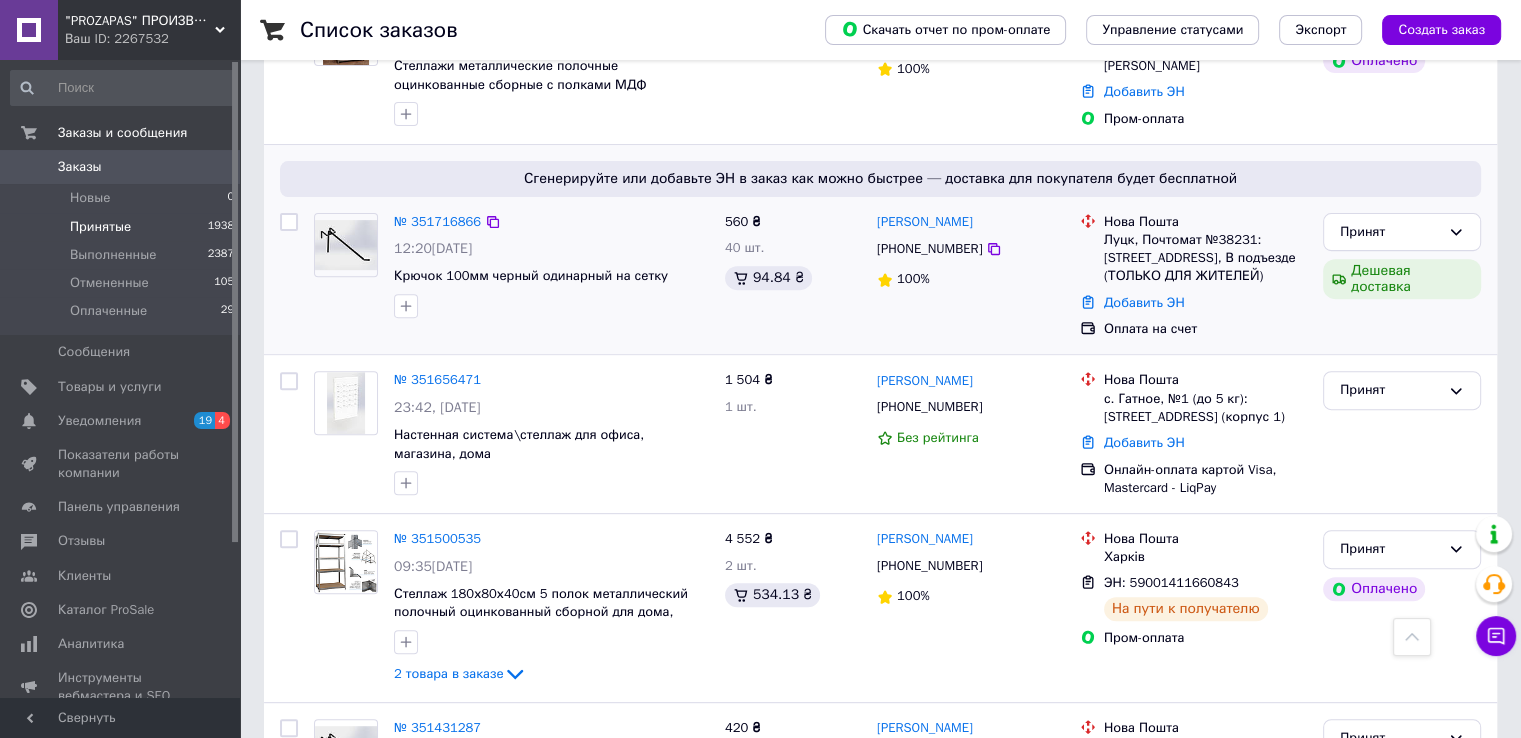 scroll, scrollTop: 400, scrollLeft: 0, axis: vertical 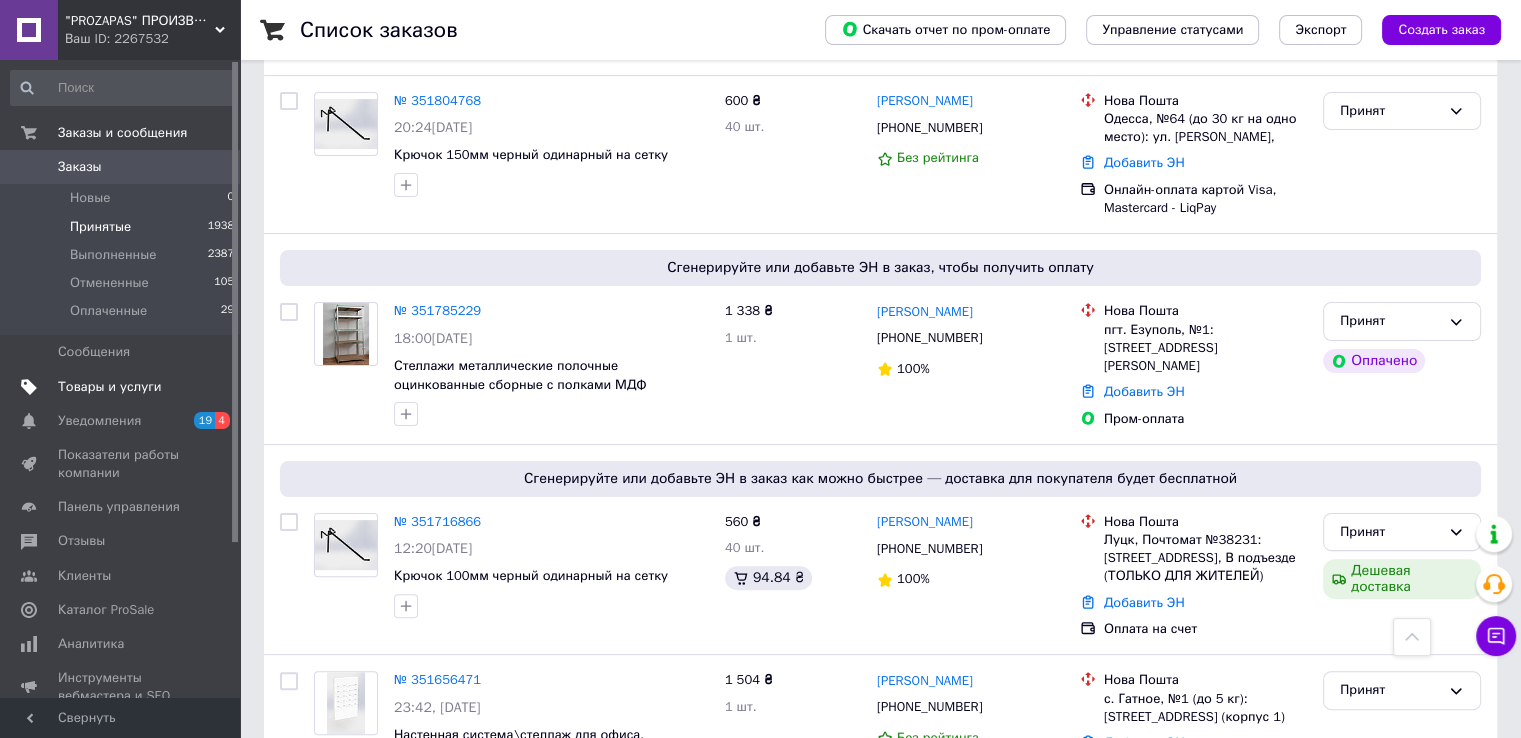 click on "Товары и услуги" at bounding box center [110, 387] 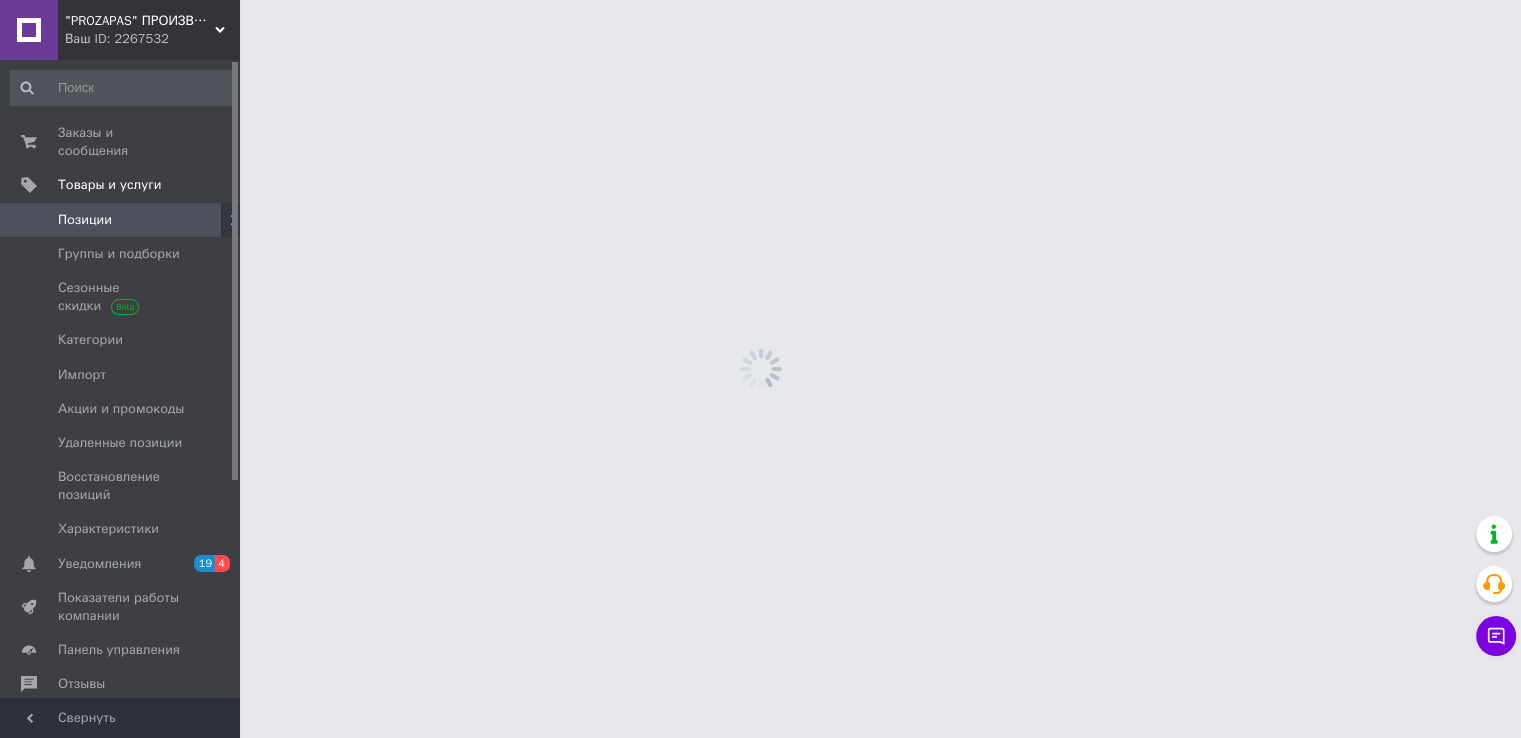 scroll, scrollTop: 0, scrollLeft: 0, axis: both 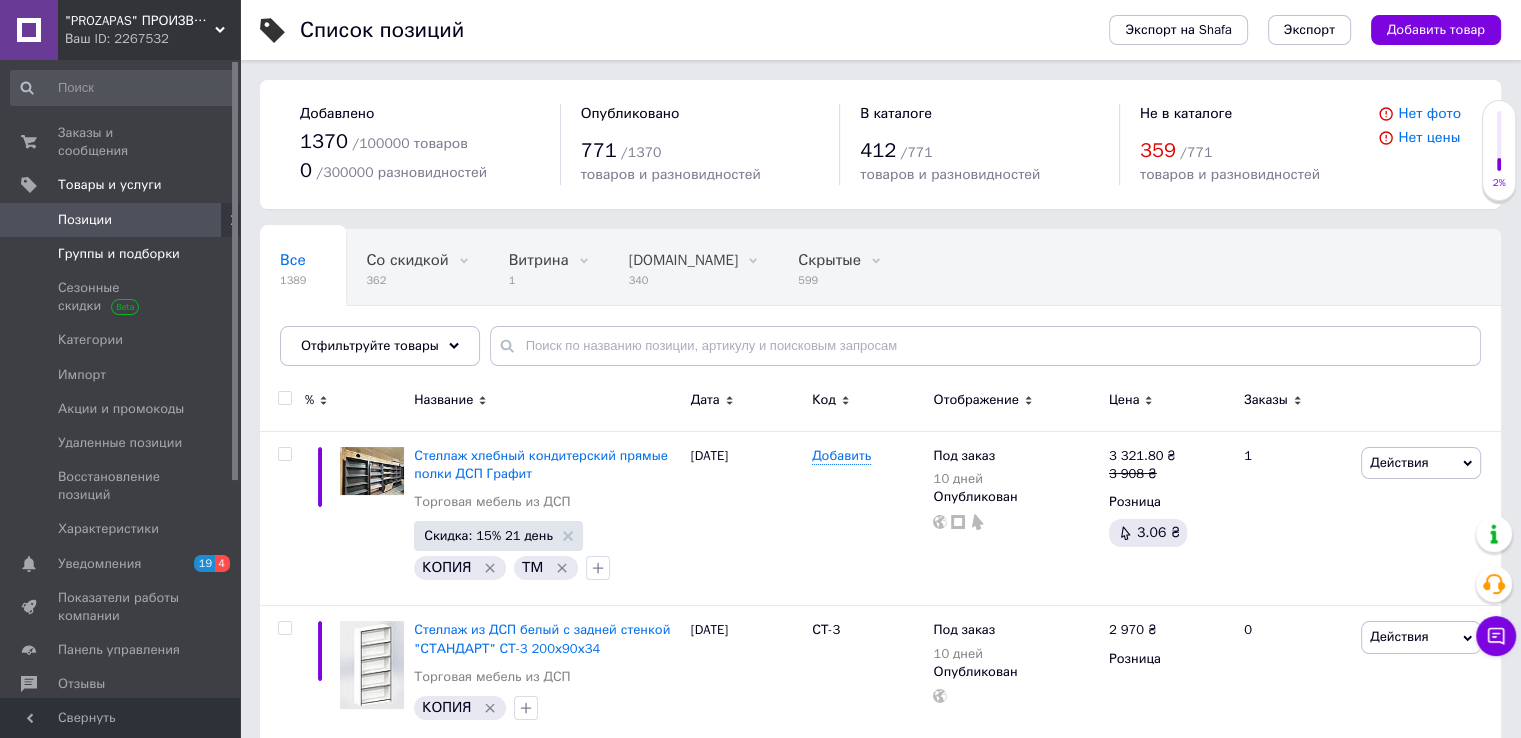 click on "Группы и подборки" at bounding box center (119, 254) 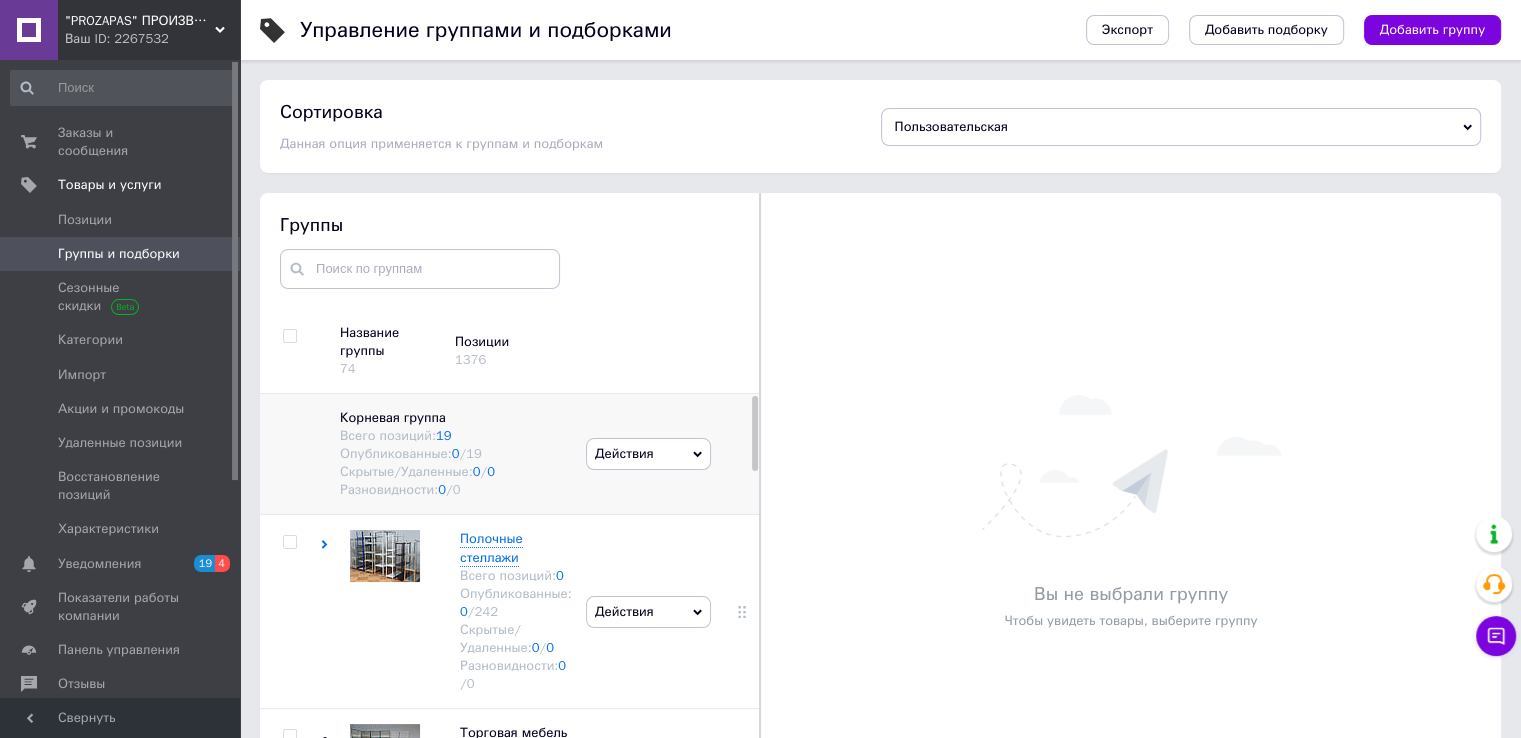 scroll, scrollTop: 73, scrollLeft: 0, axis: vertical 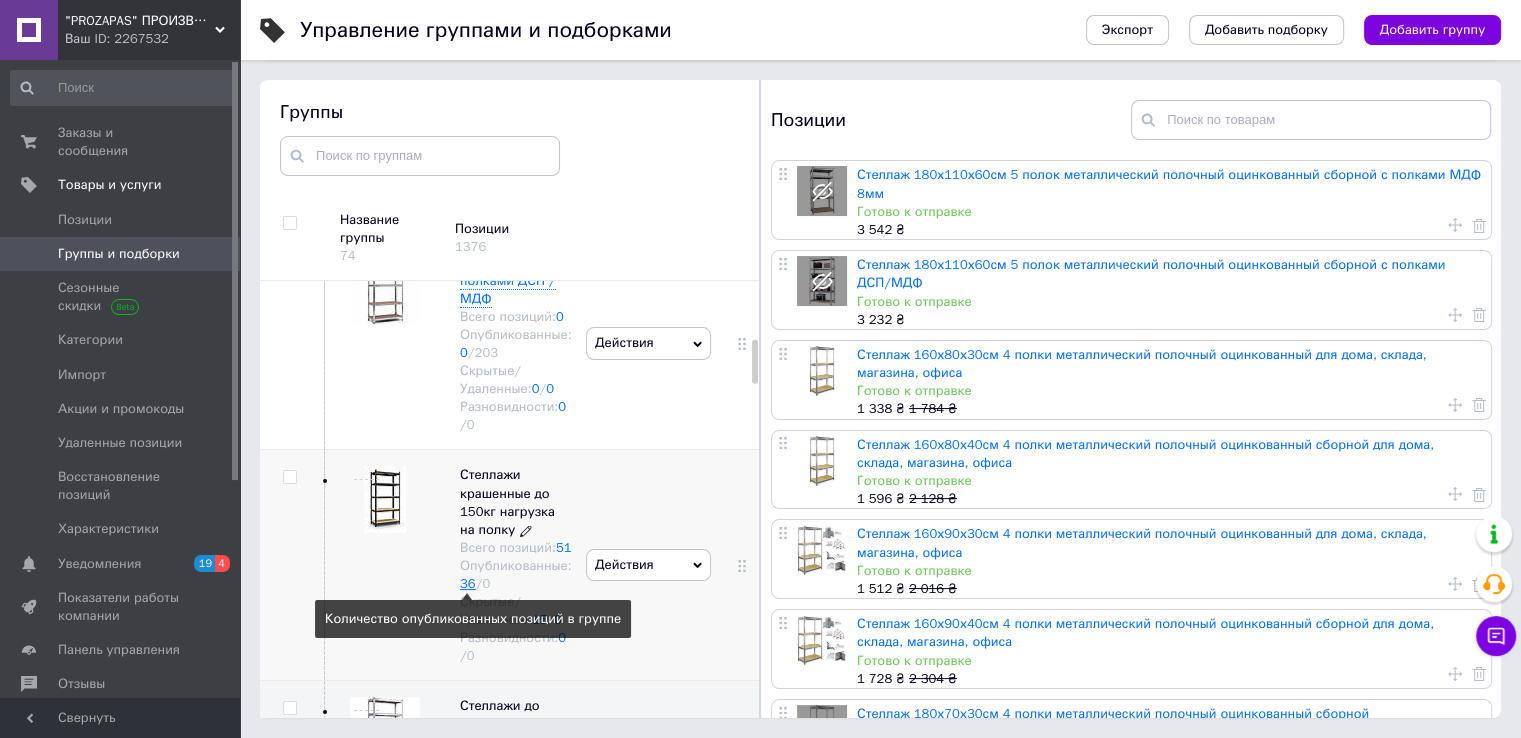 click on "36" at bounding box center (468, 583) 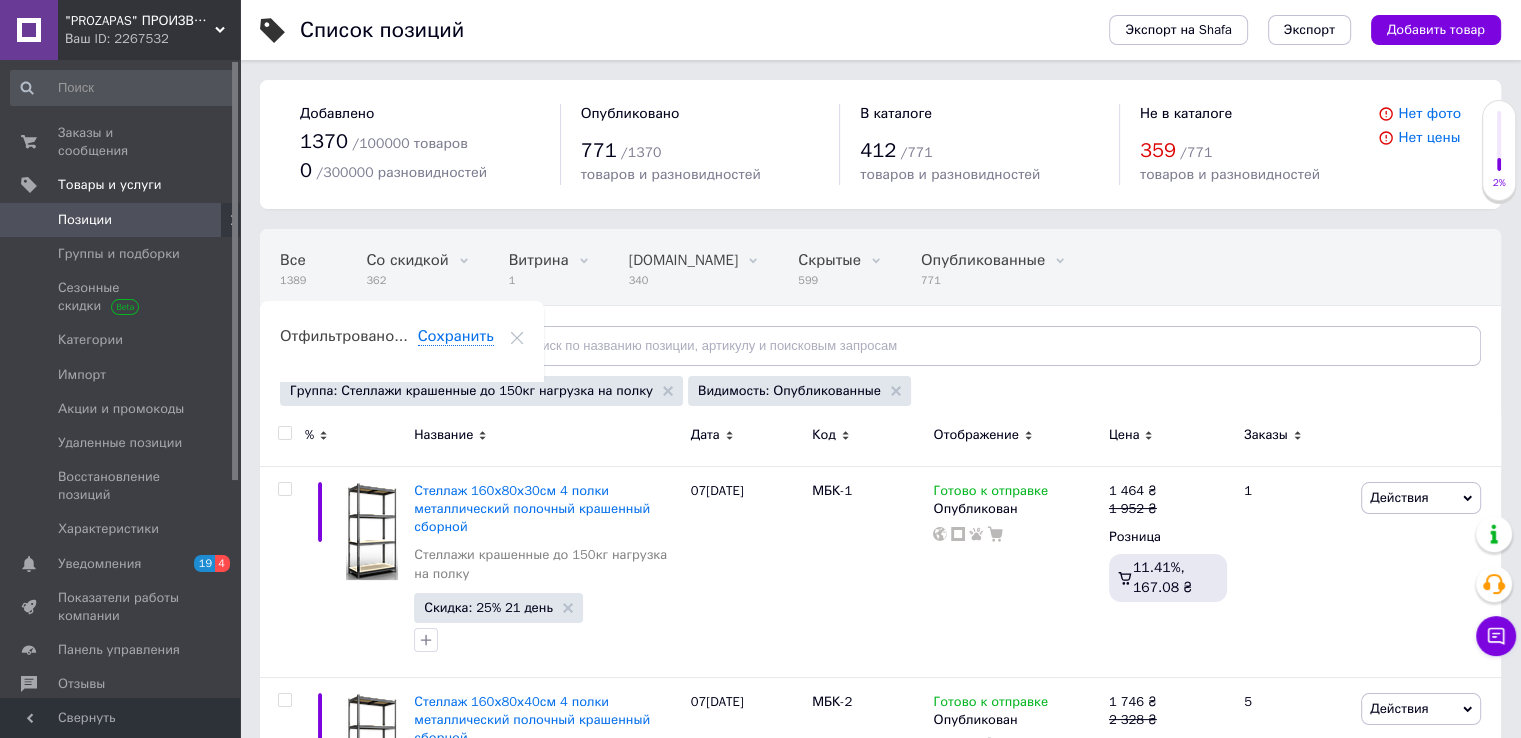 click at bounding box center [284, 433] 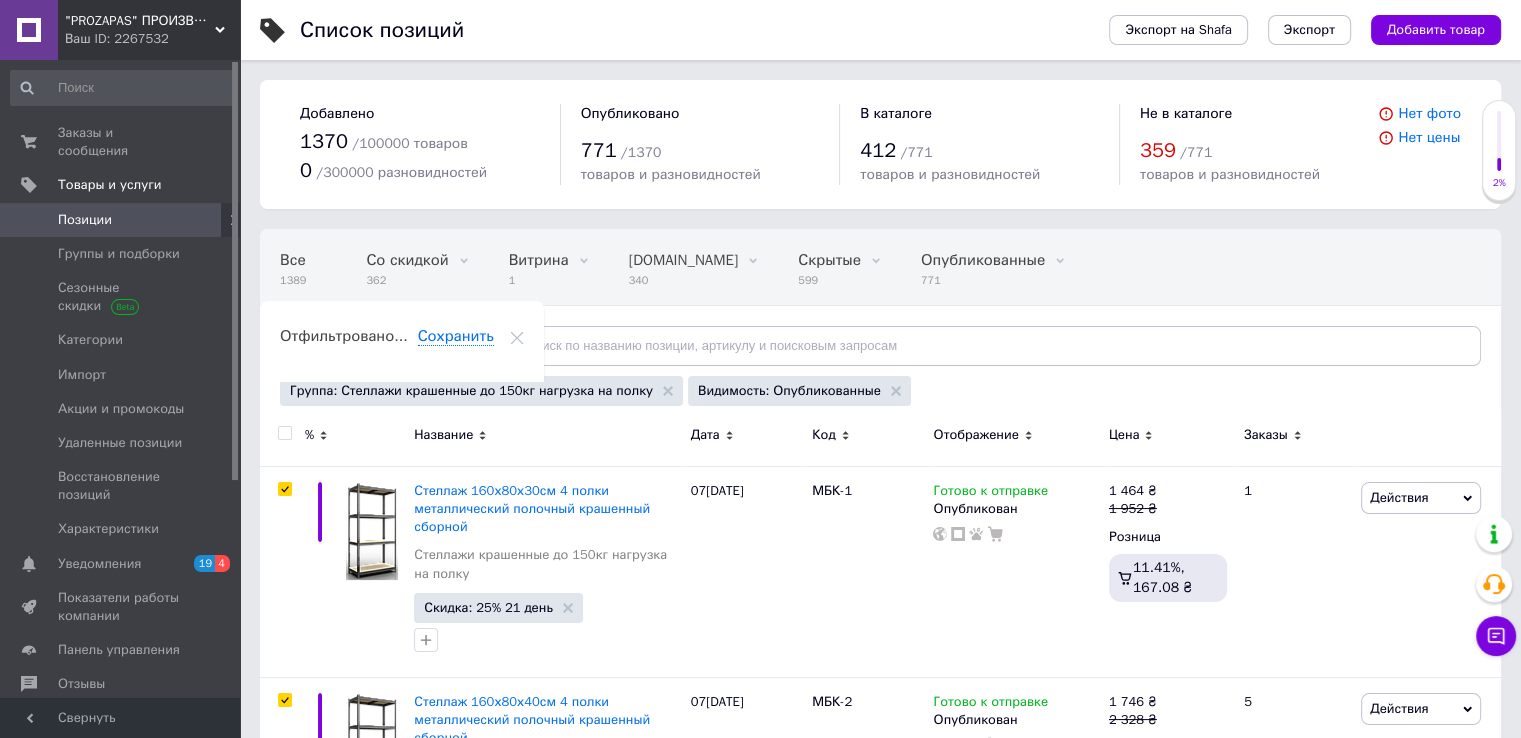 checkbox on "true" 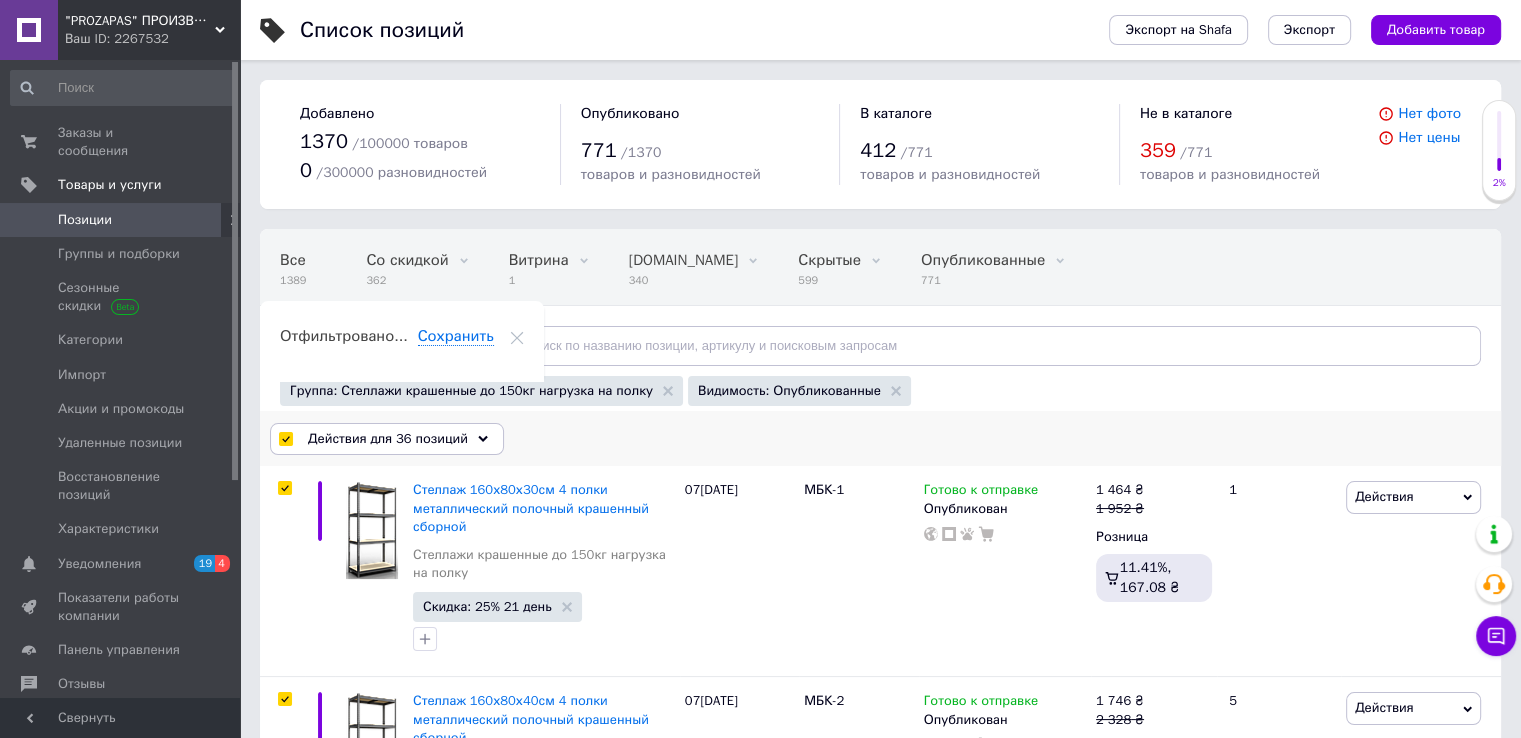click on "Действия для 36 позиций" at bounding box center (388, 439) 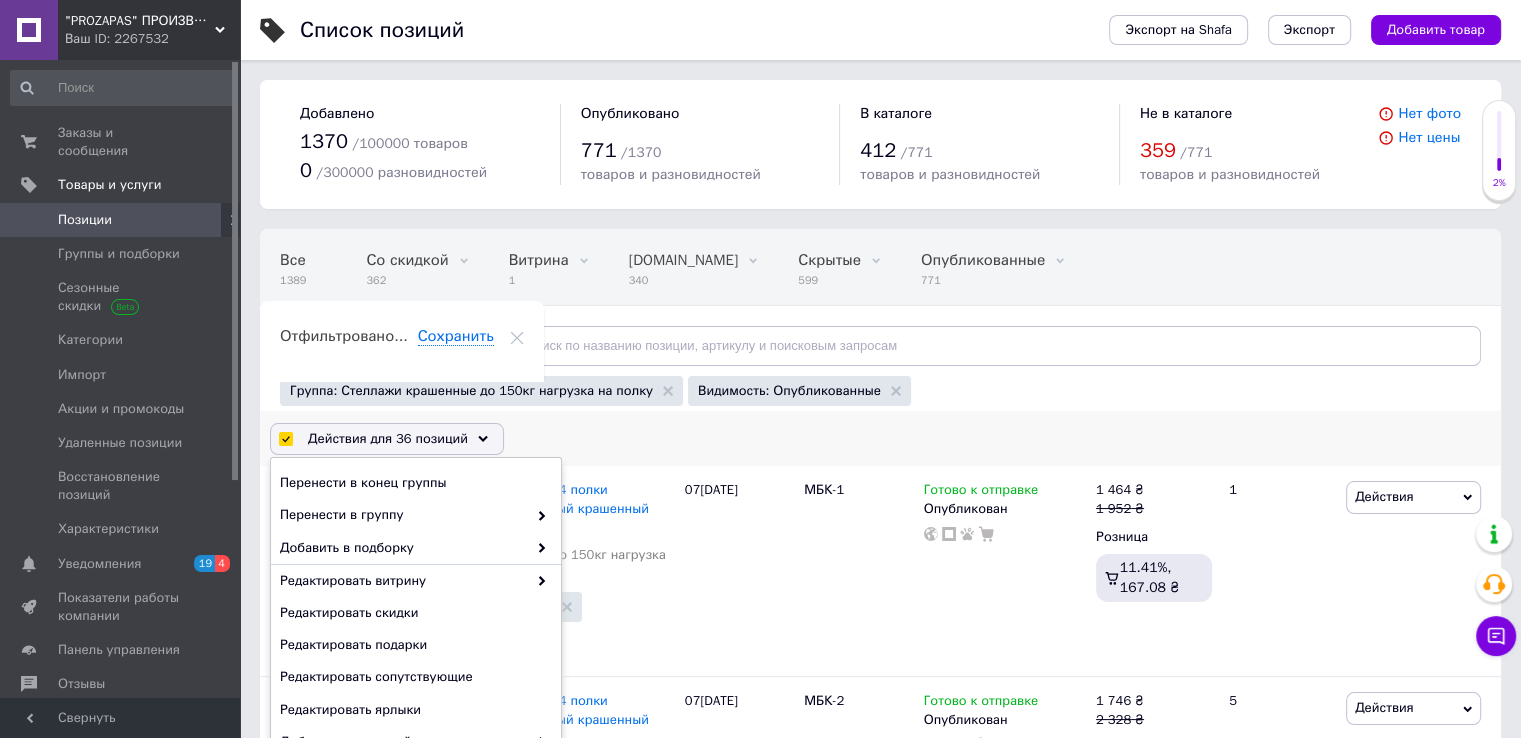 scroll, scrollTop: 125, scrollLeft: 0, axis: vertical 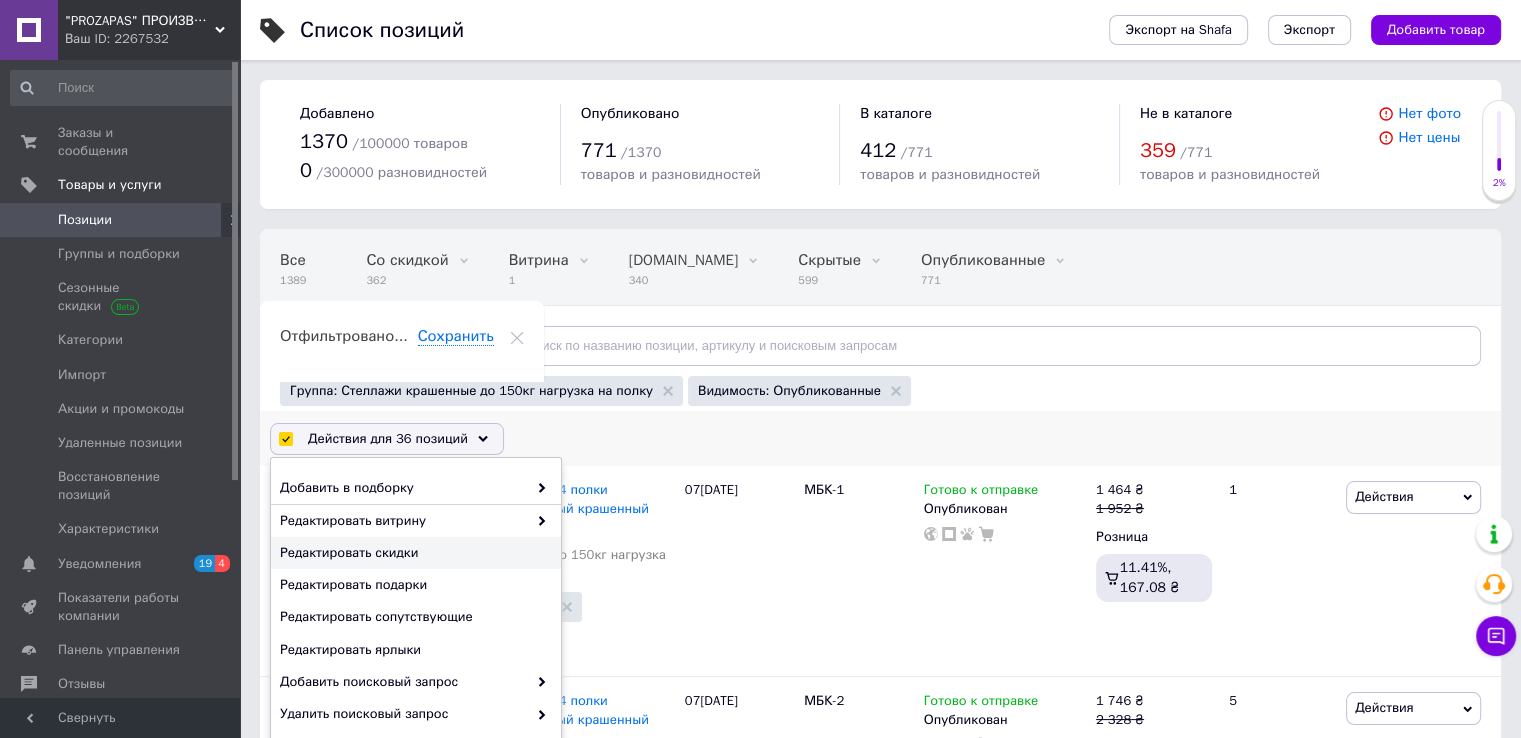 click on "Редактировать скидки" at bounding box center (413, 553) 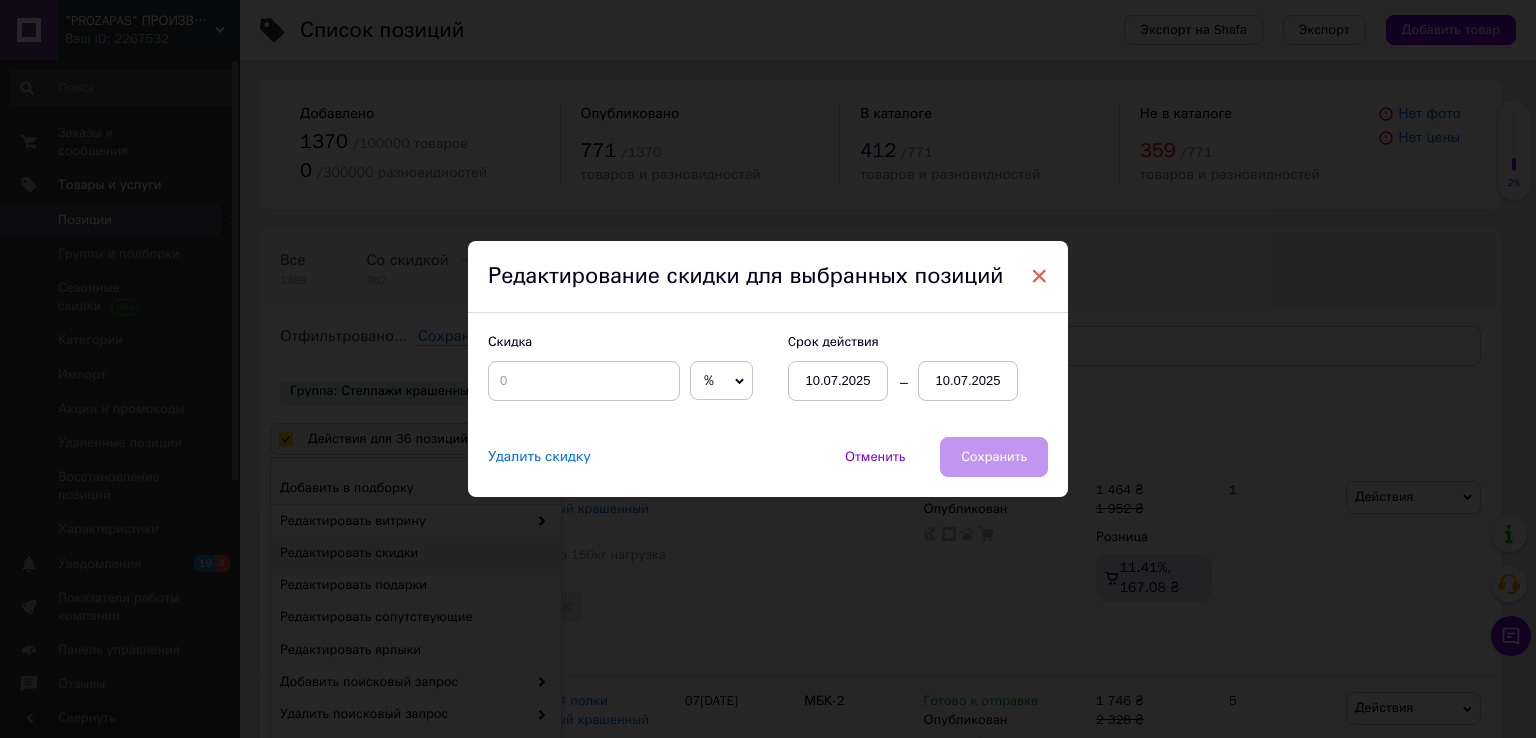 click on "×" at bounding box center (1039, 276) 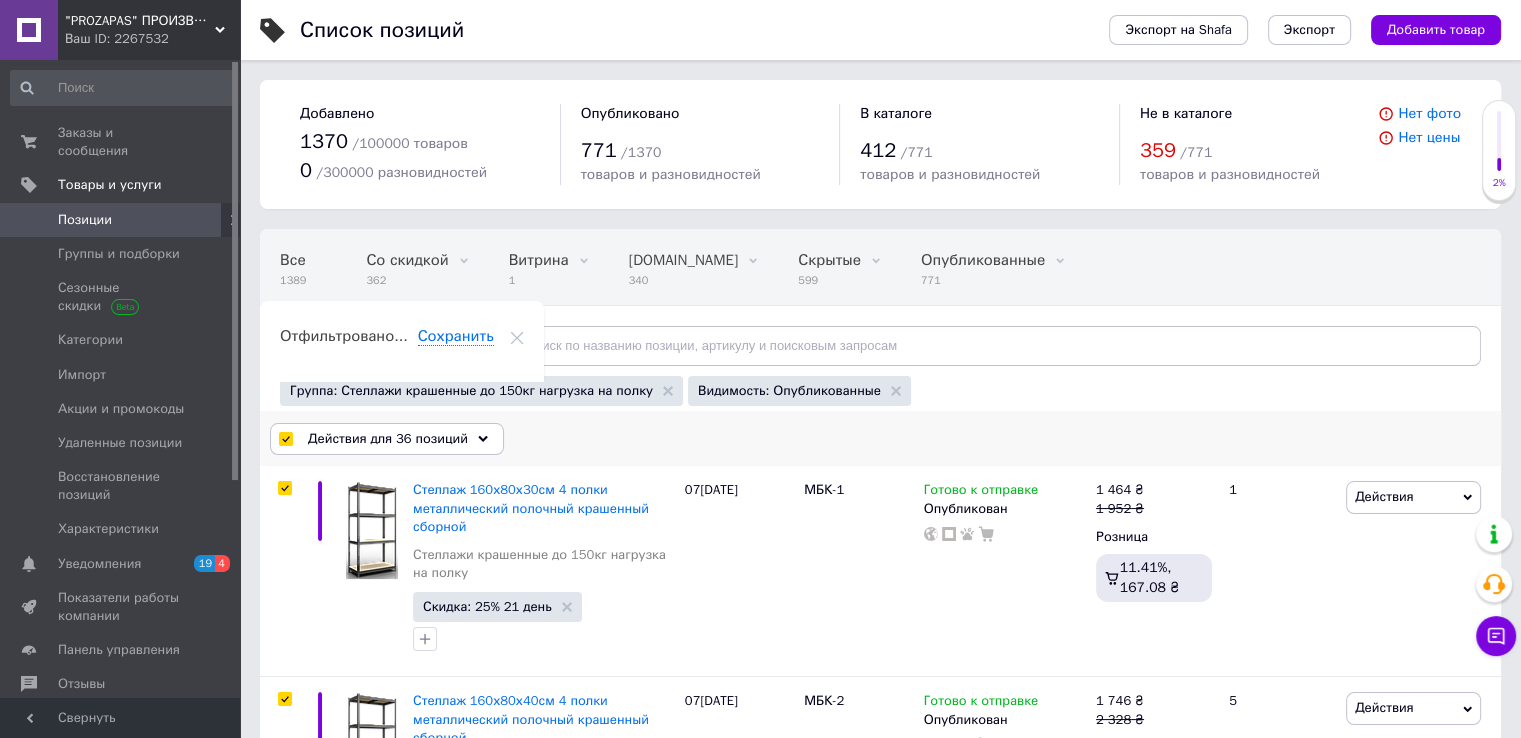 click on "Действия для 36 позиций" at bounding box center (388, 439) 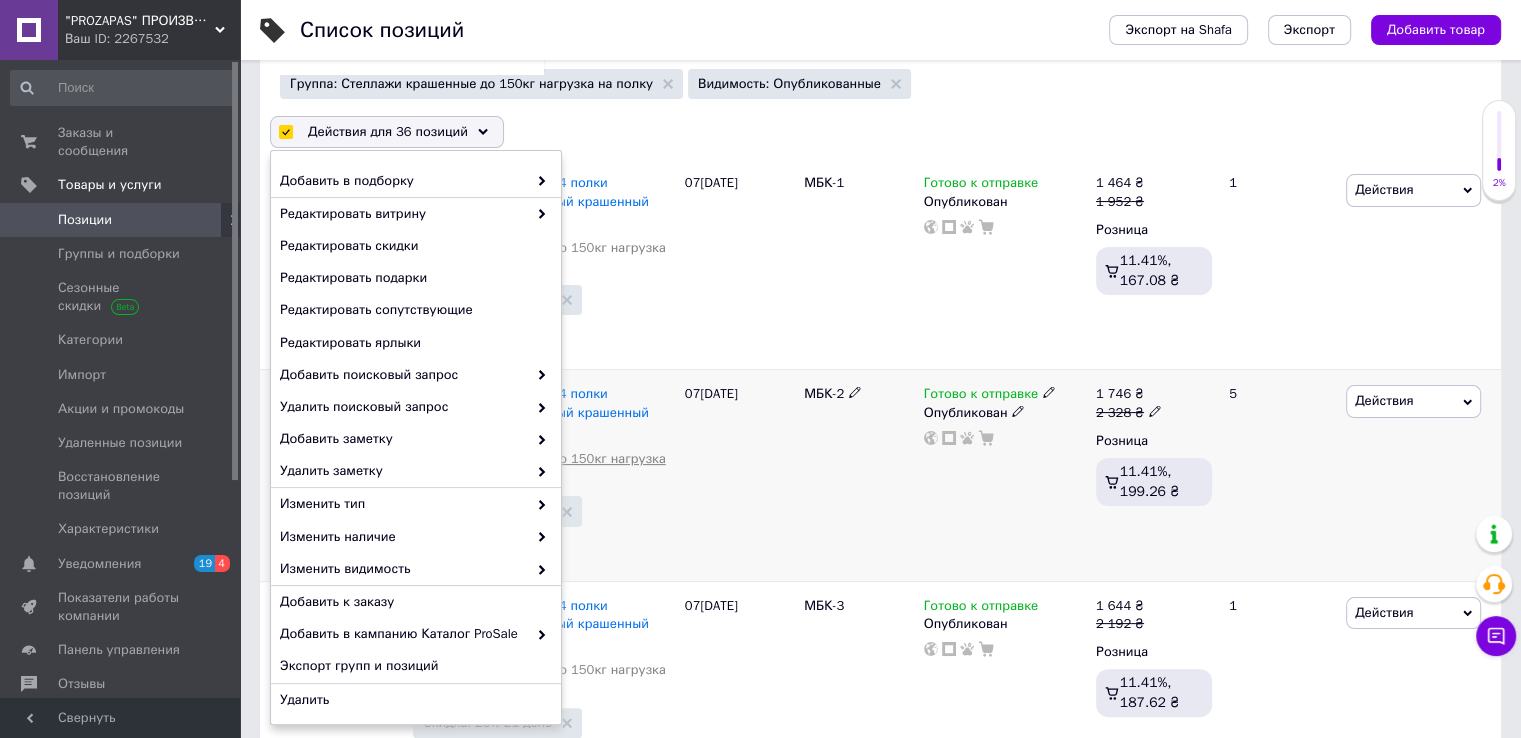 scroll, scrollTop: 400, scrollLeft: 0, axis: vertical 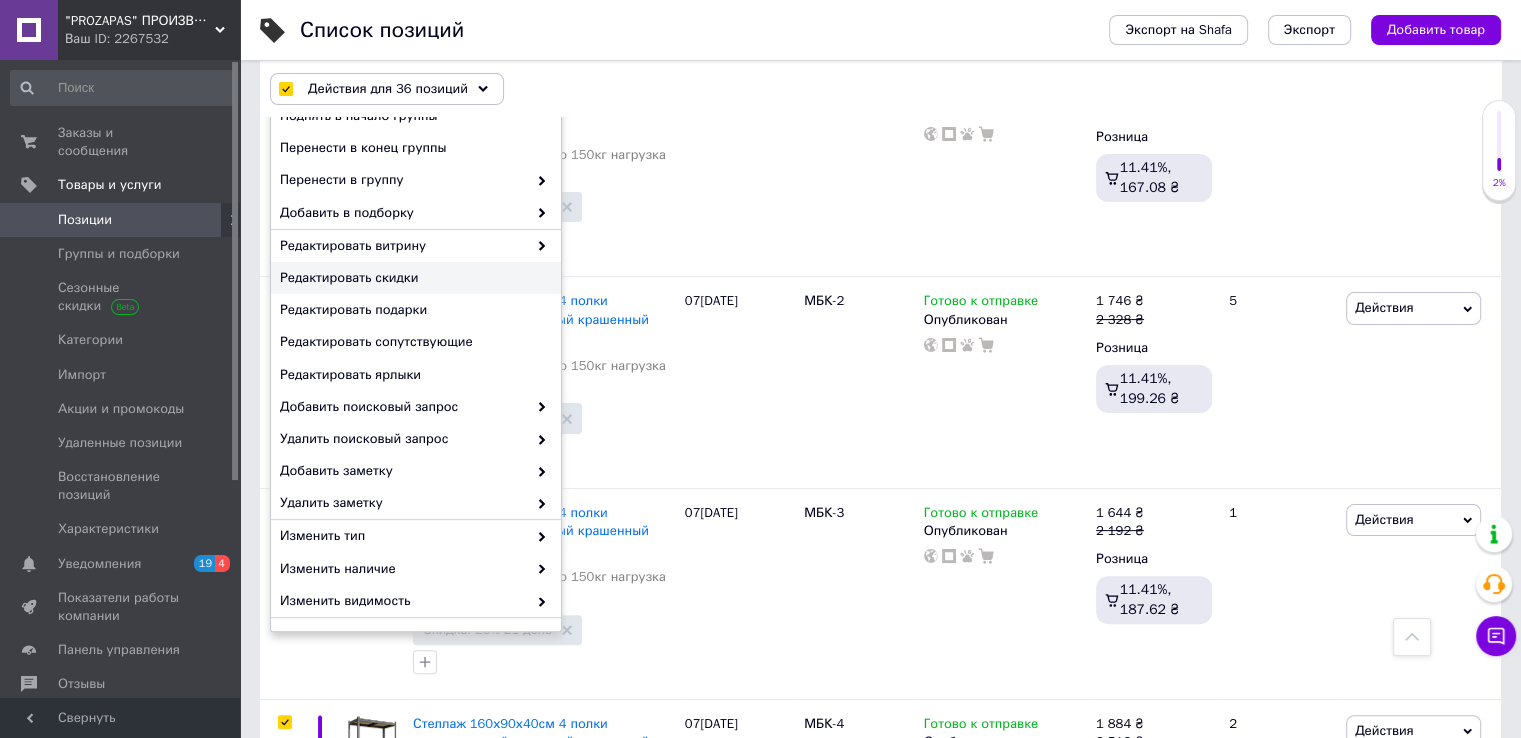click on "Редактировать скидки" at bounding box center [413, 278] 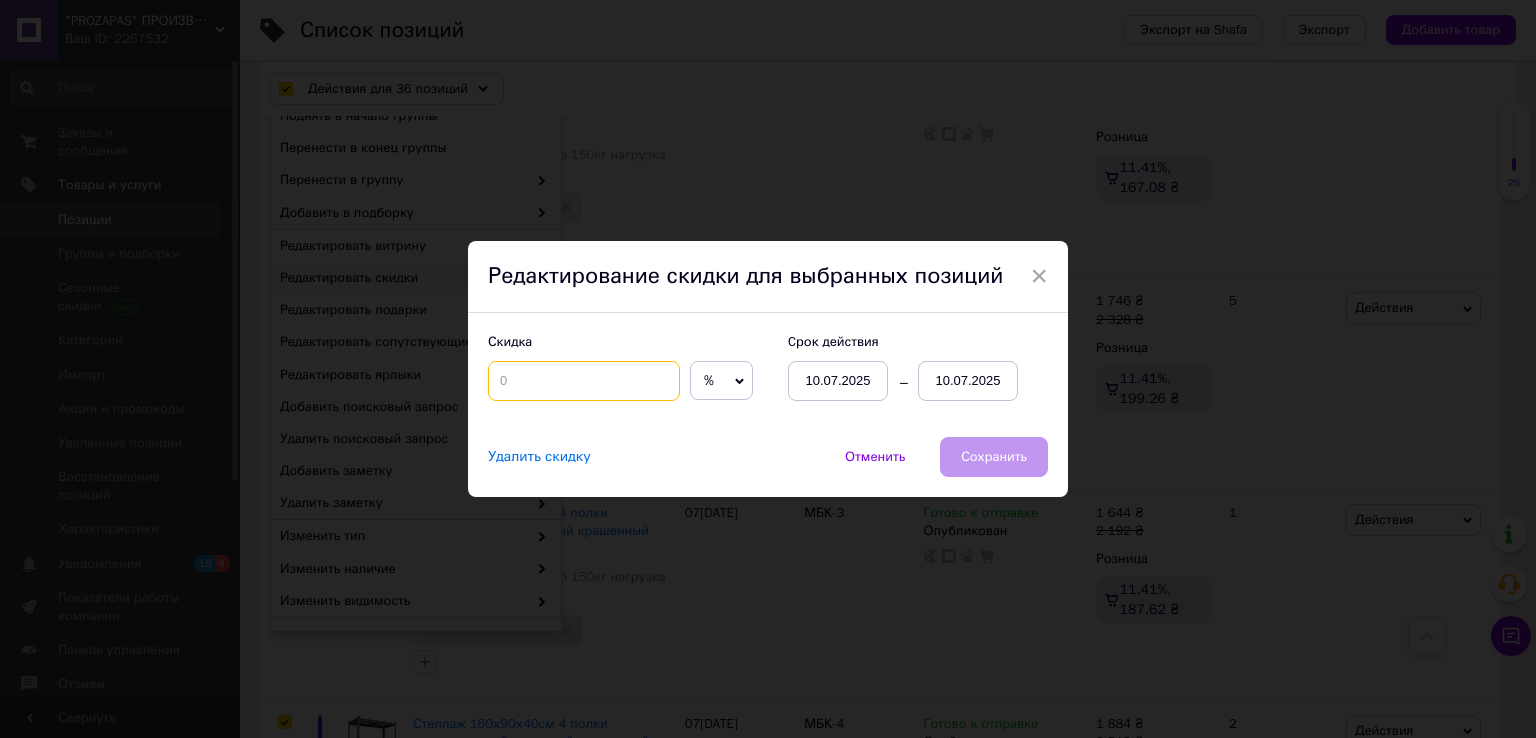 click at bounding box center [584, 381] 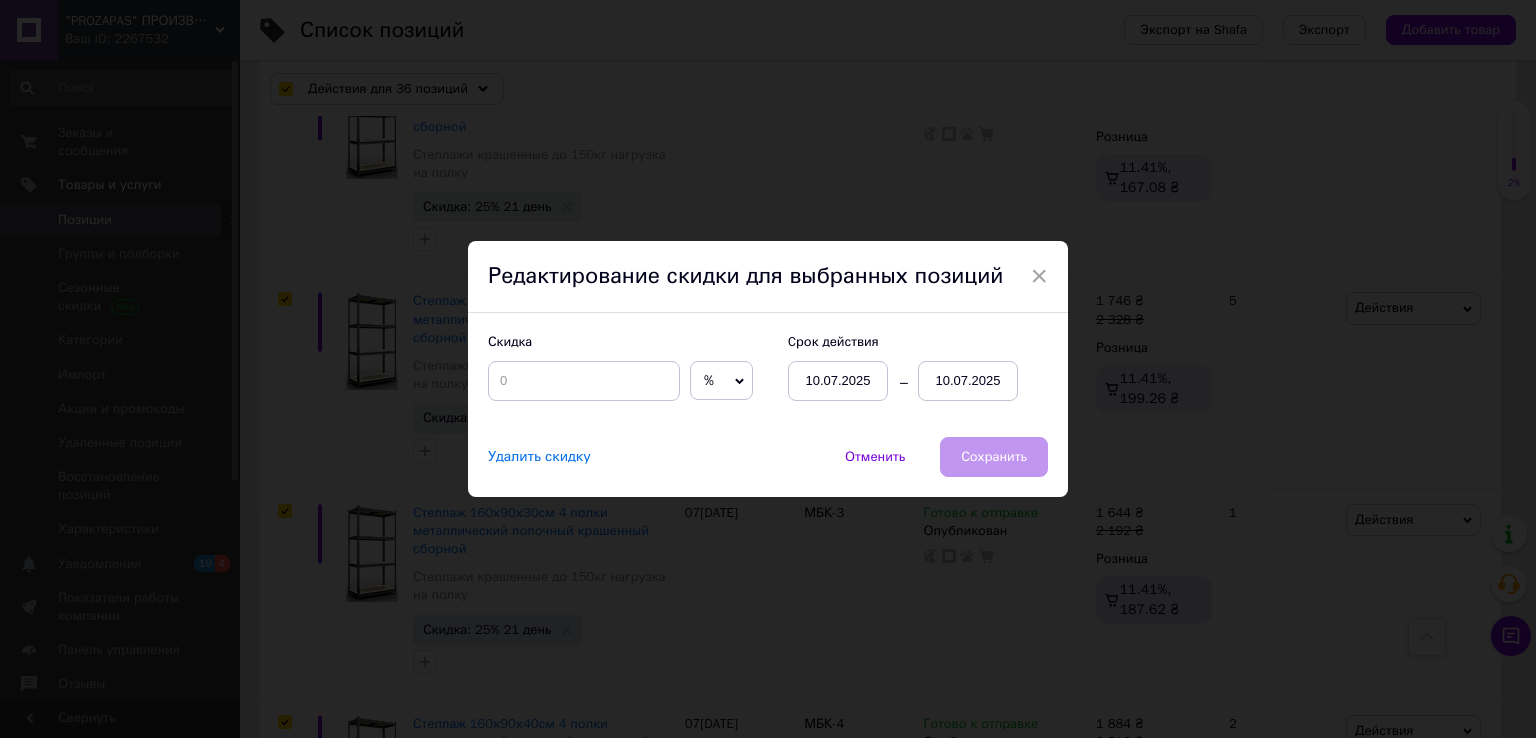 click on "10.07.2025" at bounding box center (968, 381) 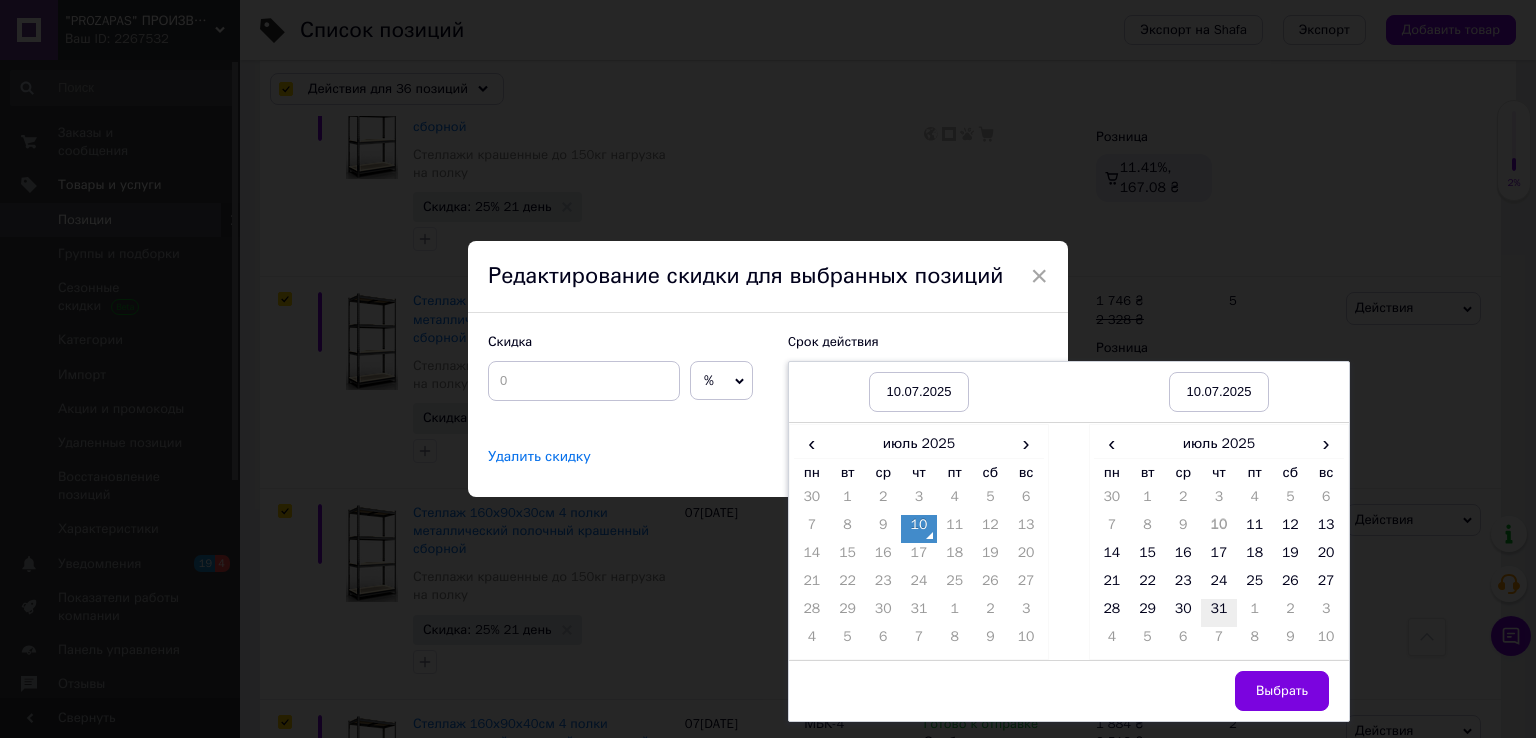 click on "31" at bounding box center [1219, 613] 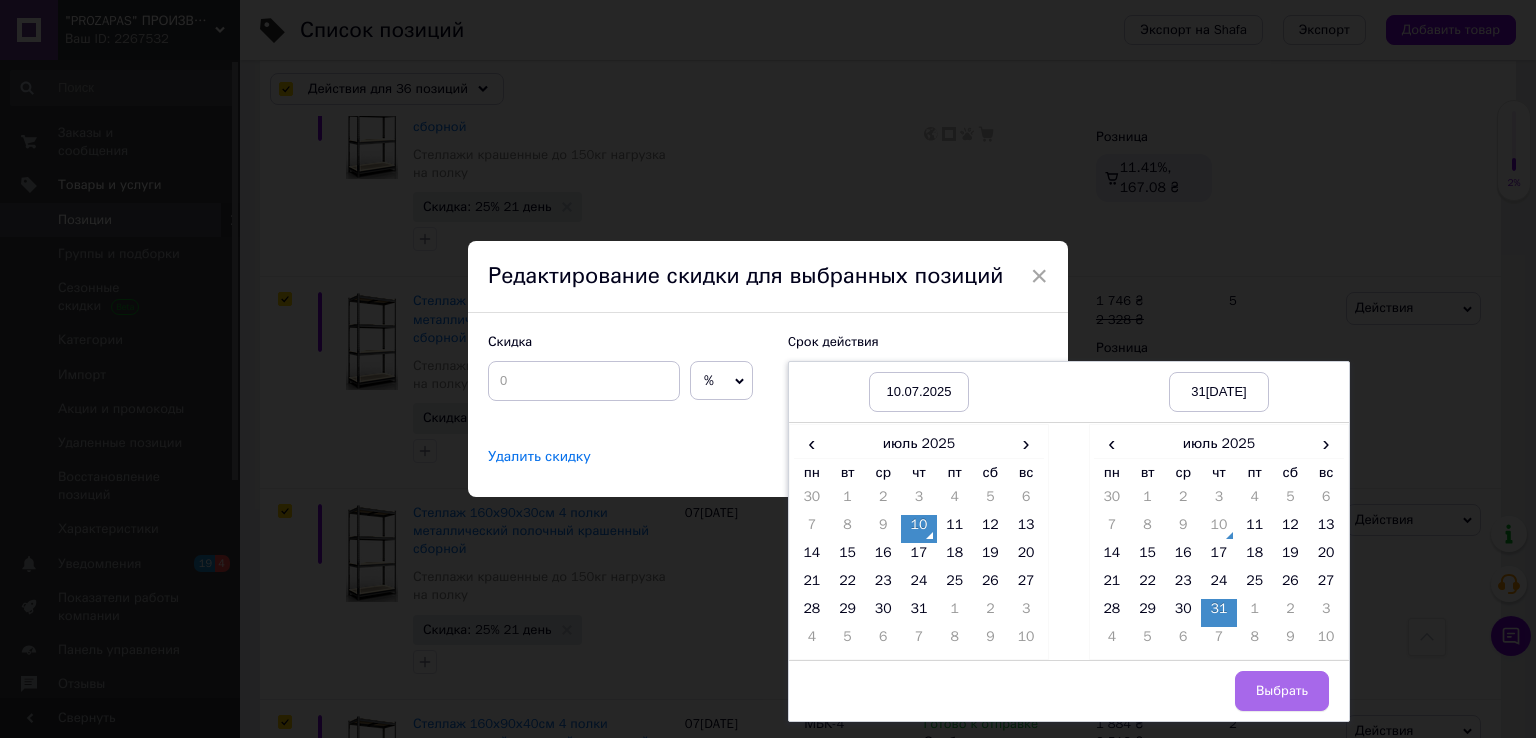 click on "Выбрать" at bounding box center [1282, 691] 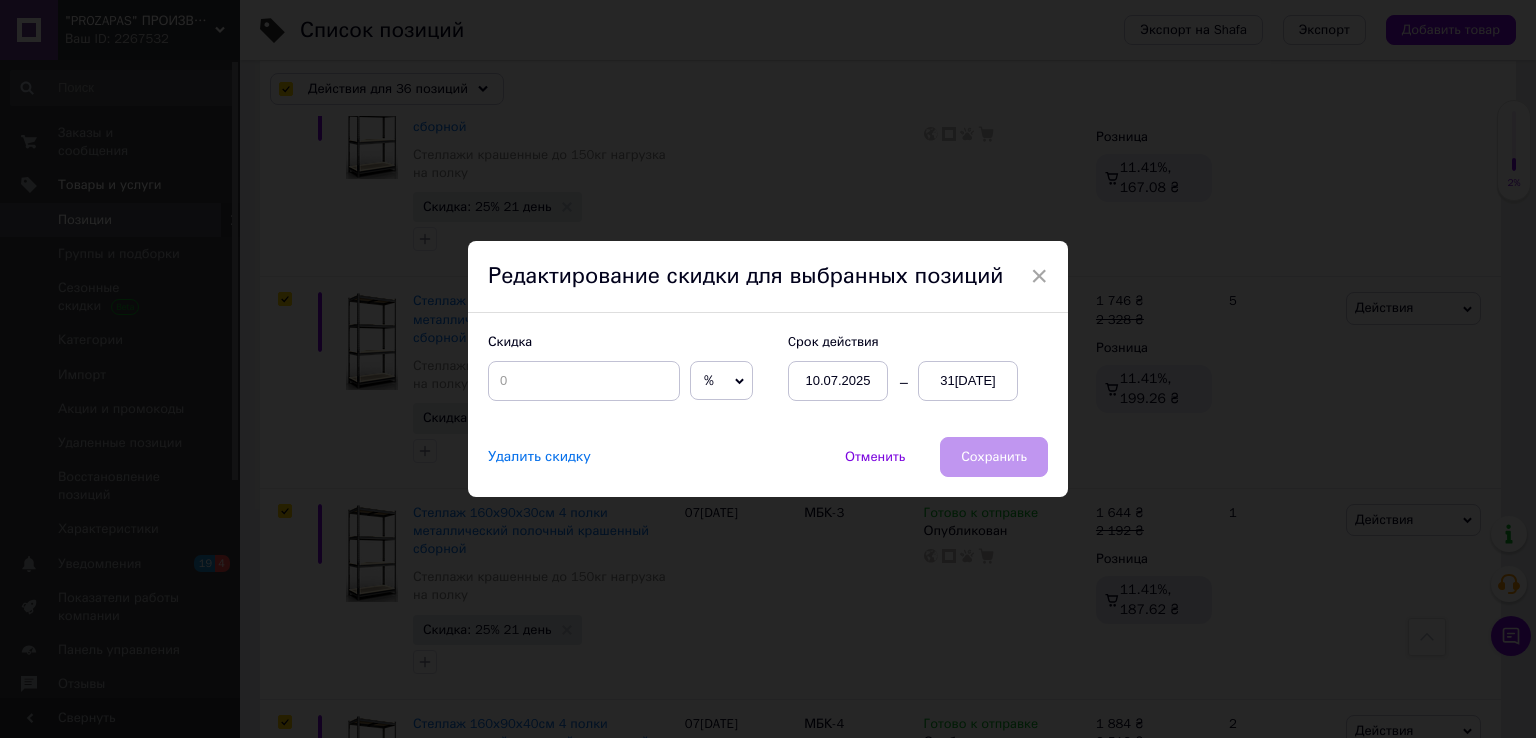 click on "Удалить скидку" at bounding box center [539, 457] 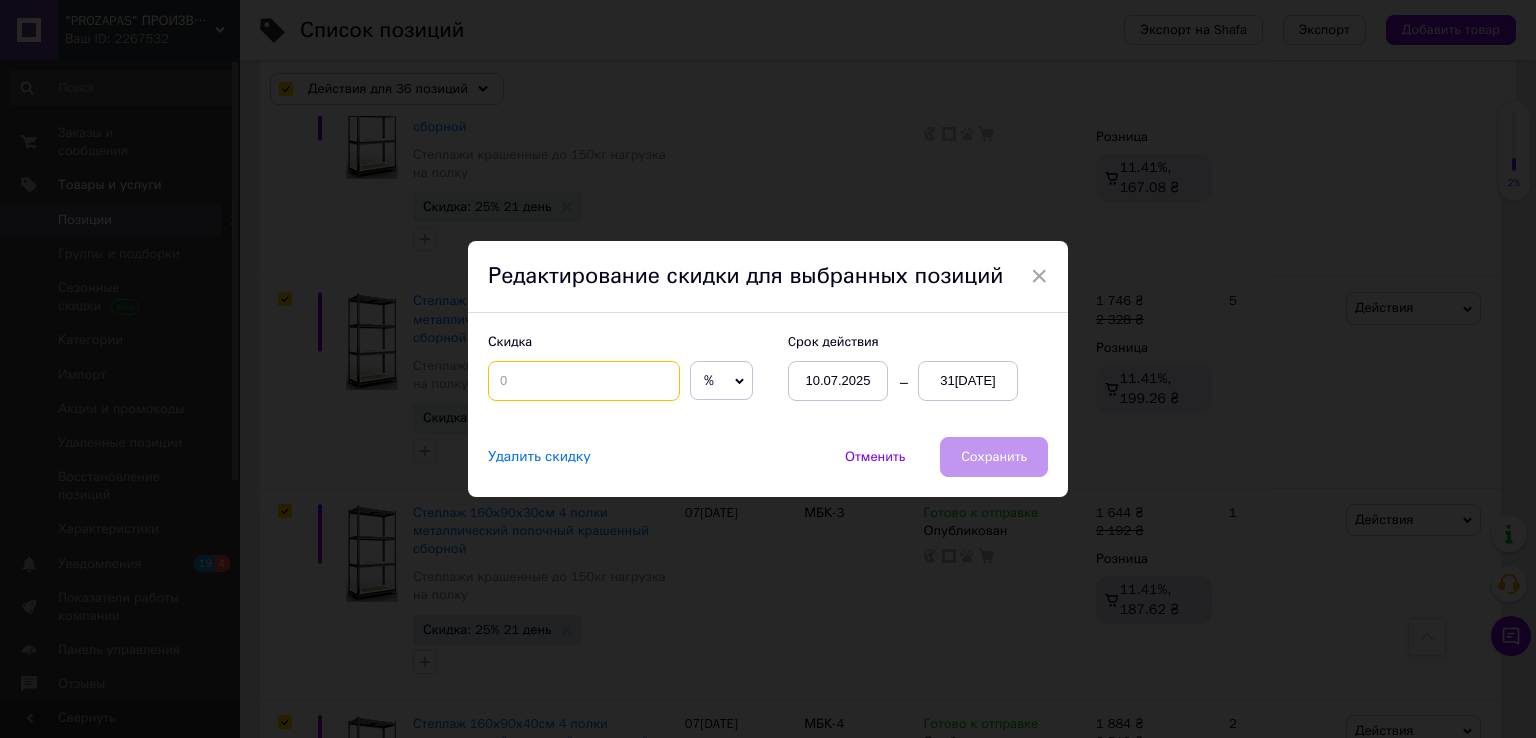 click at bounding box center [584, 381] 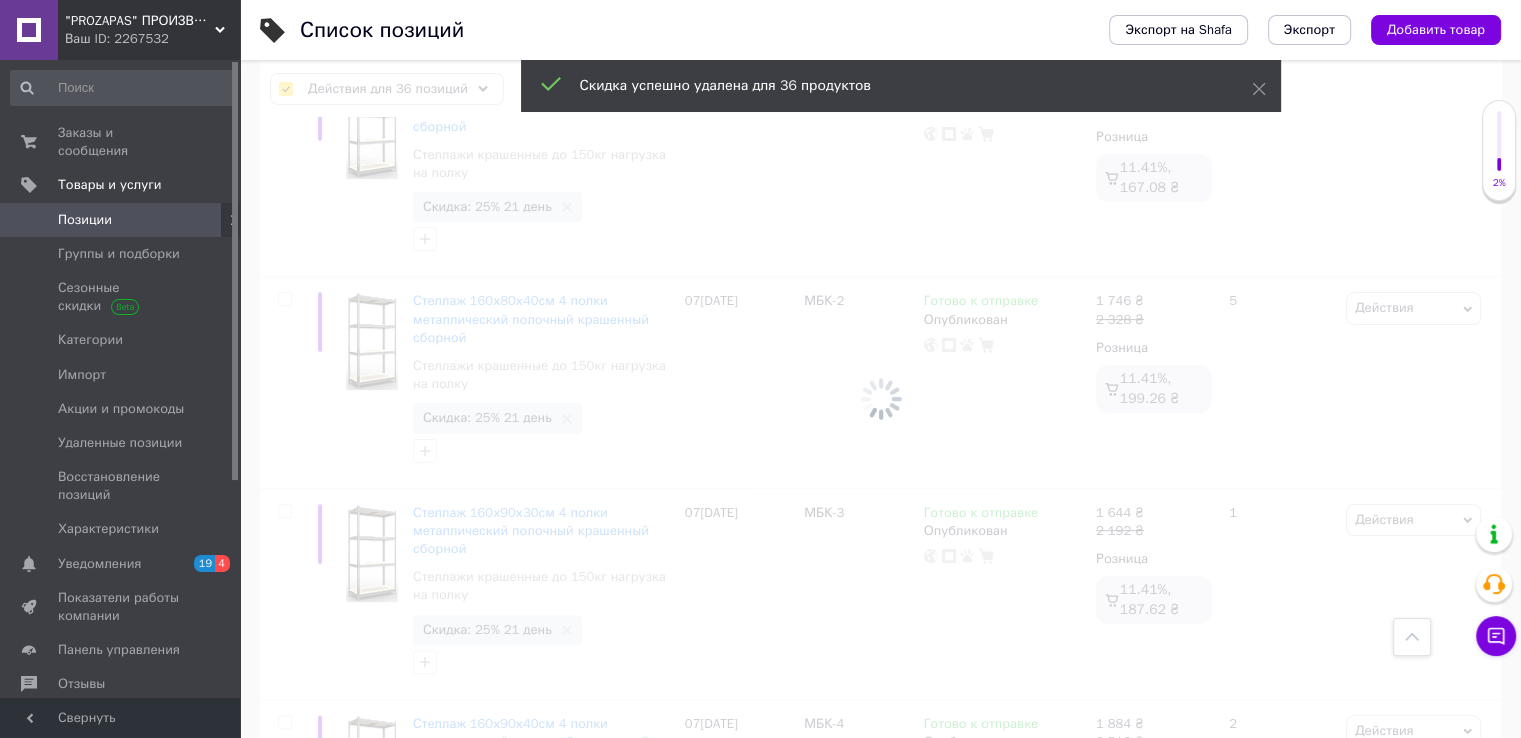 checkbox on "false" 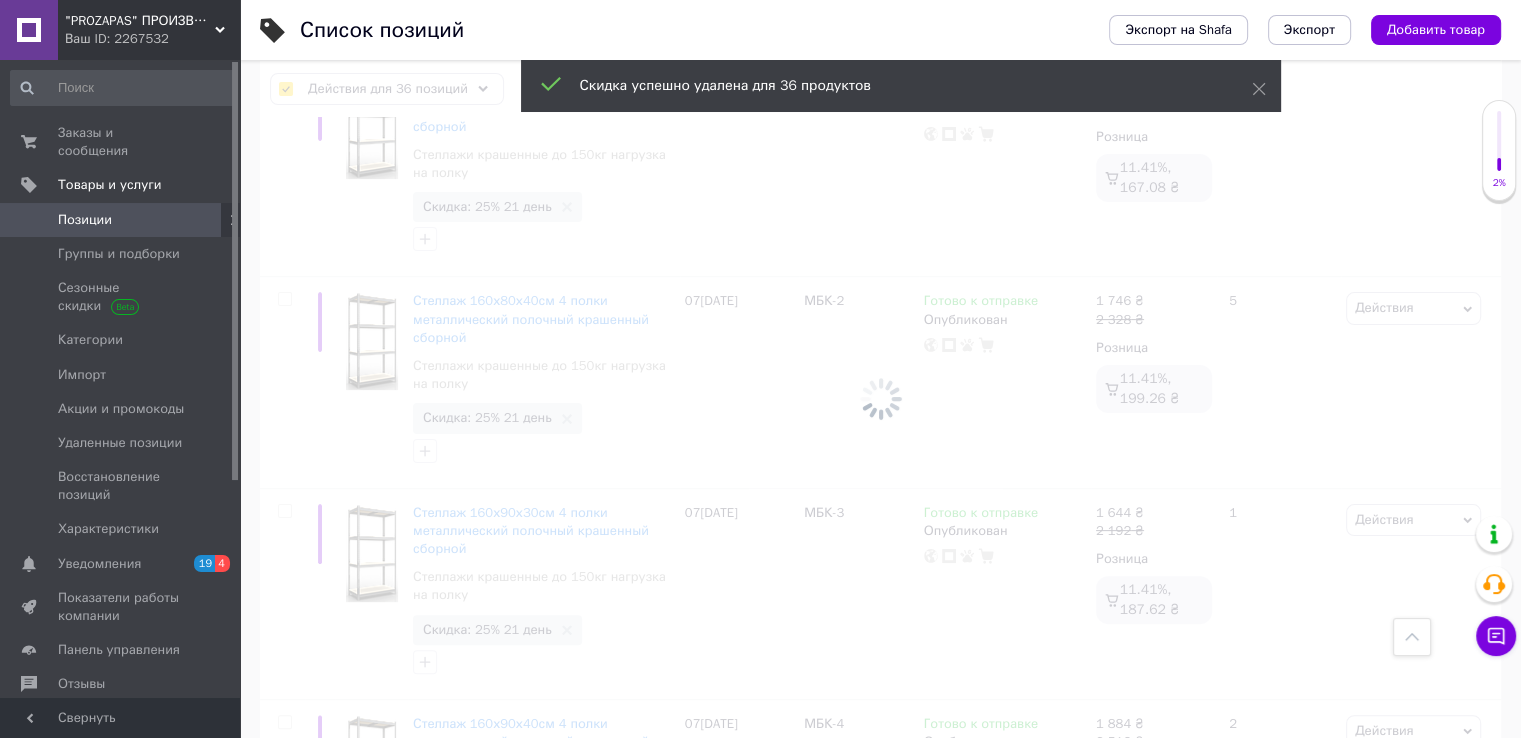 checkbox on "false" 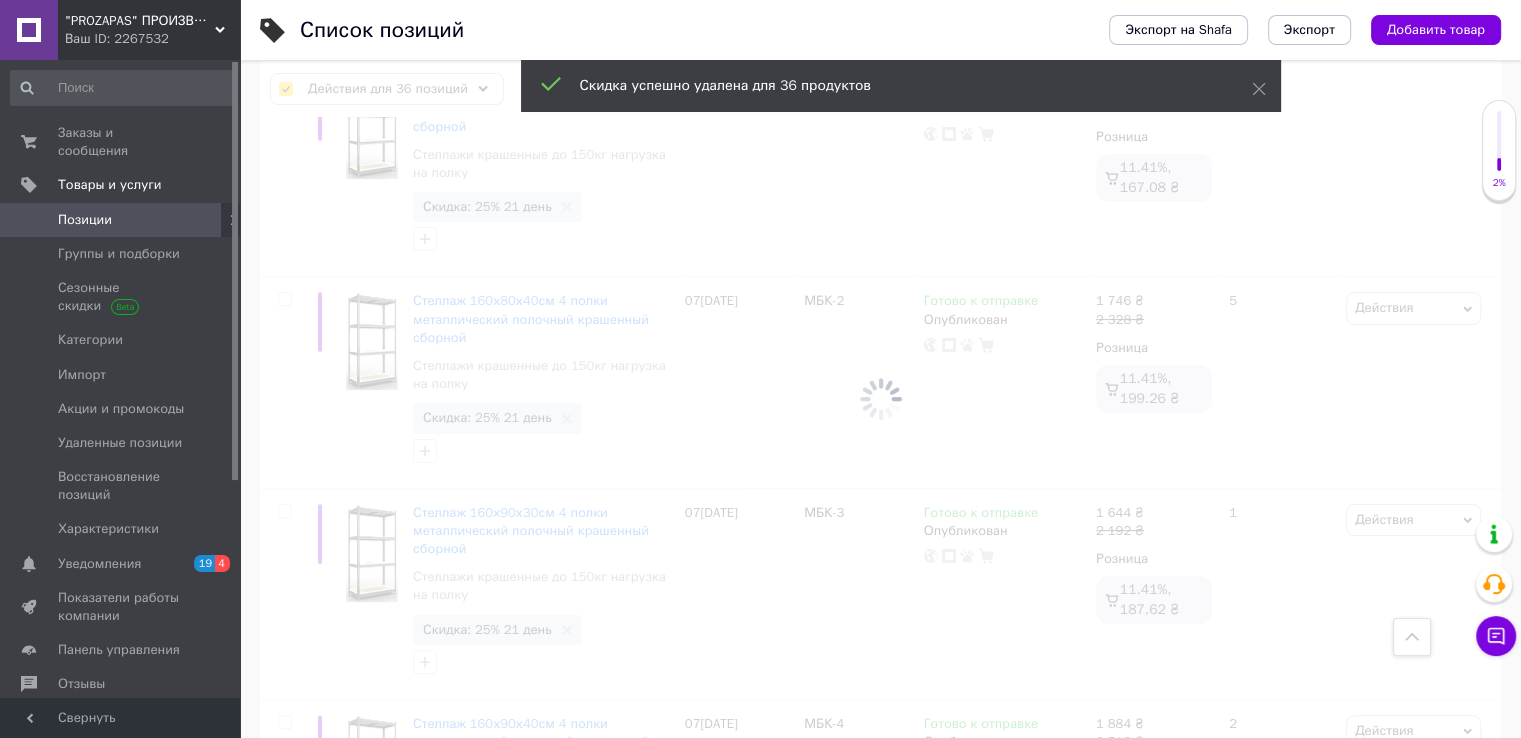 checkbox on "false" 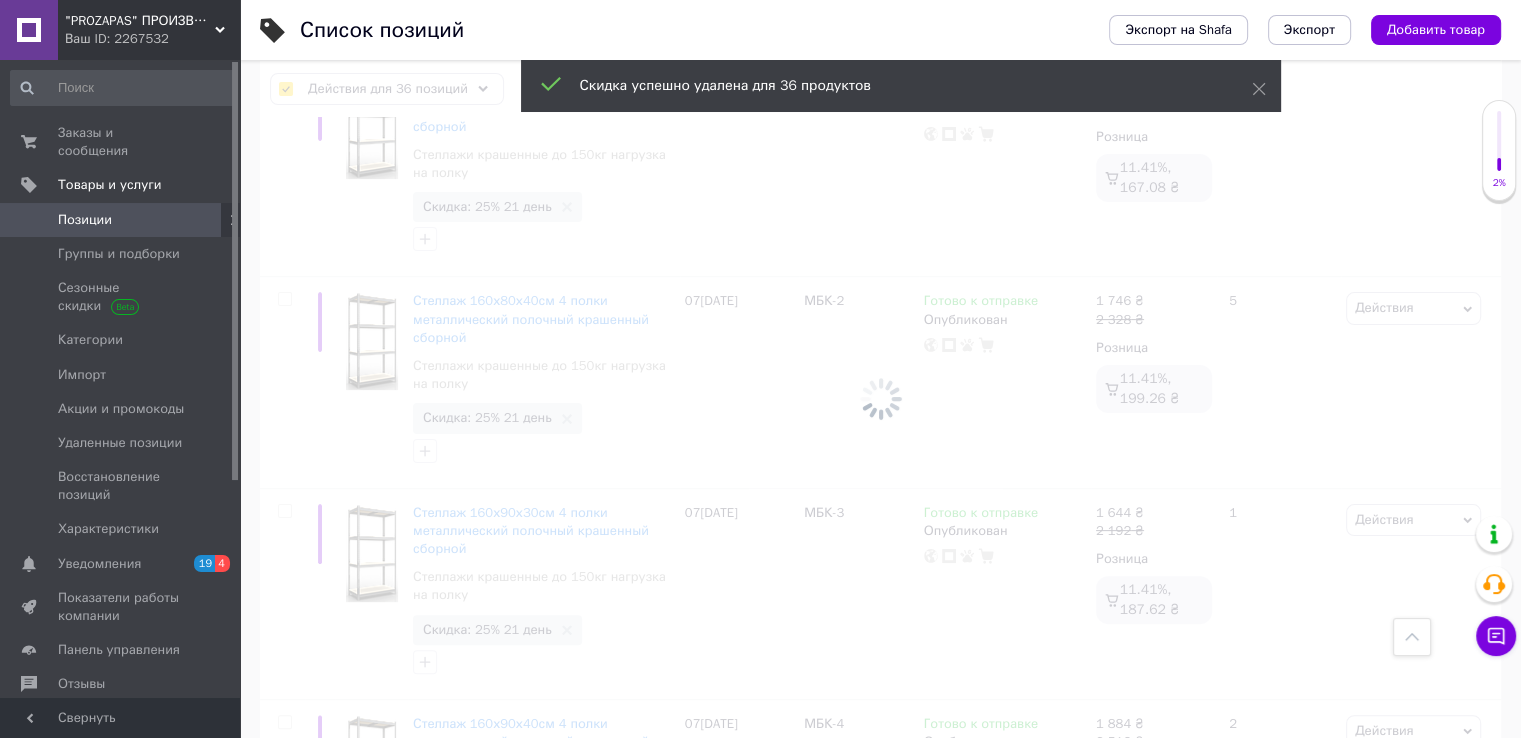checkbox on "false" 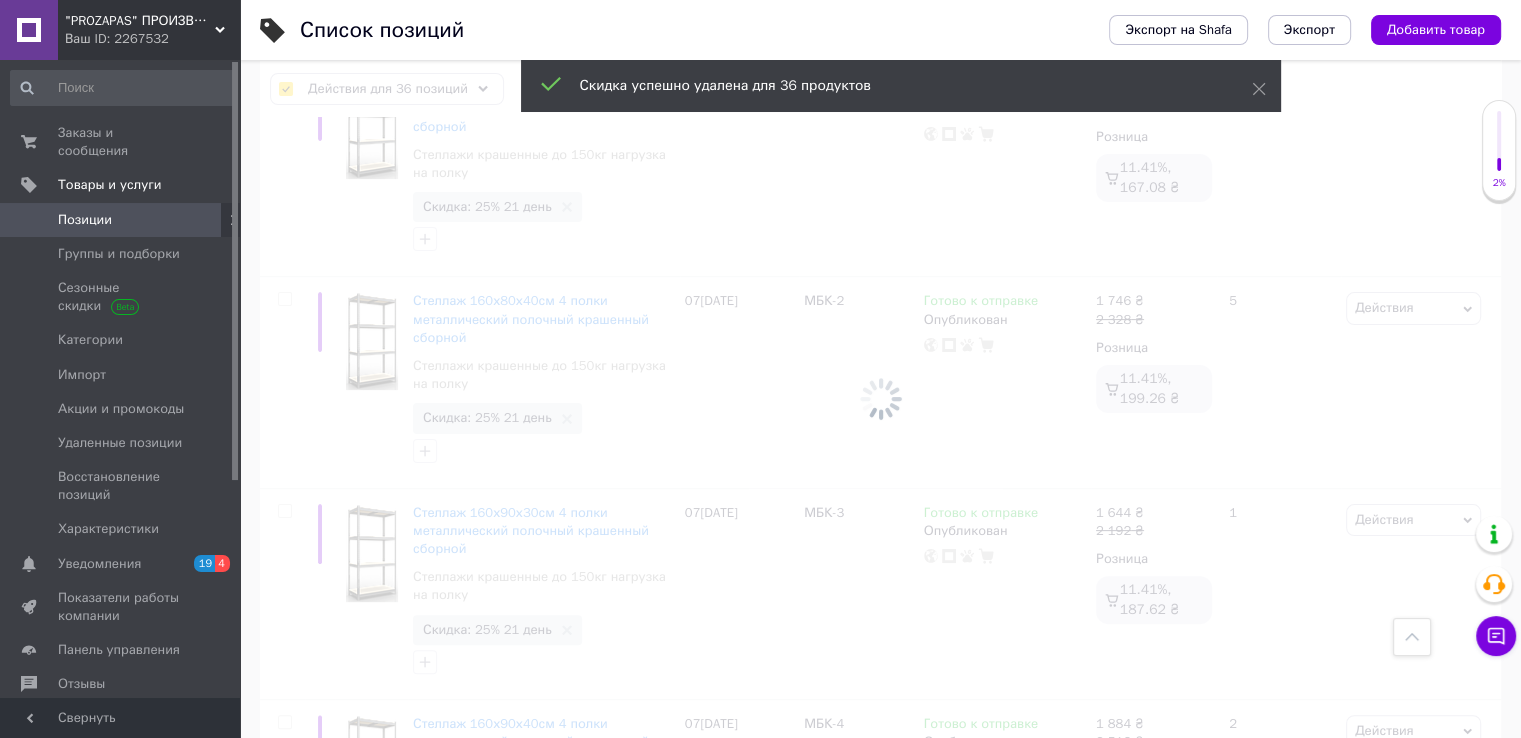 checkbox on "false" 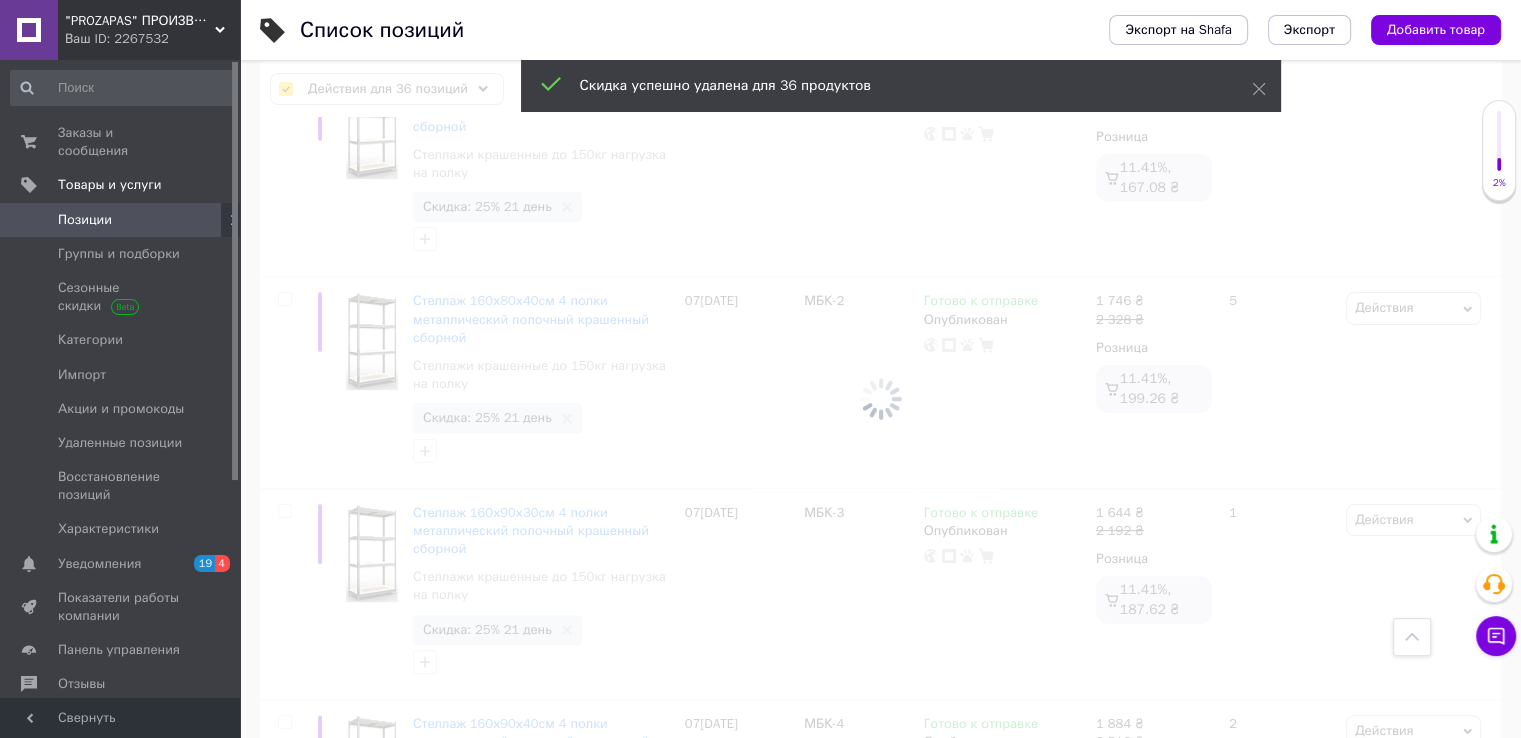 checkbox on "false" 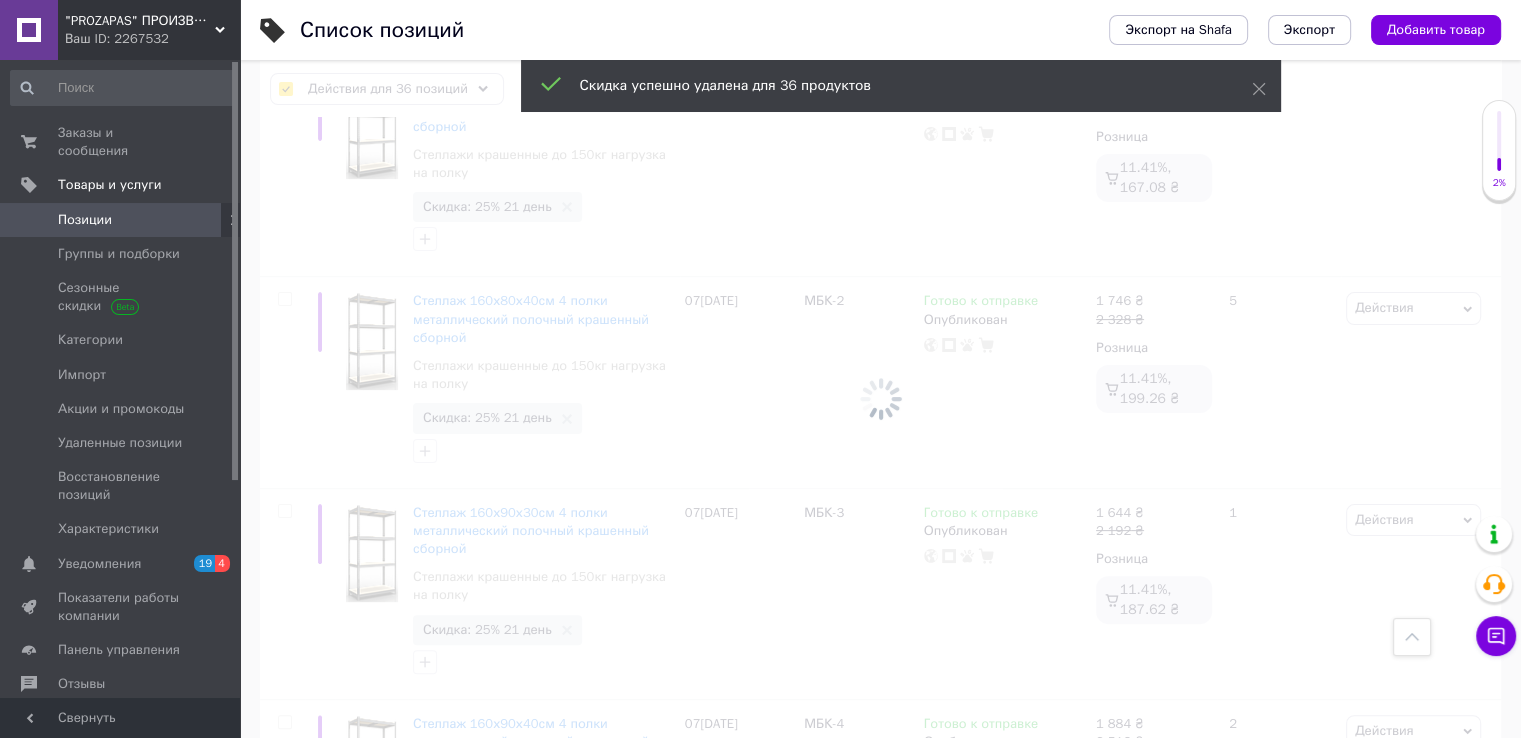 checkbox on "false" 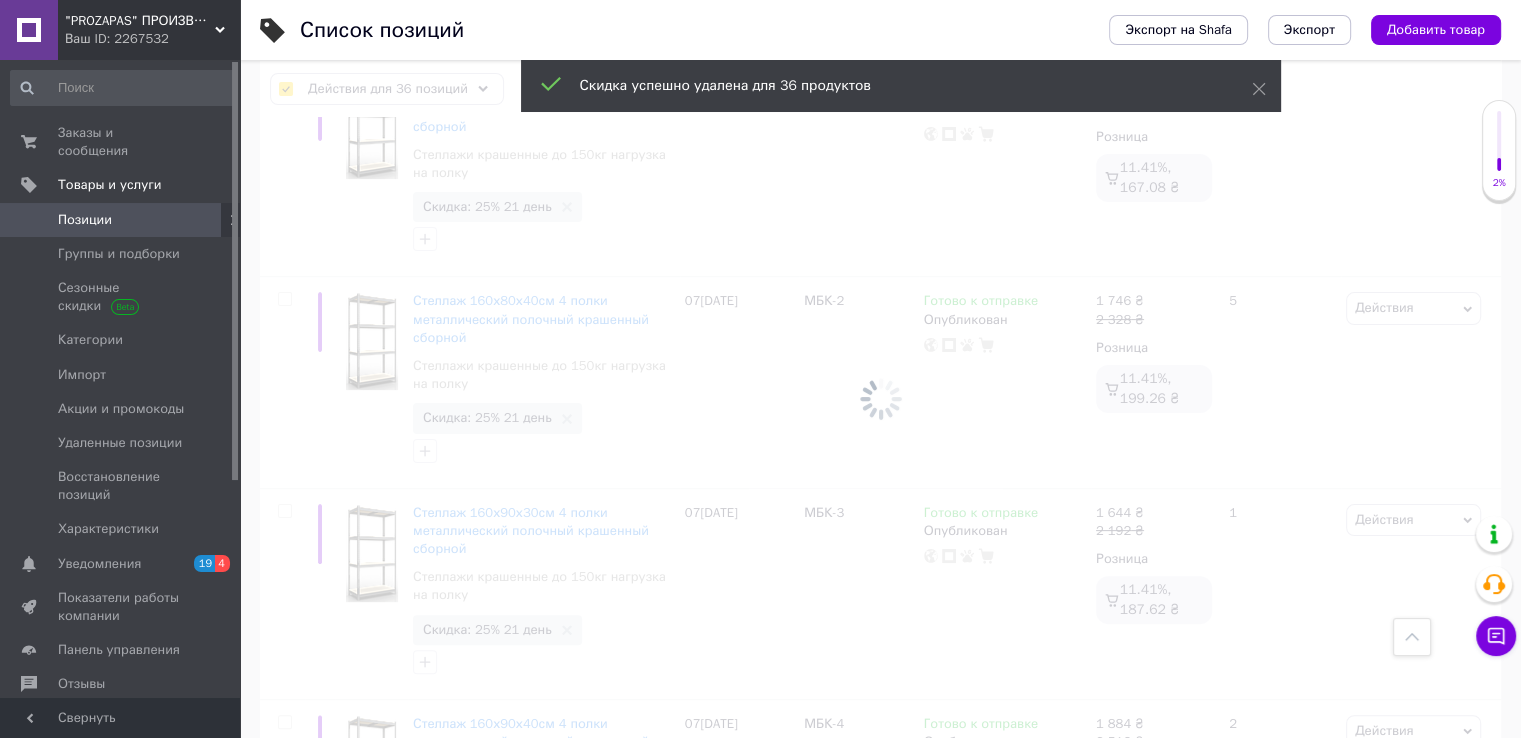 checkbox on "false" 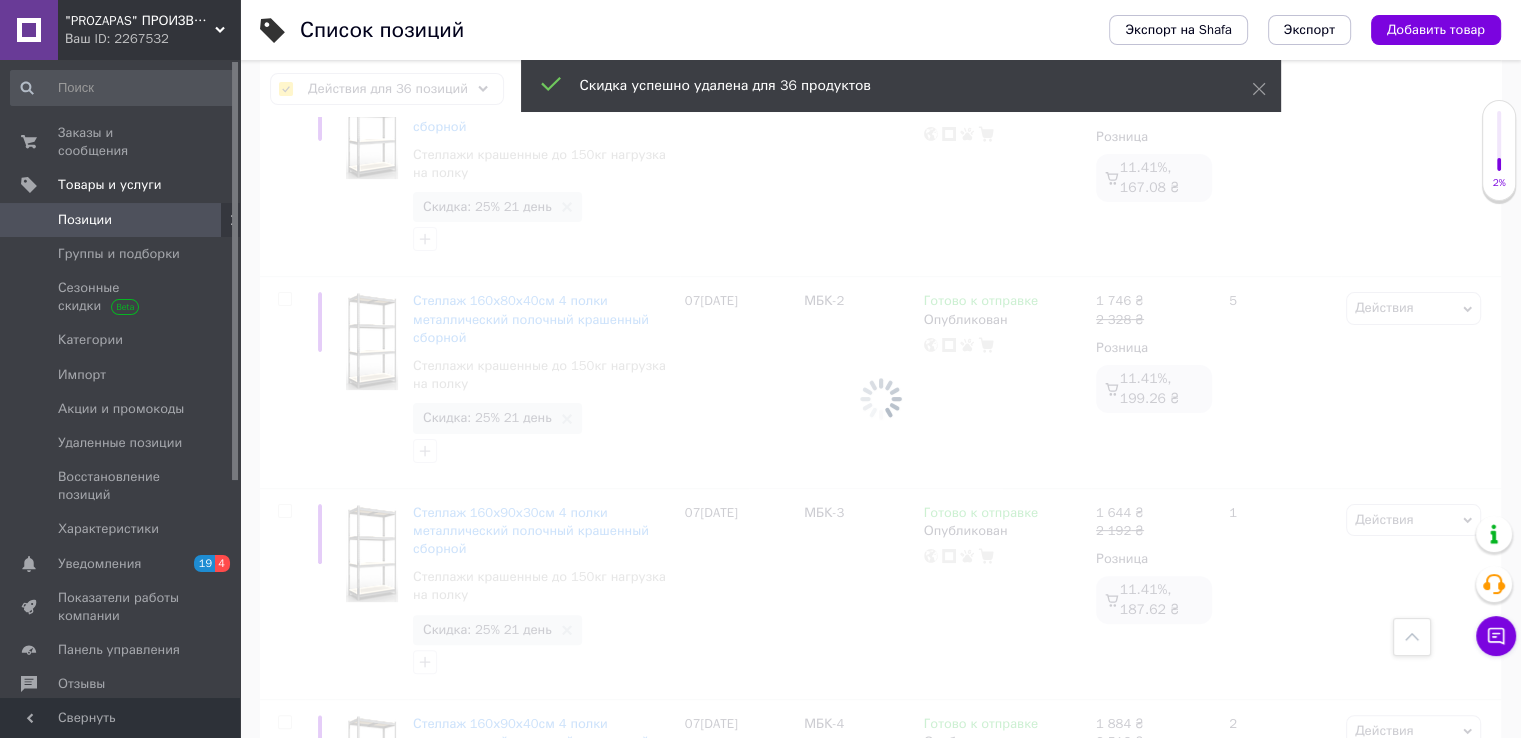 checkbox on "false" 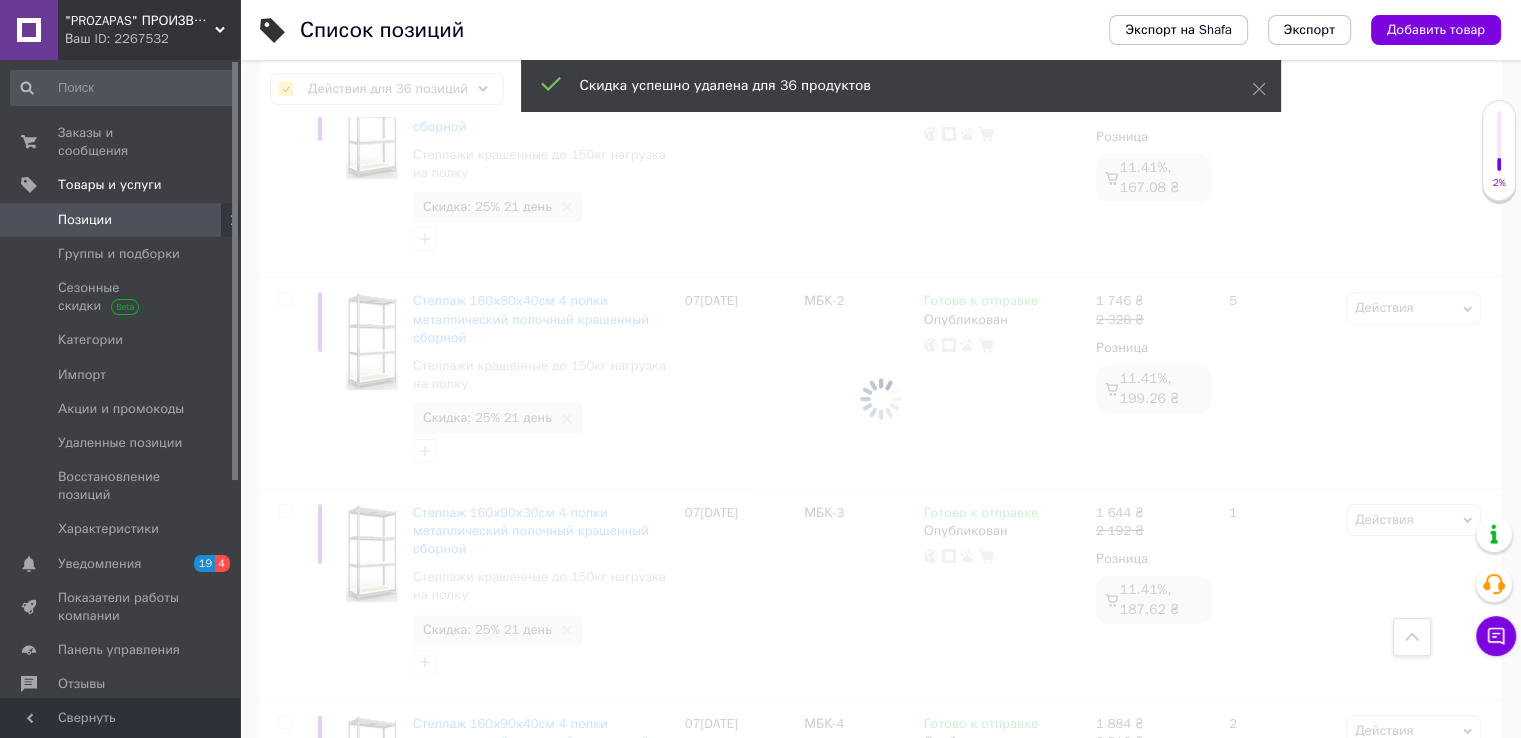 checkbox on "false" 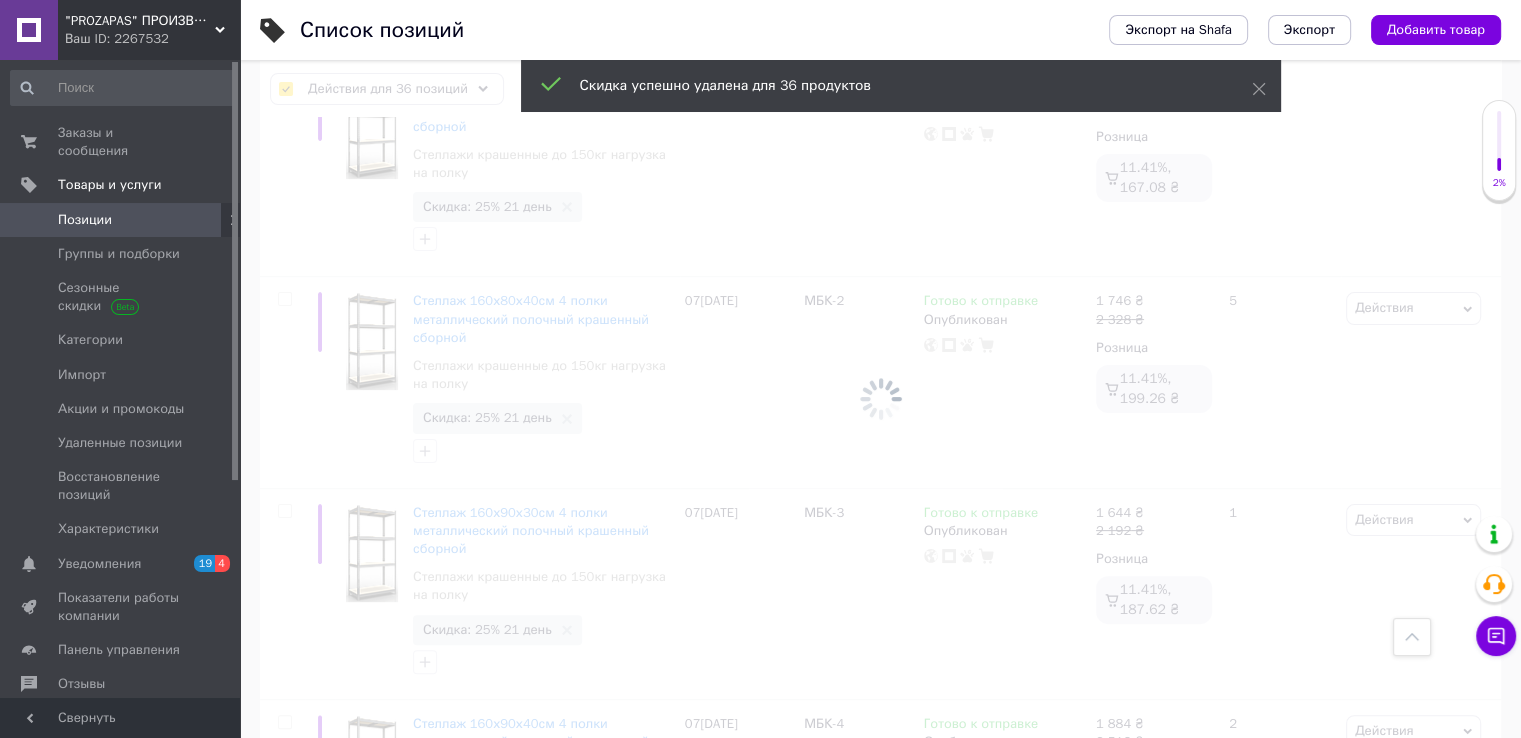 checkbox on "false" 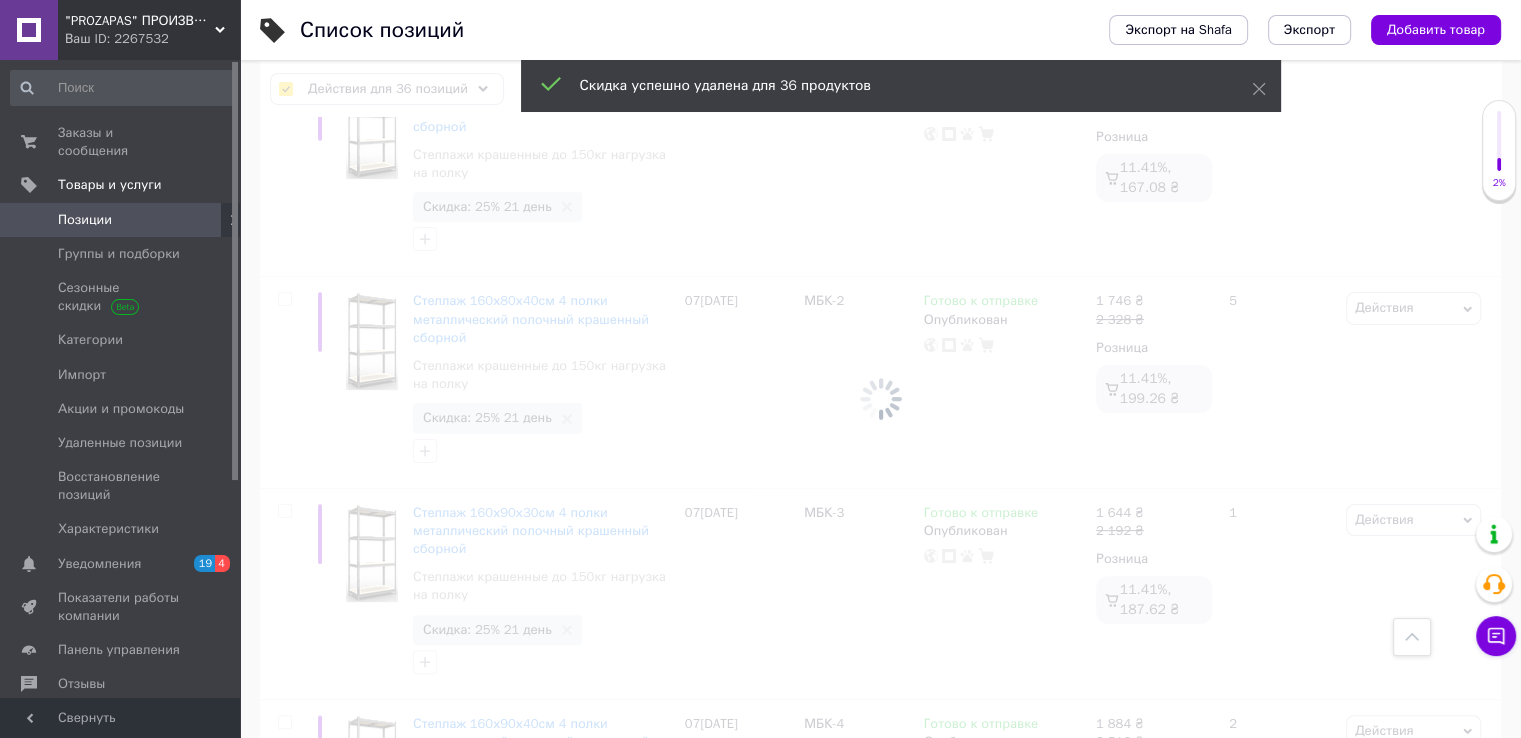 checkbox on "false" 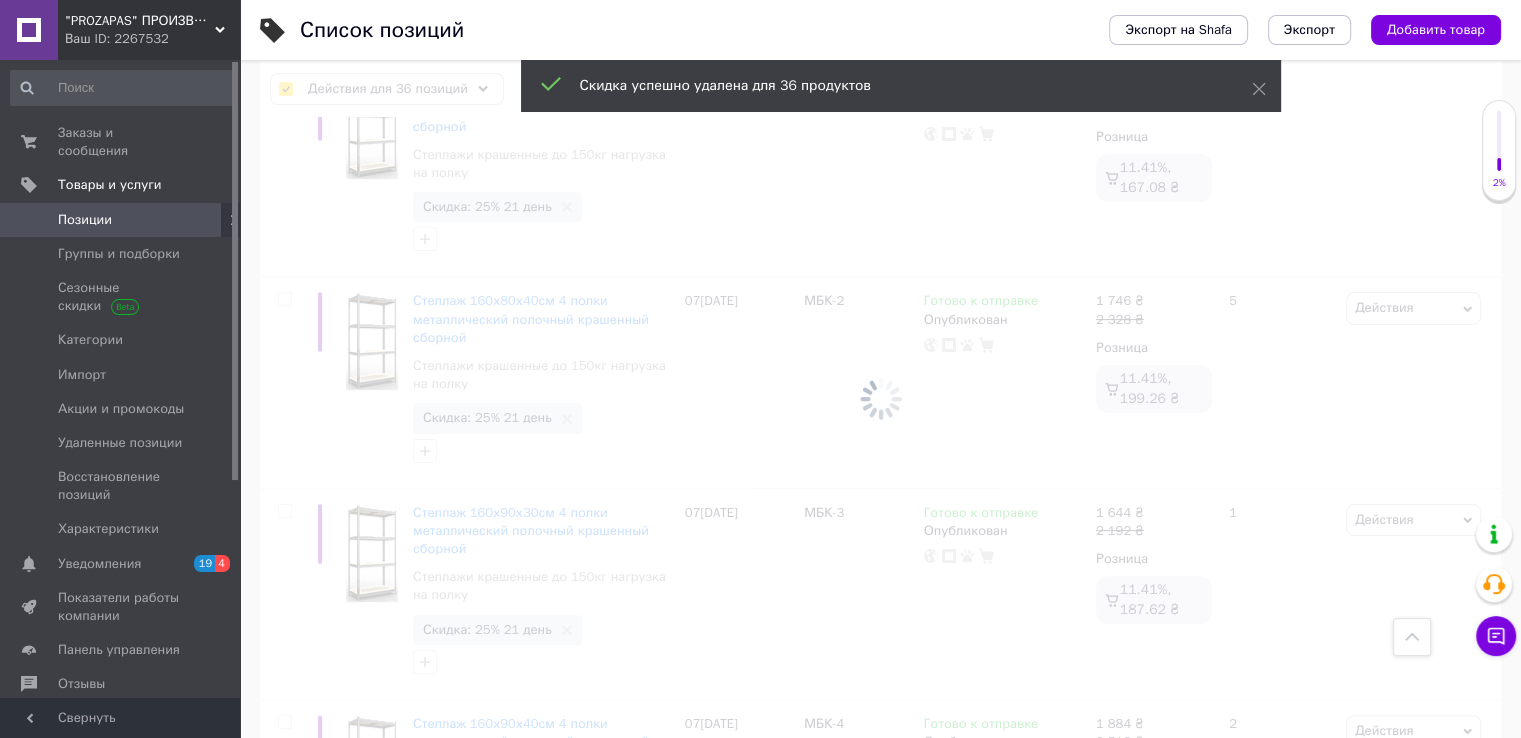 checkbox on "false" 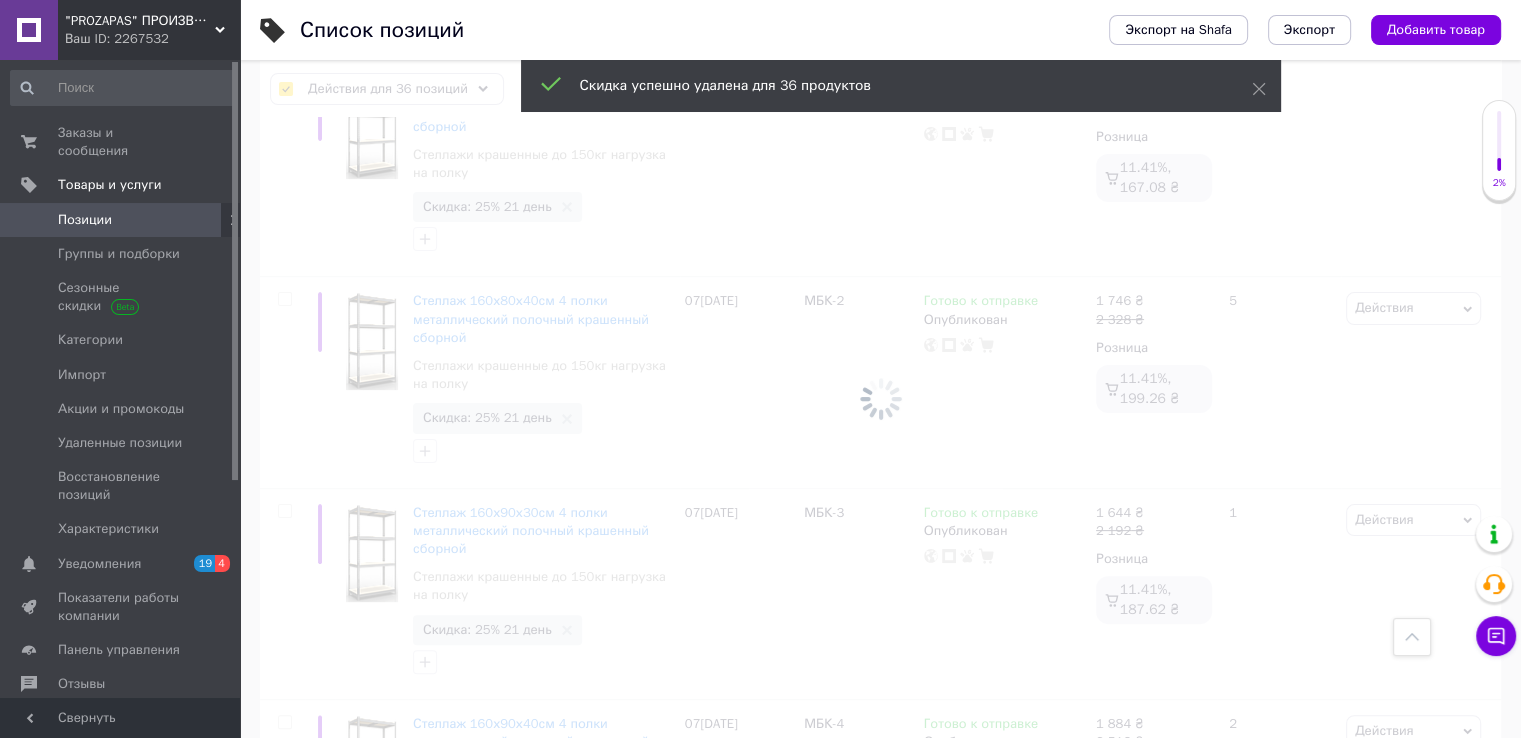 checkbox on "false" 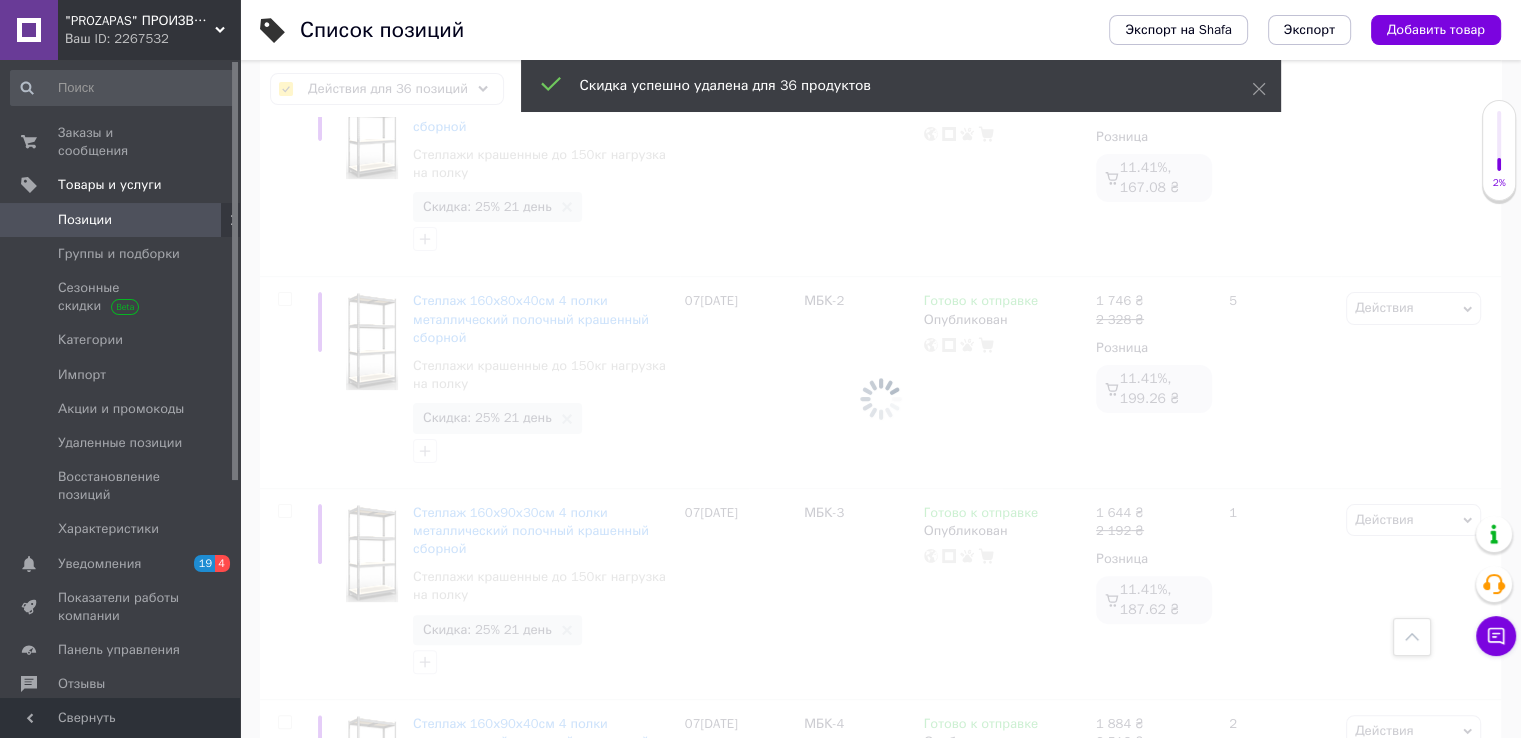 checkbox on "false" 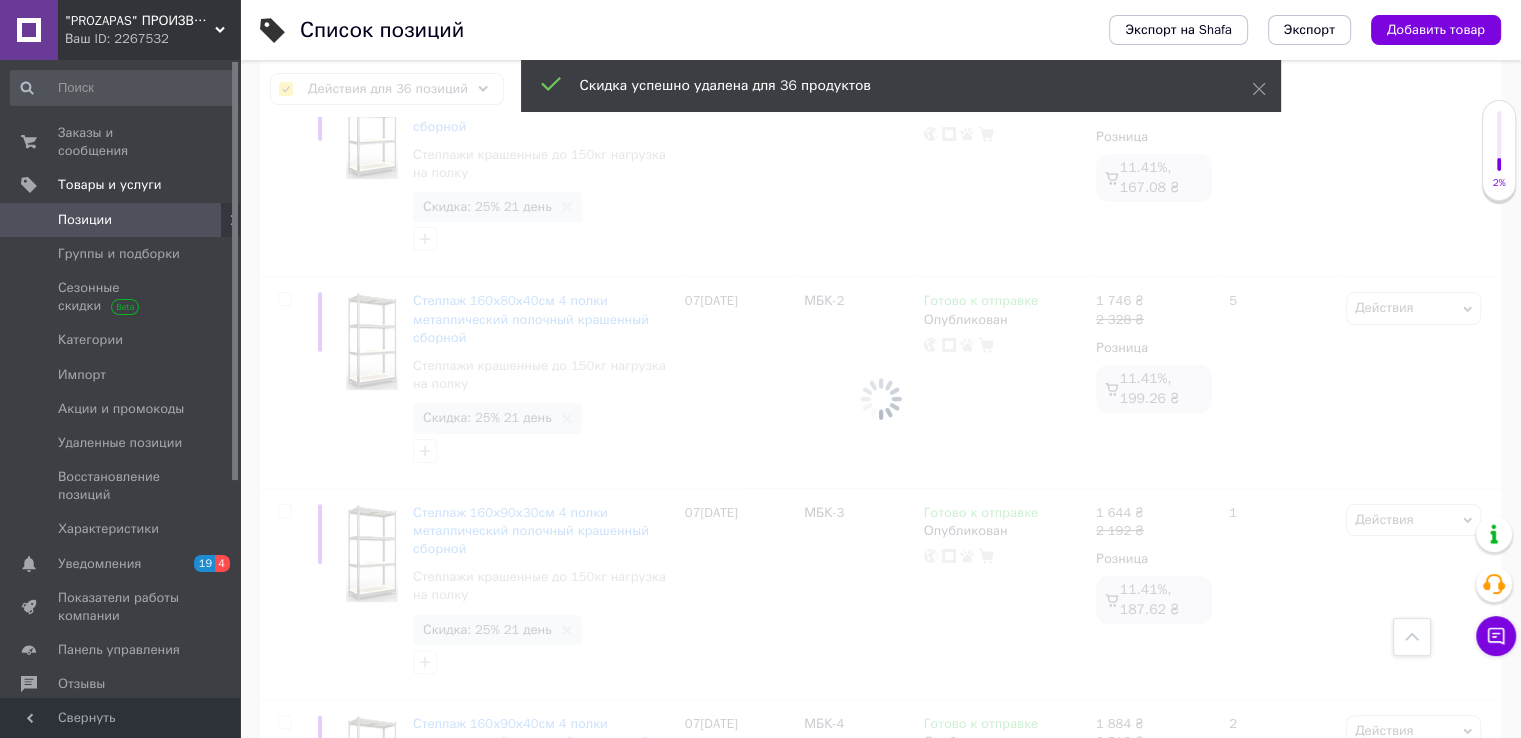 checkbox on "false" 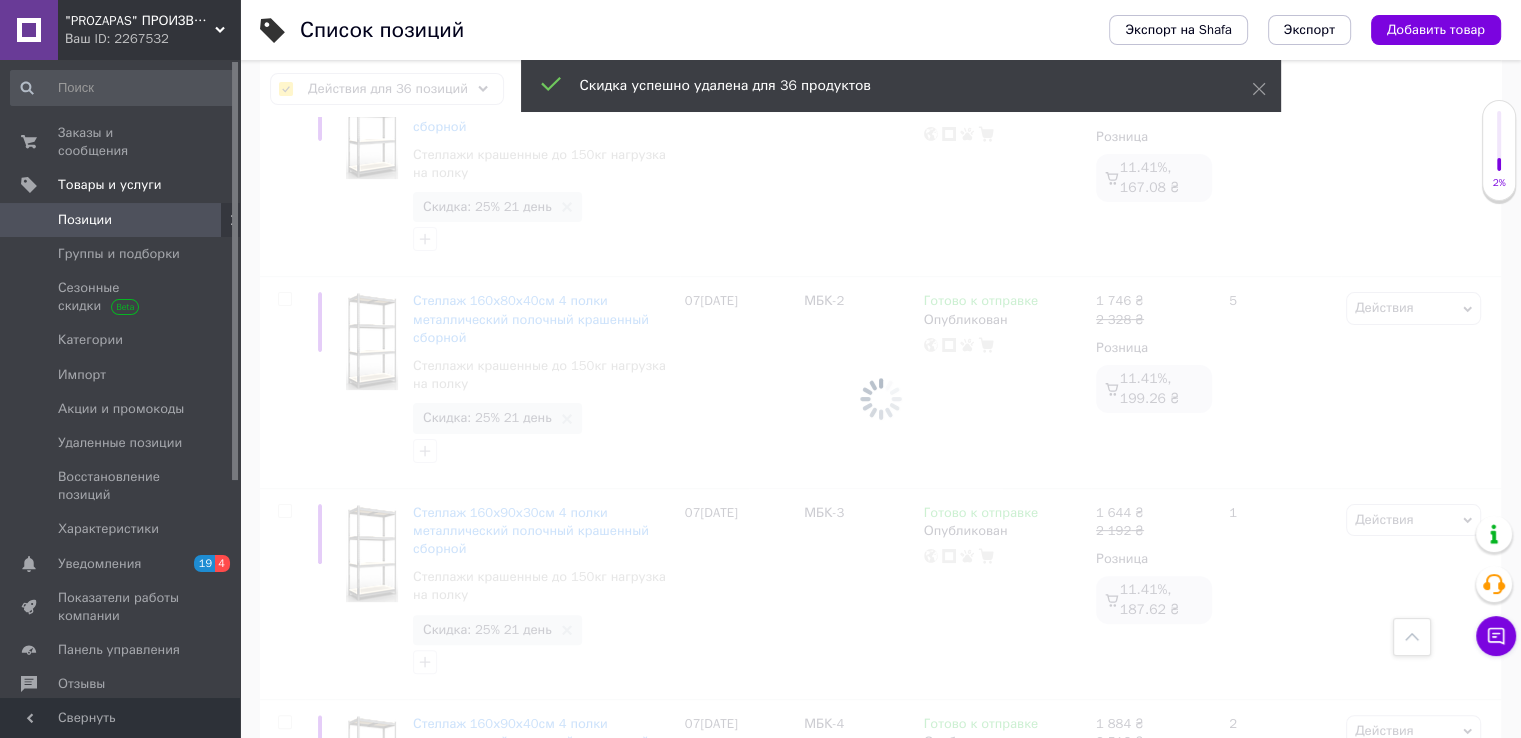 checkbox on "false" 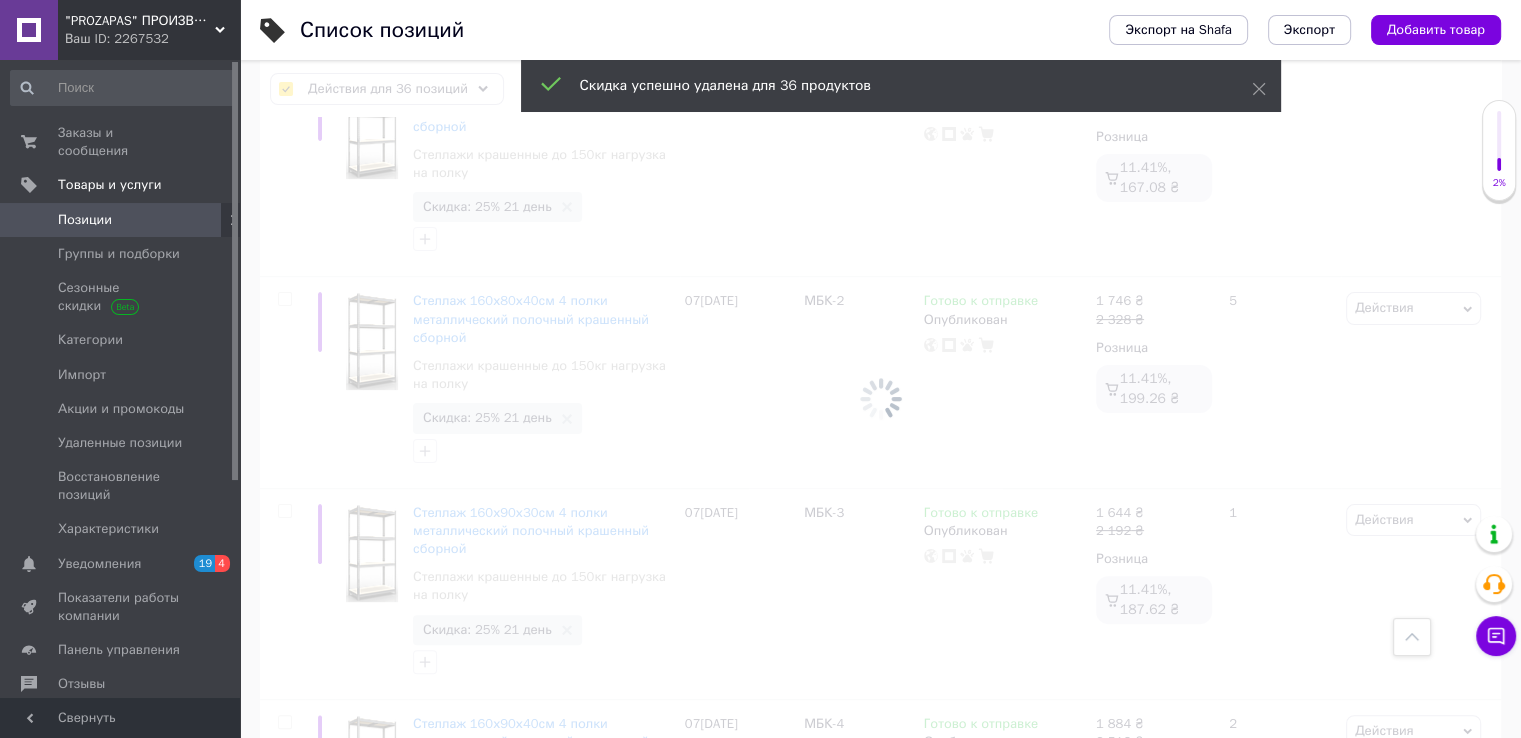 checkbox on "false" 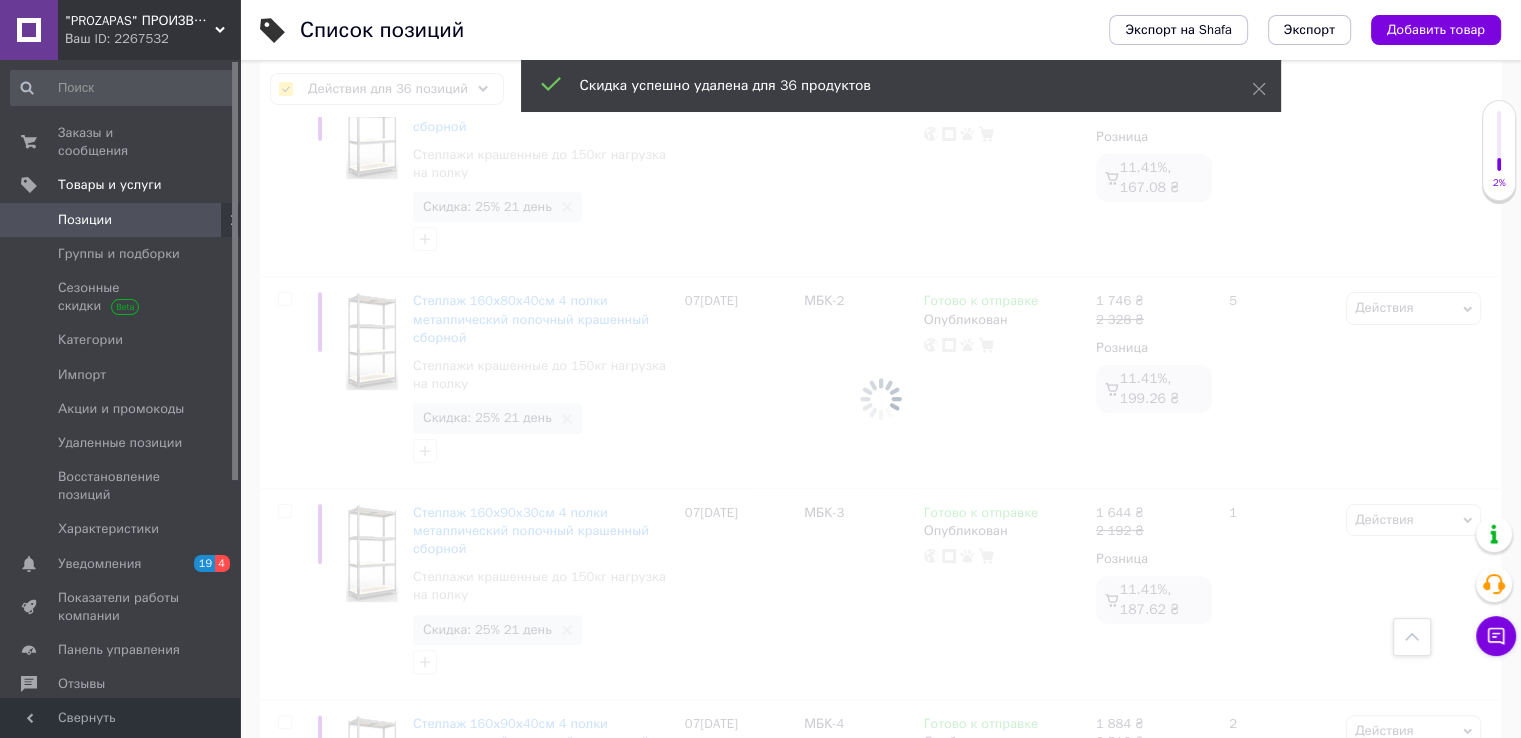 checkbox on "false" 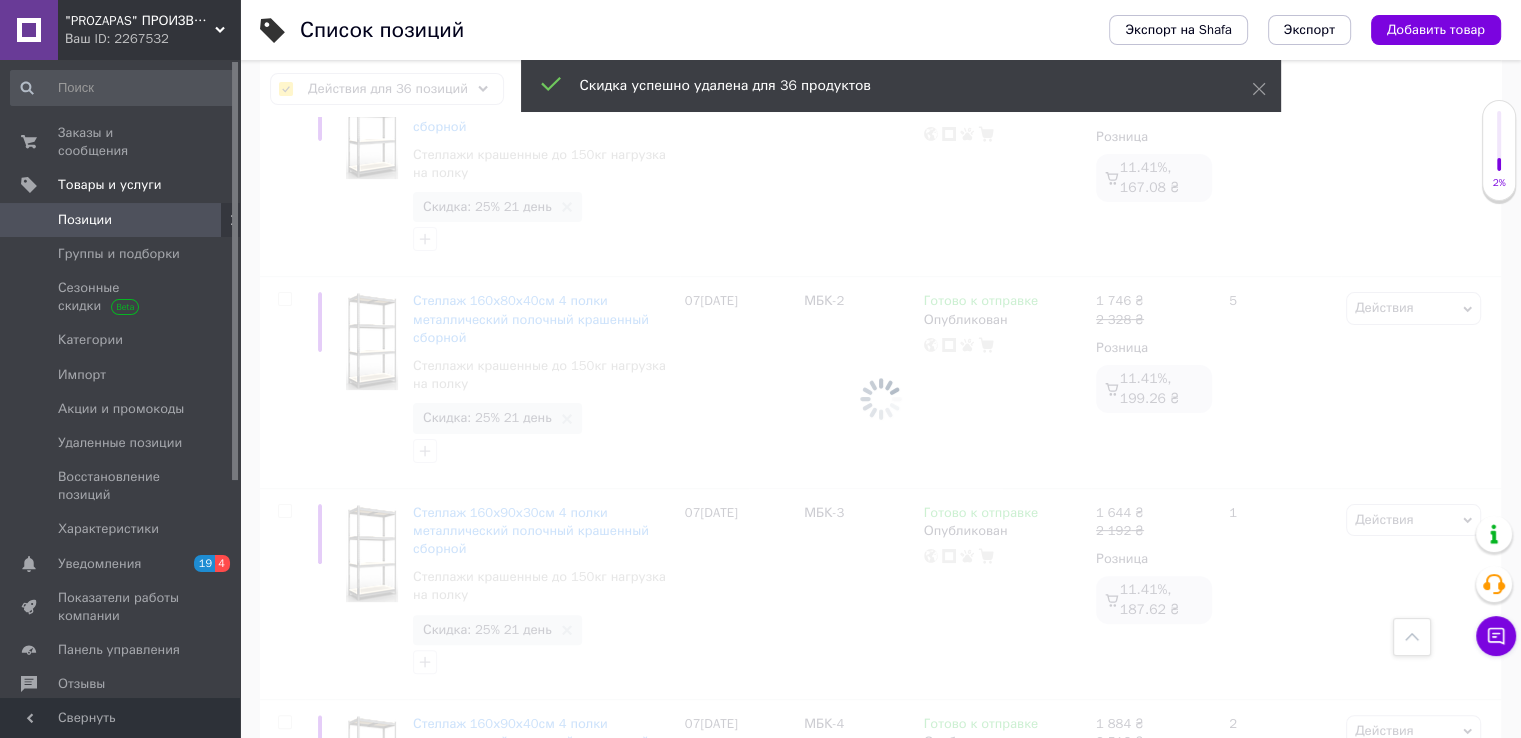 checkbox on "false" 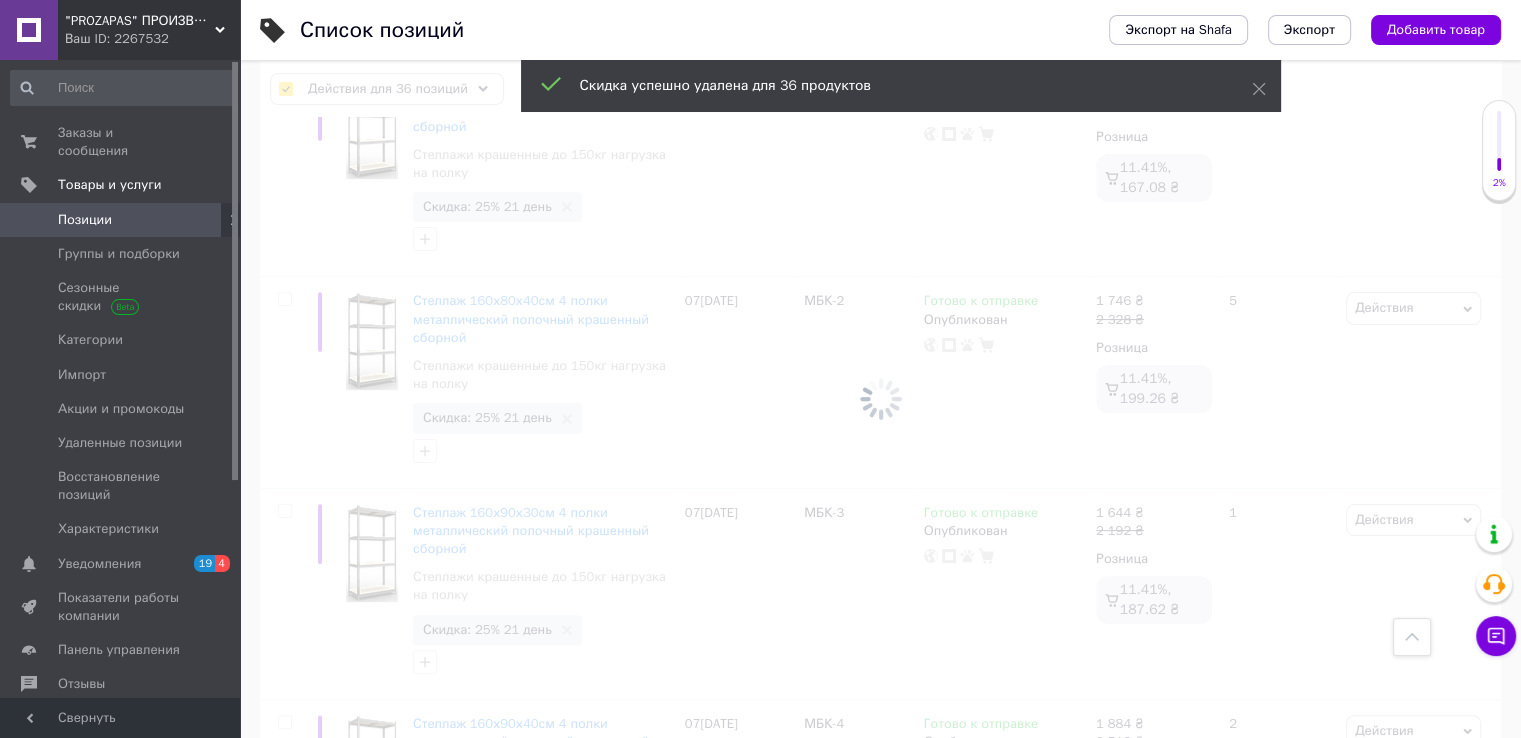 checkbox on "false" 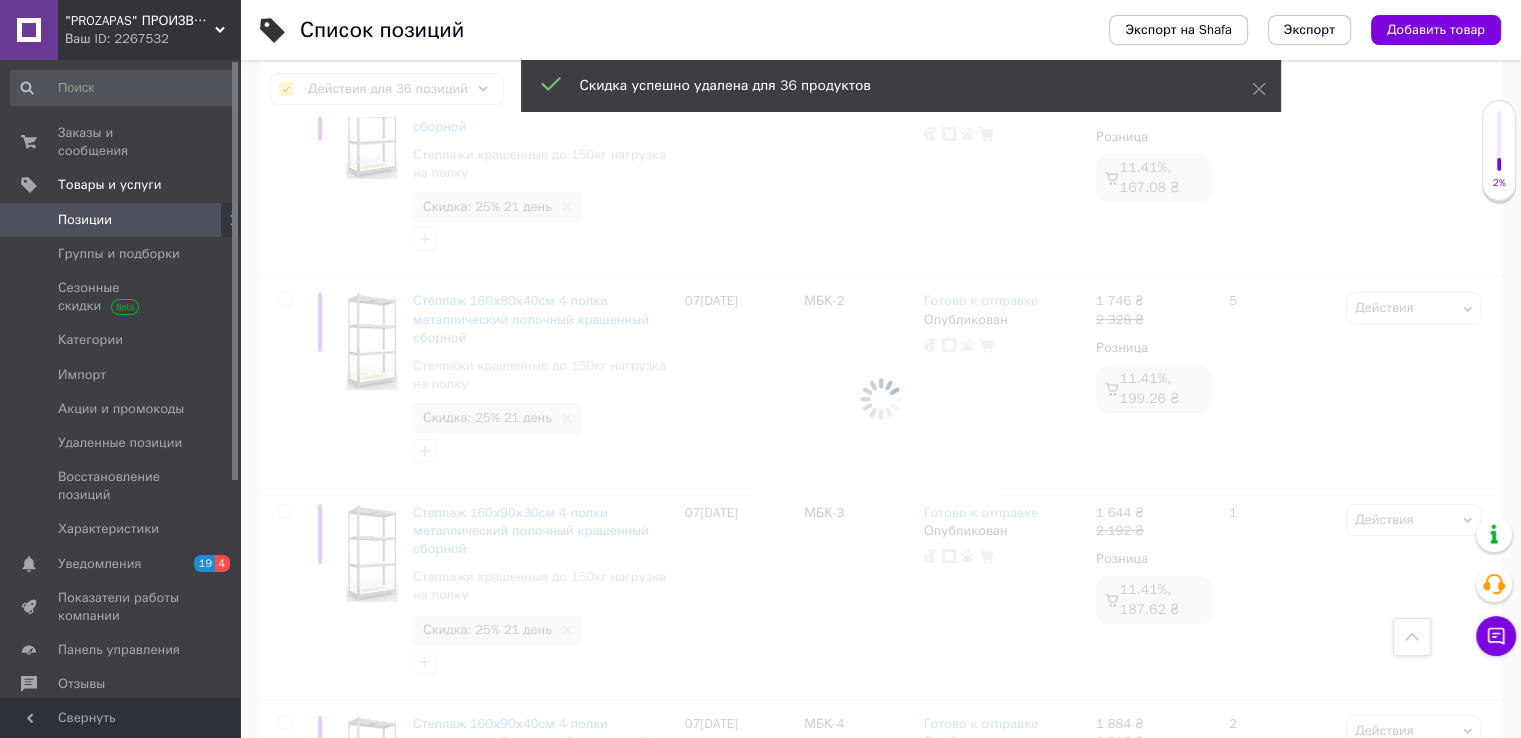 checkbox on "false" 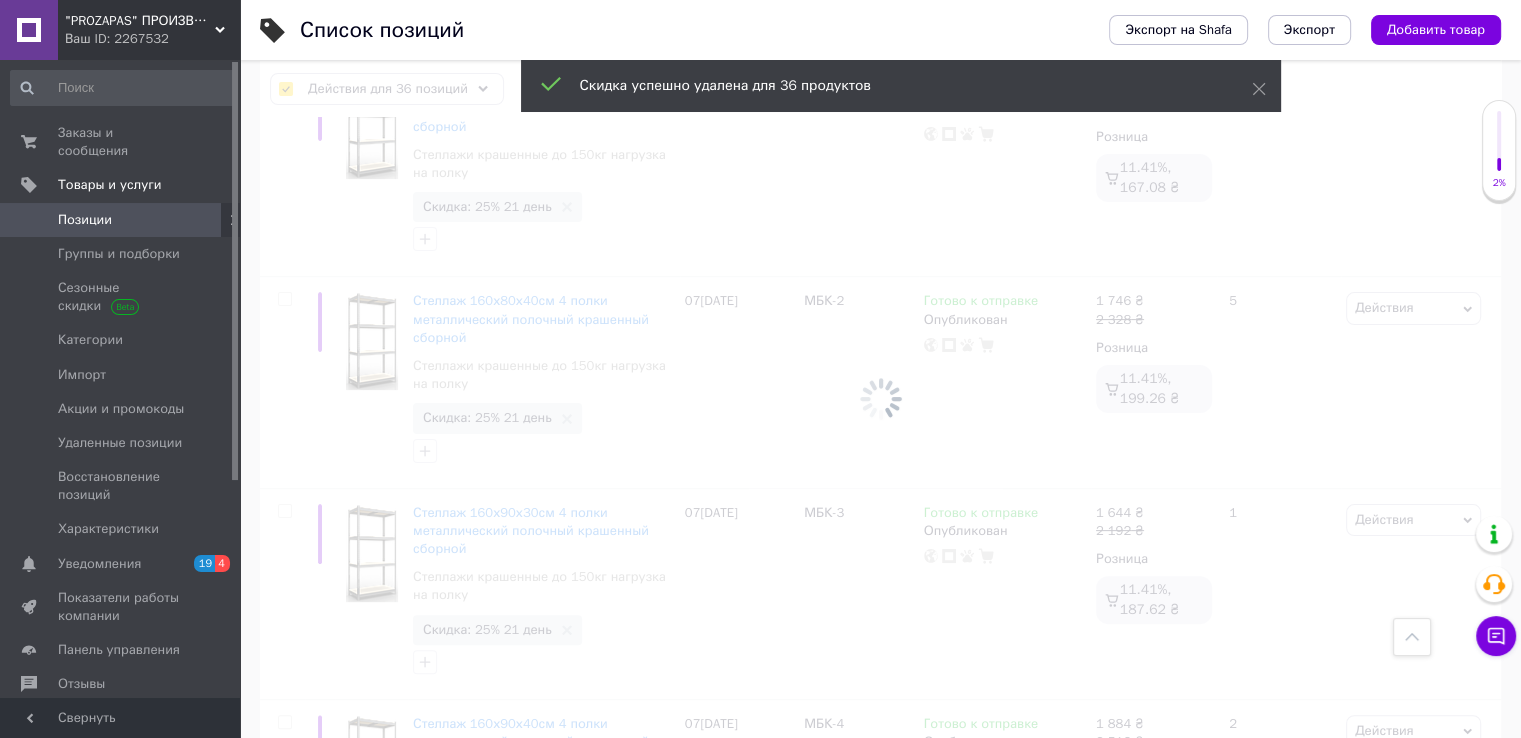 checkbox on "false" 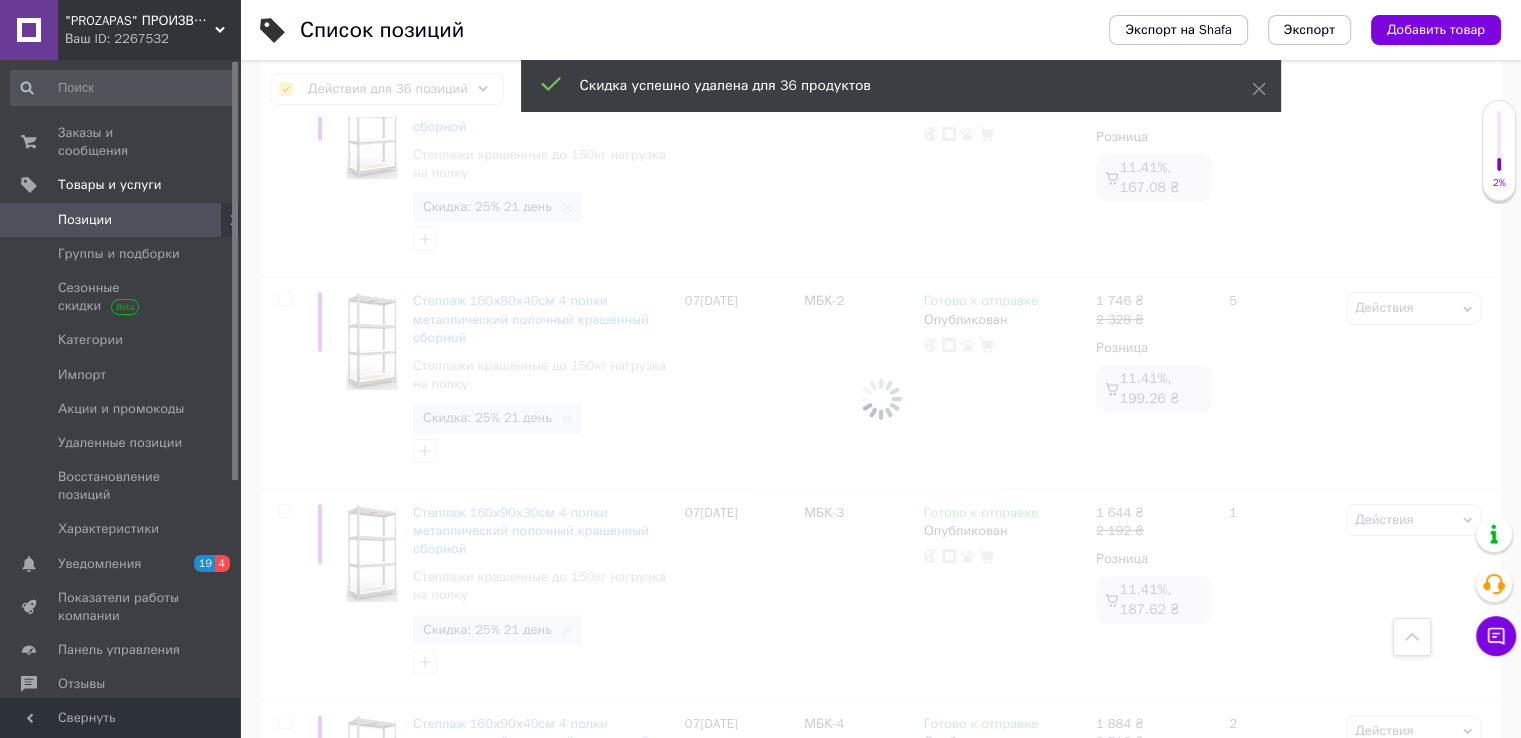 checkbox on "false" 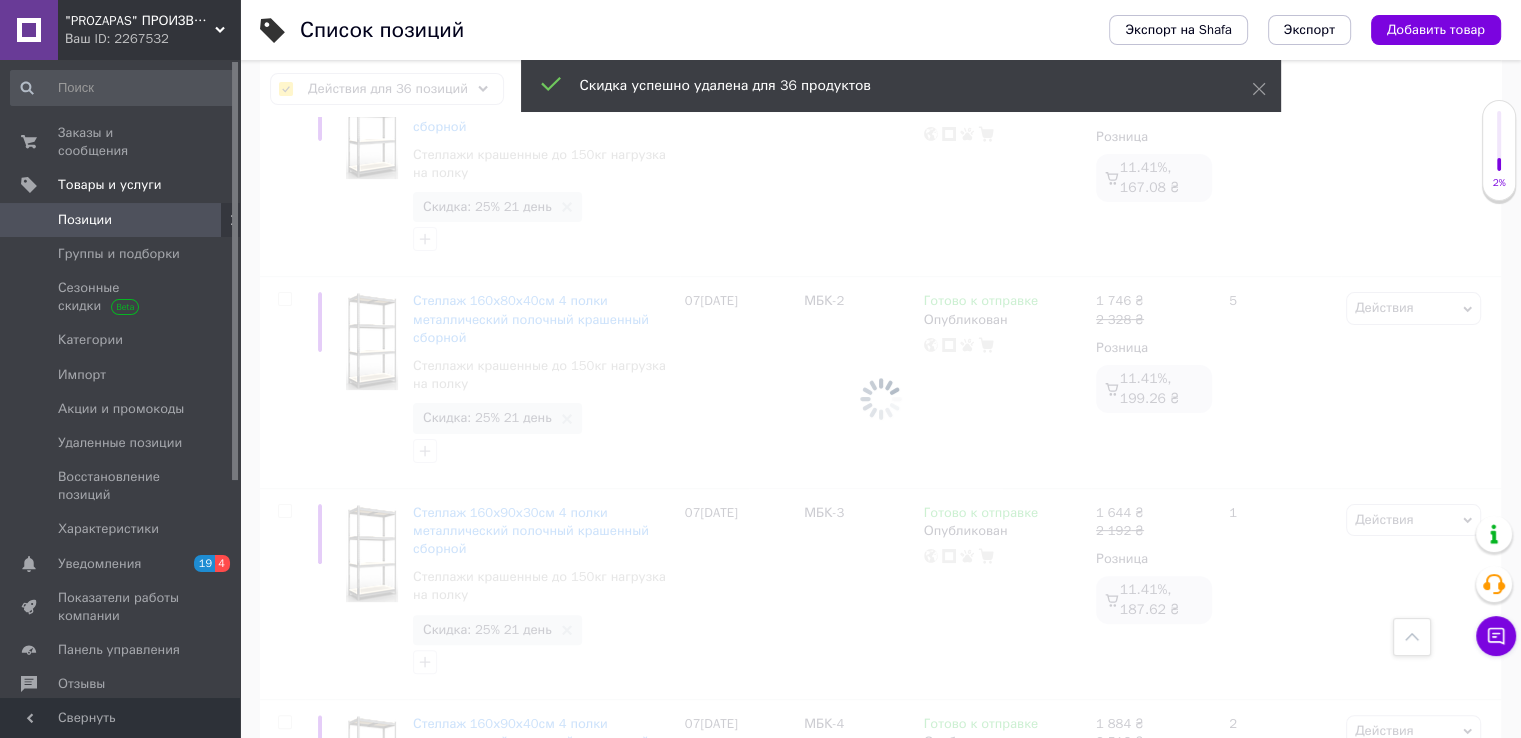 checkbox on "false" 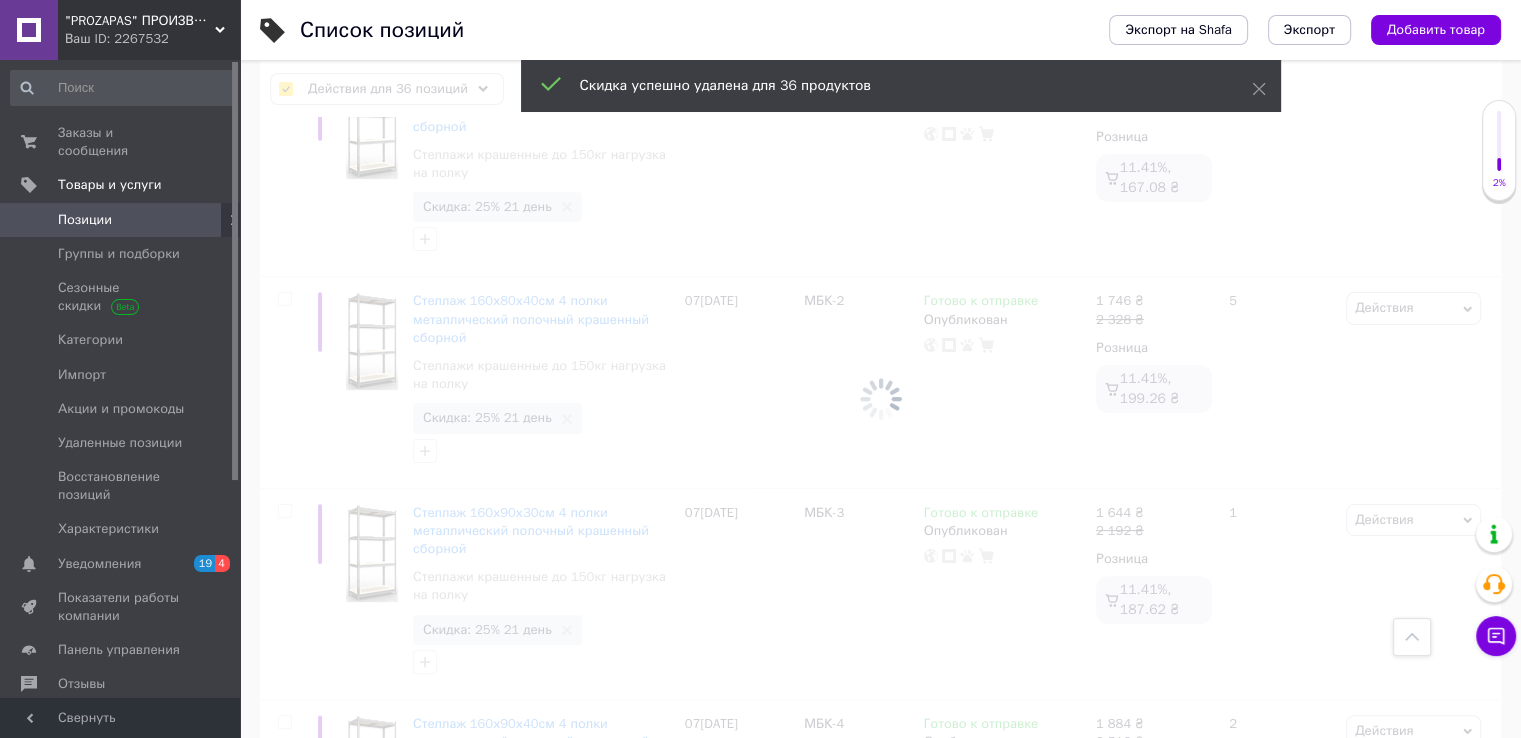 checkbox on "false" 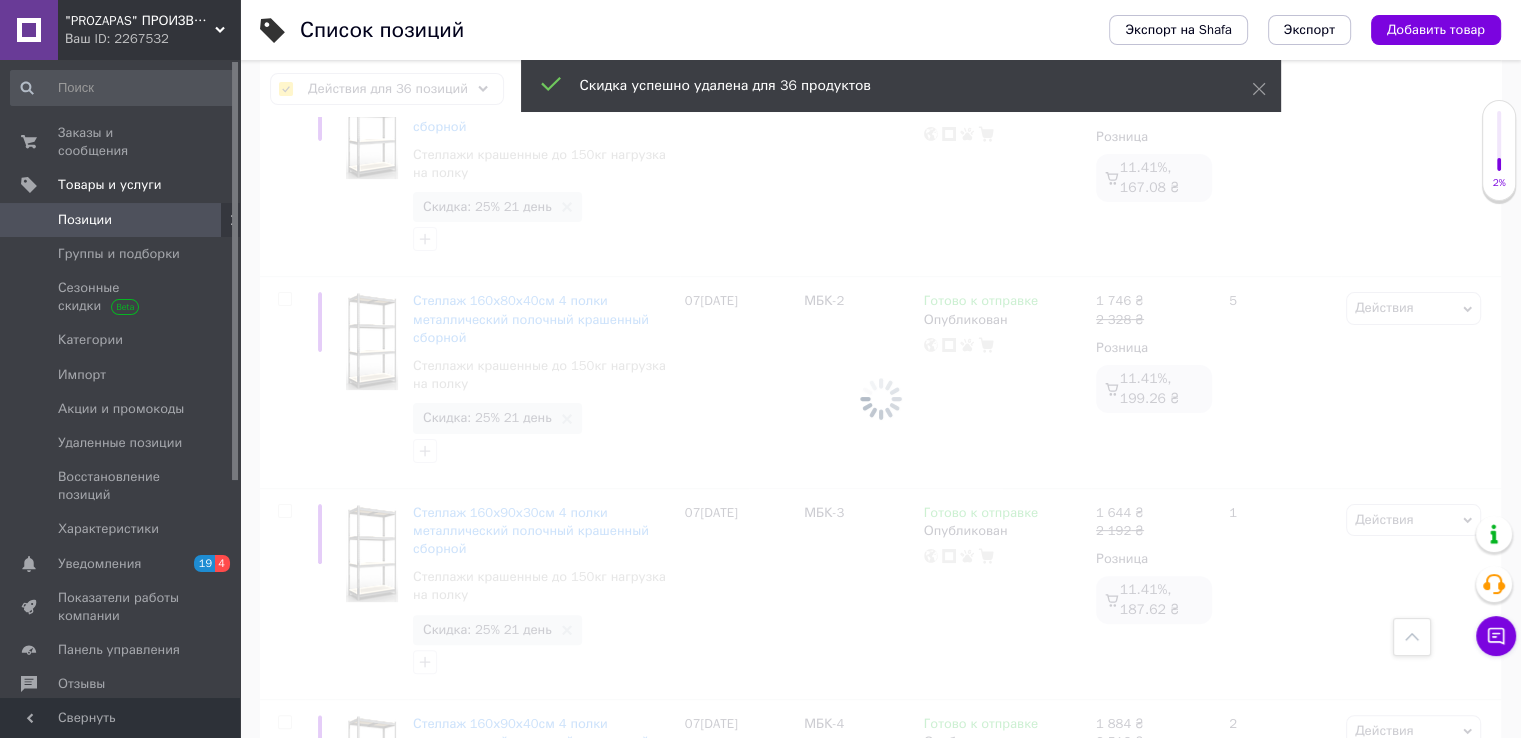 checkbox on "false" 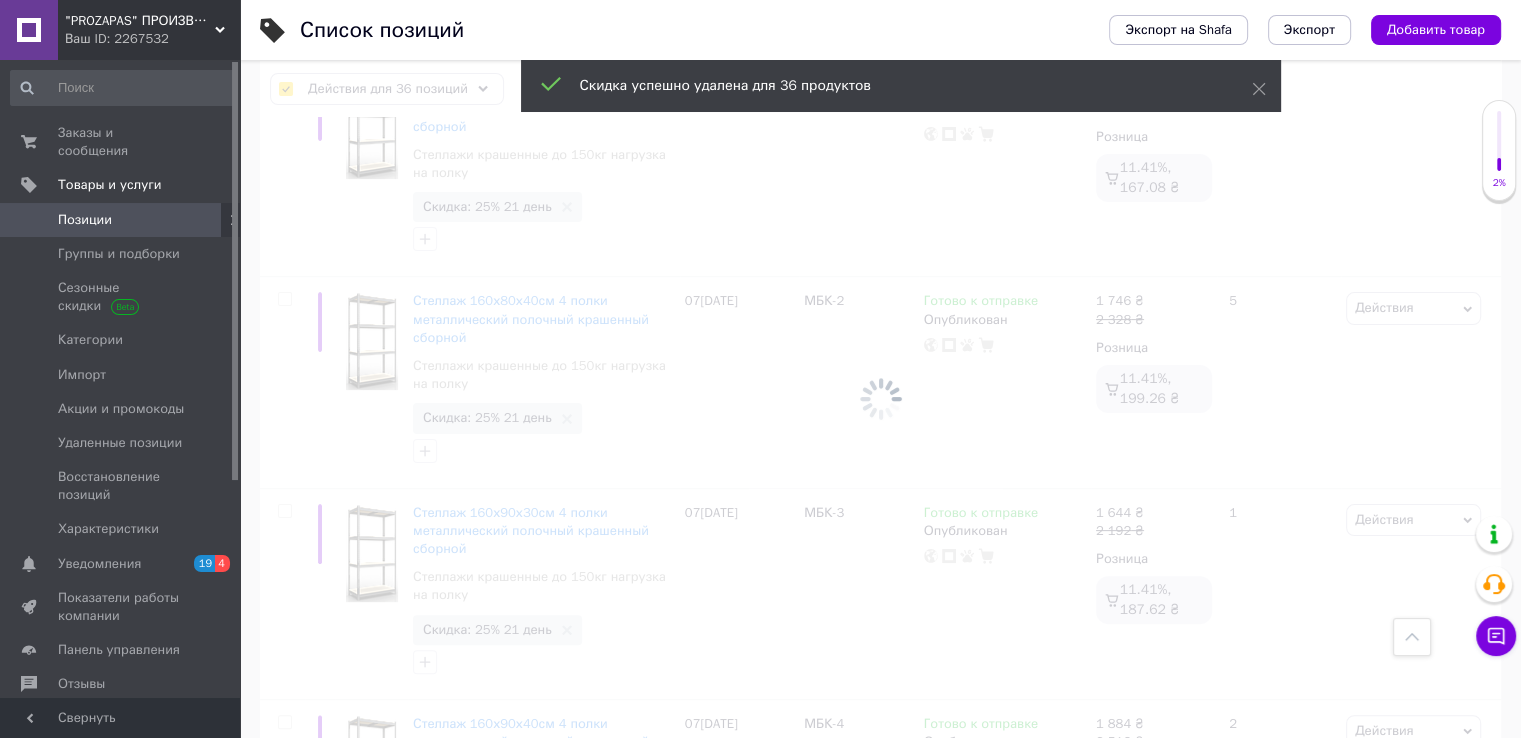 checkbox on "false" 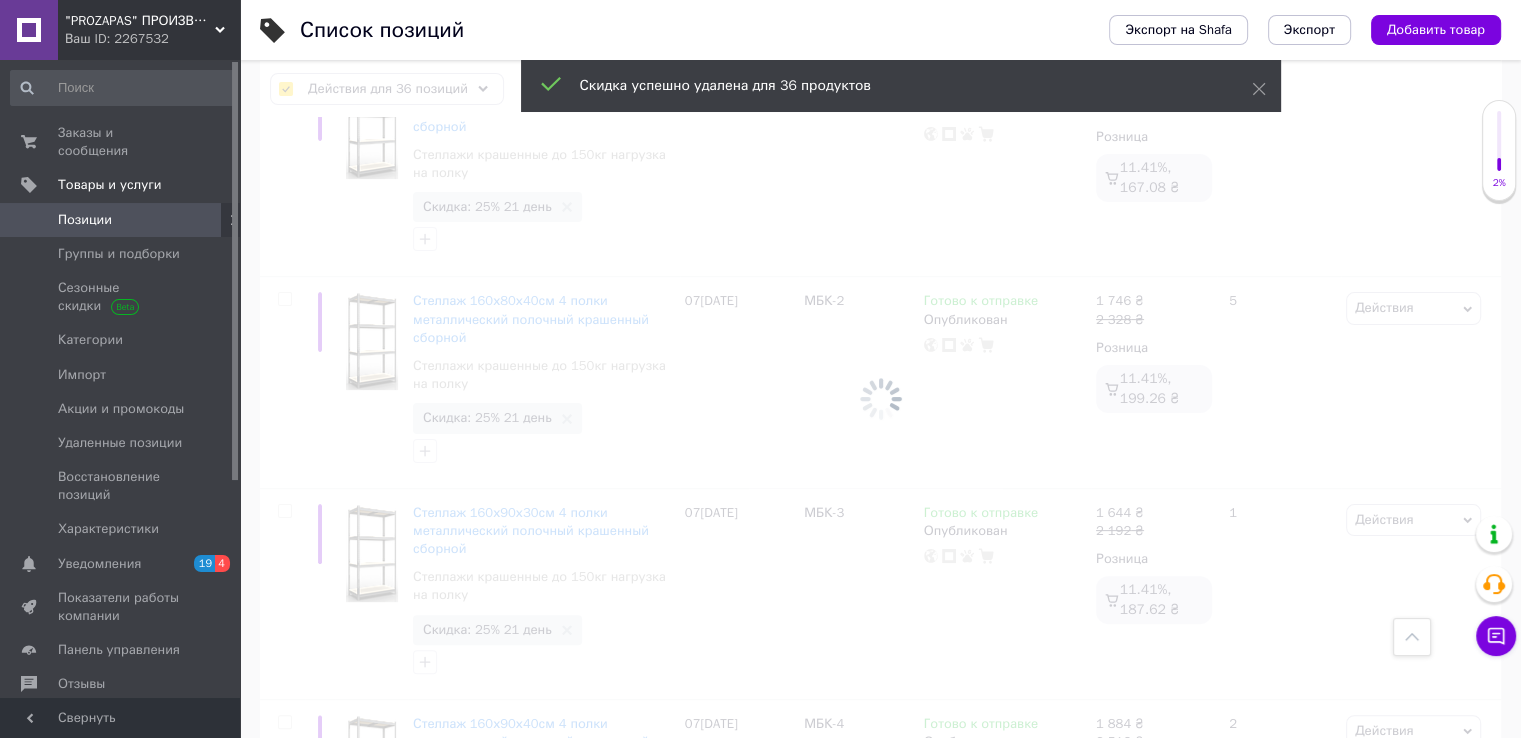 checkbox on "false" 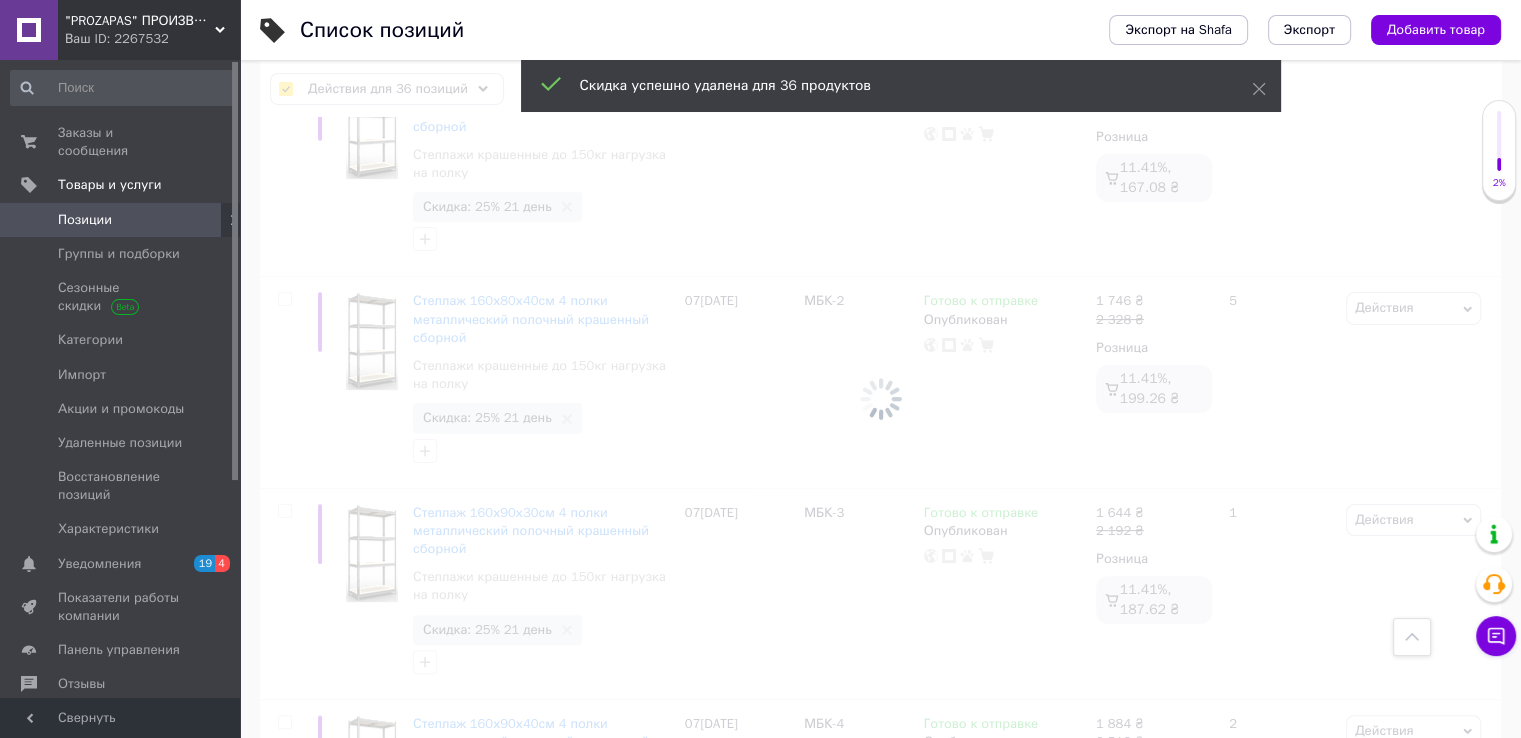 checkbox on "false" 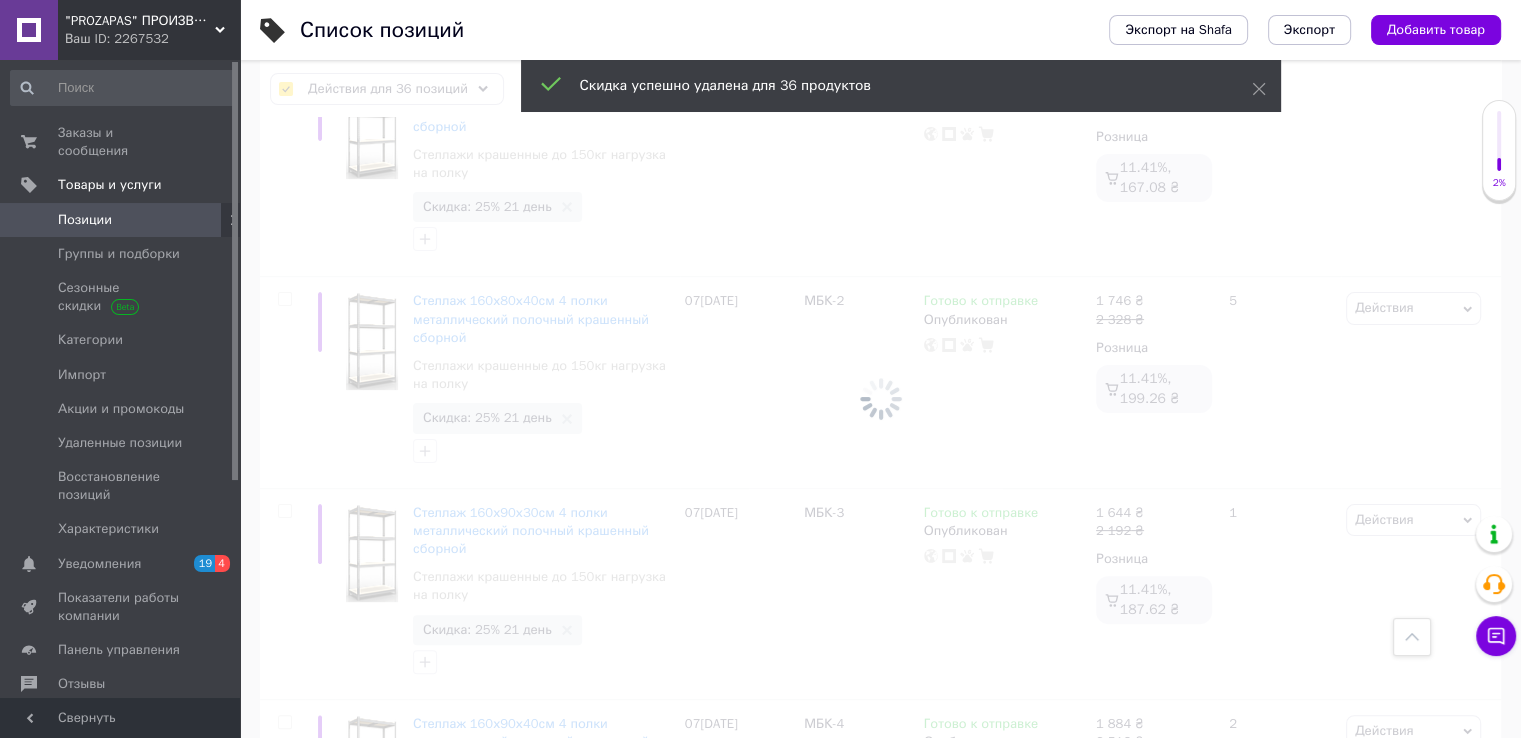 checkbox on "false" 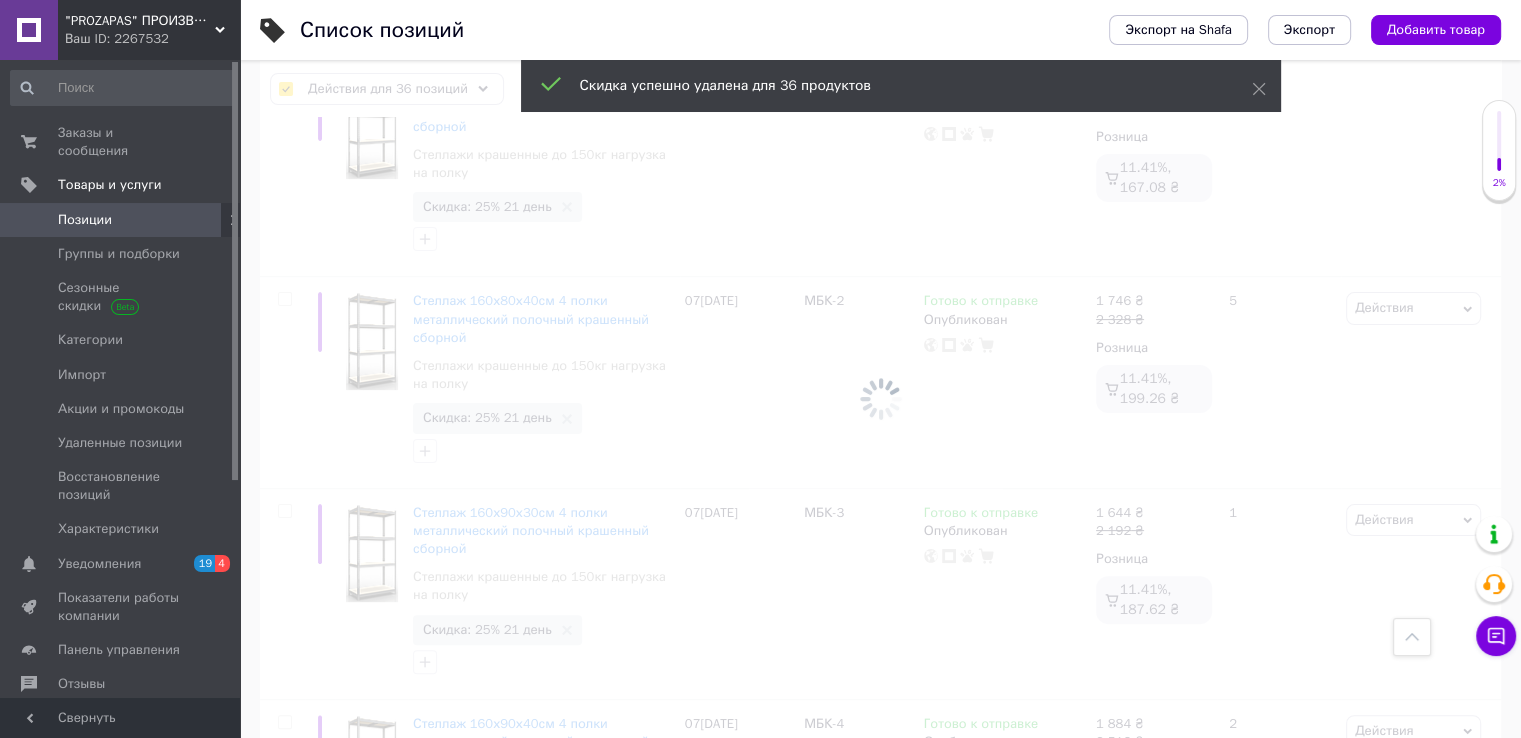 checkbox on "false" 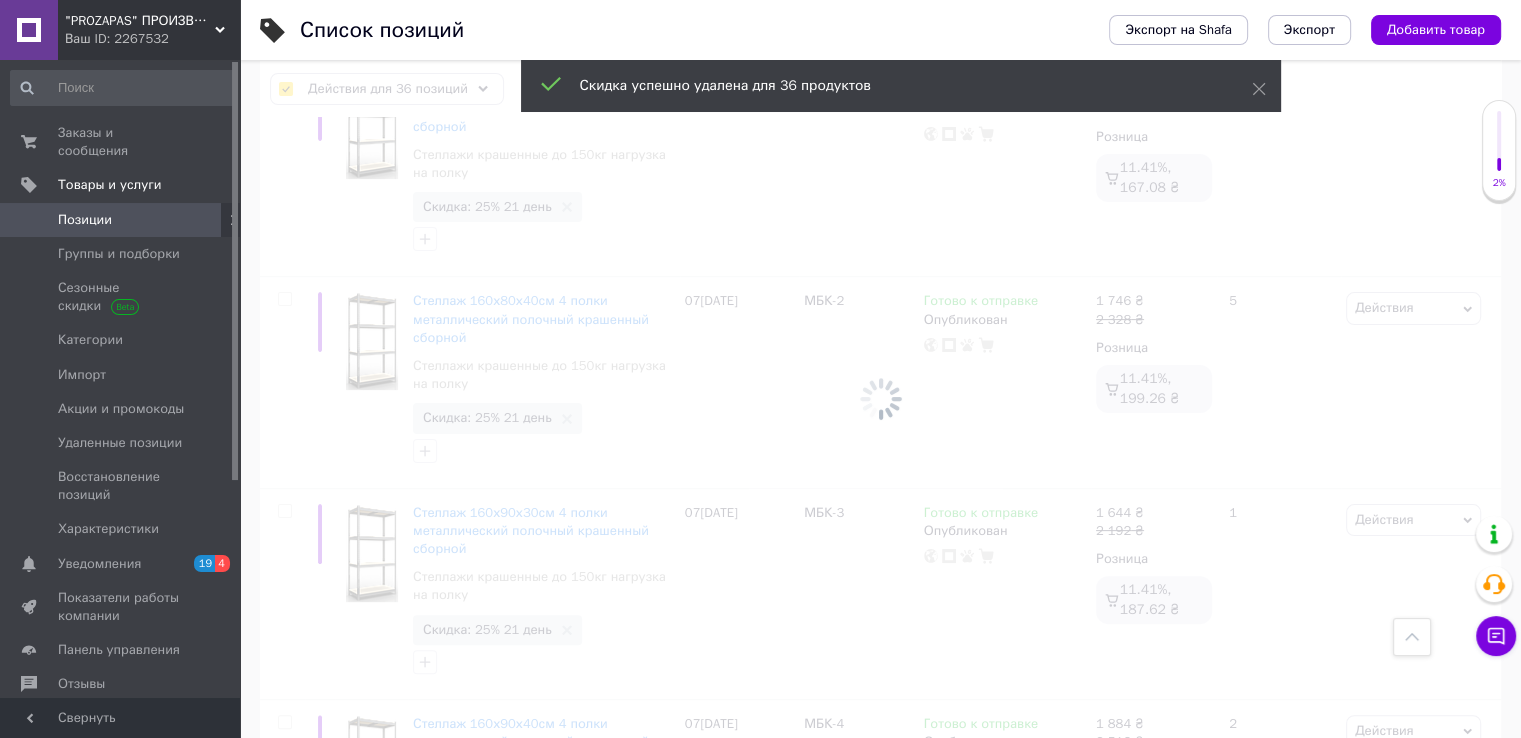checkbox on "false" 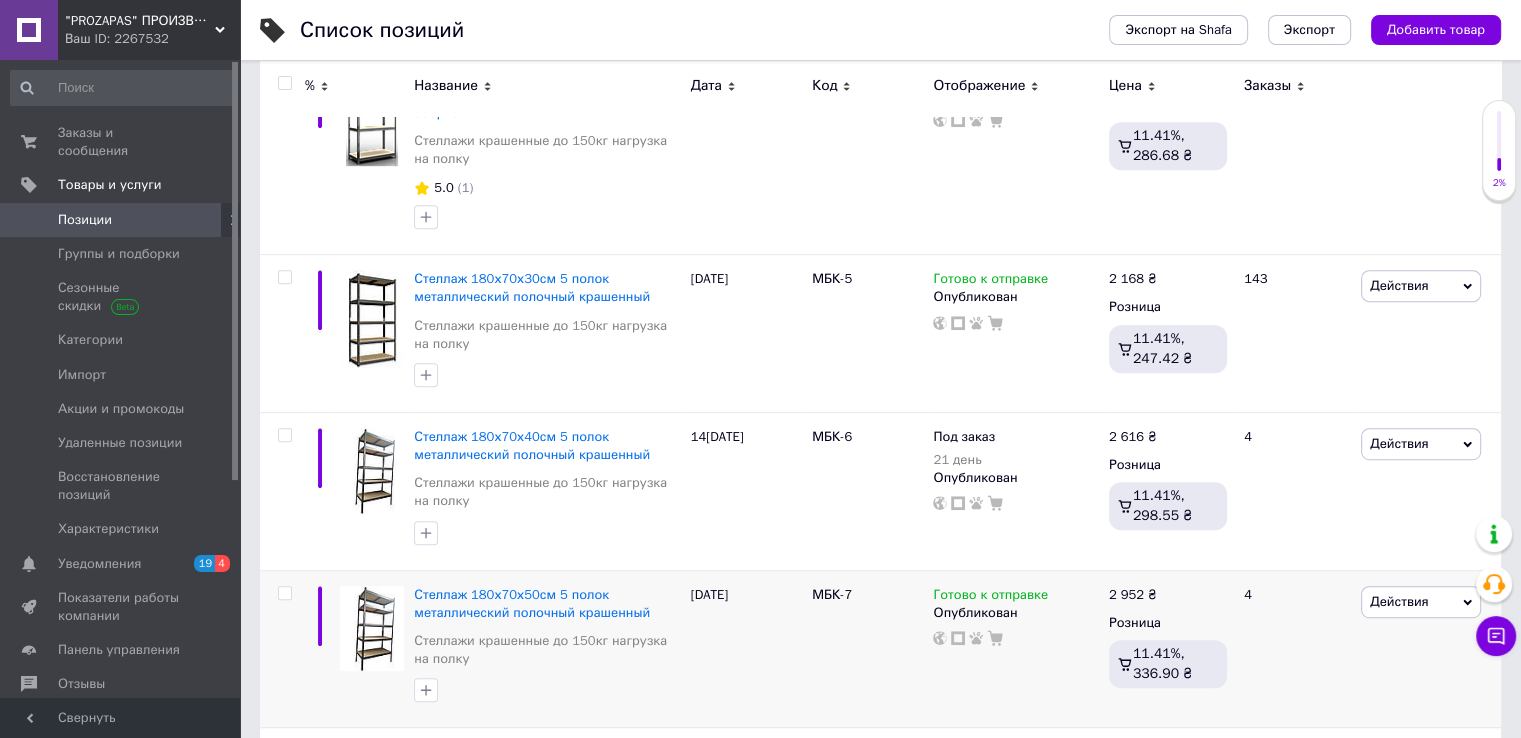 scroll, scrollTop: 960, scrollLeft: 0, axis: vertical 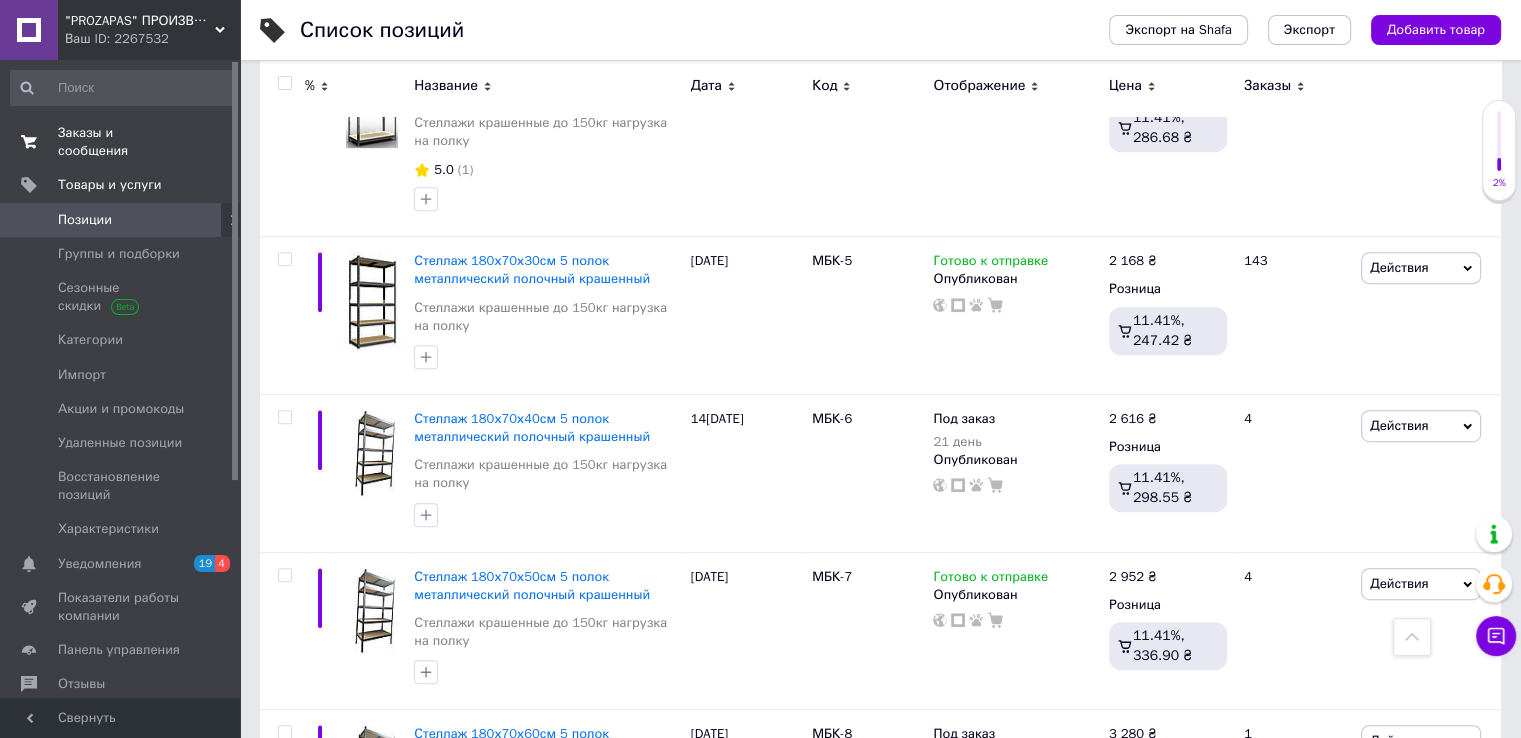 click on "Заказы и сообщения 0 0" at bounding box center [123, 142] 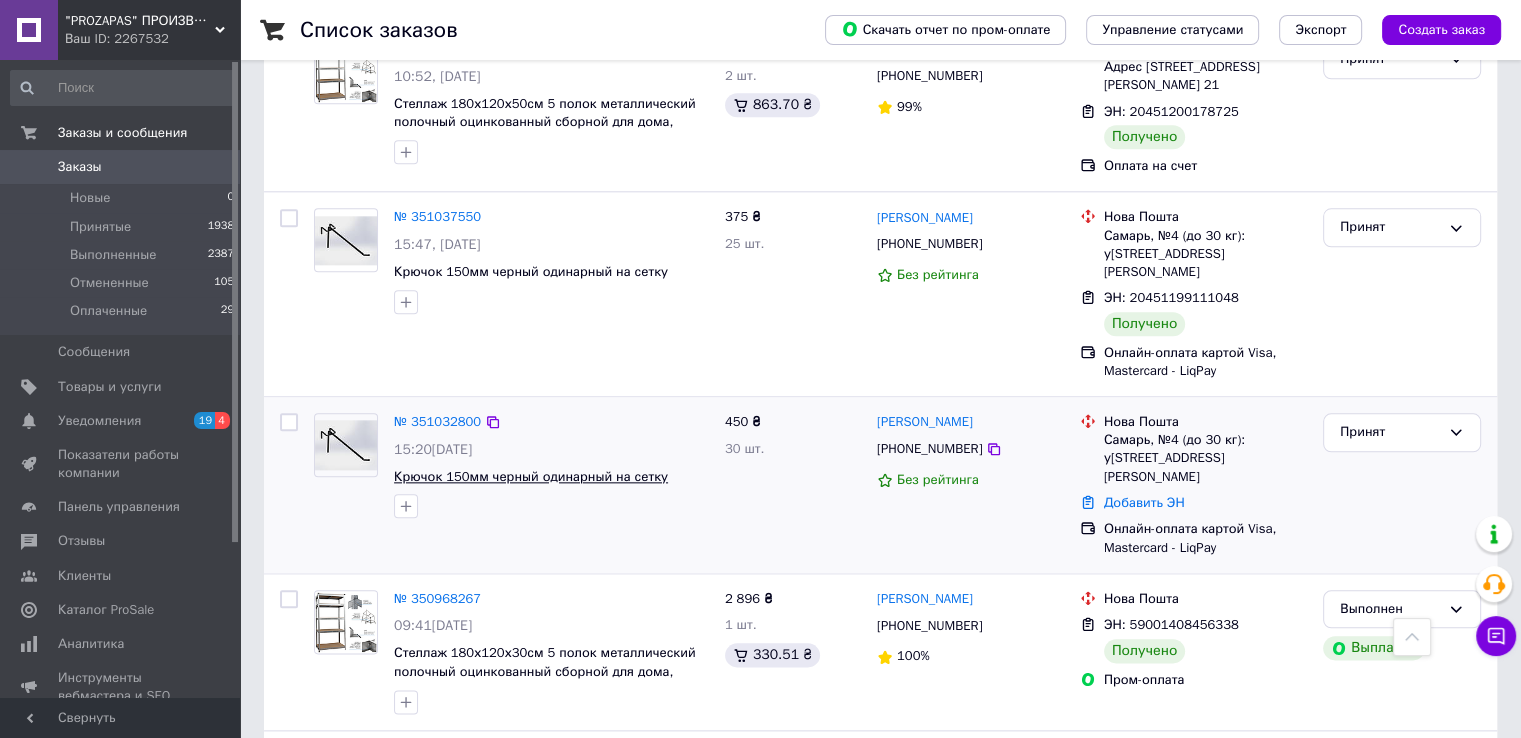scroll, scrollTop: 2400, scrollLeft: 0, axis: vertical 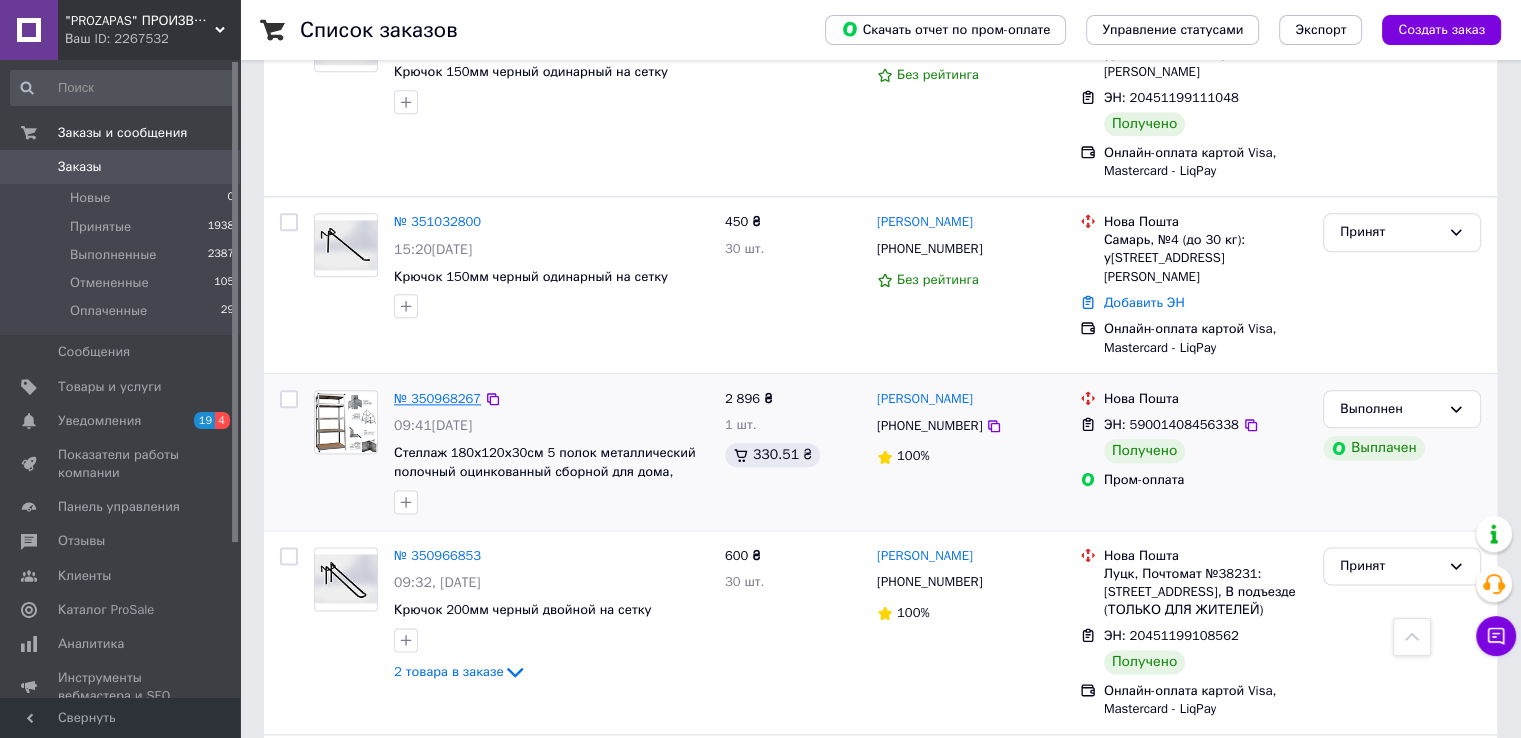 click on "№ 350968267" at bounding box center (437, 398) 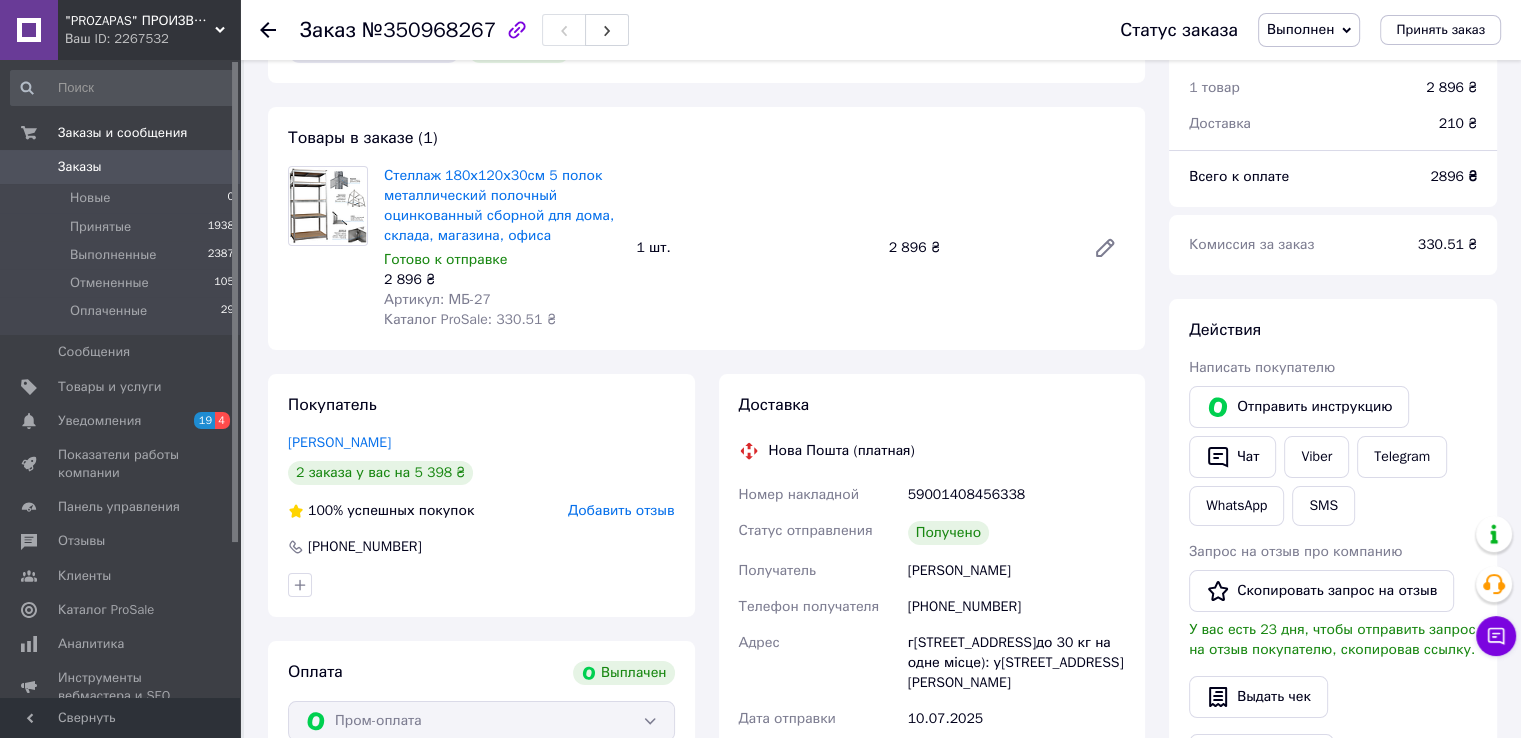 scroll, scrollTop: 100, scrollLeft: 0, axis: vertical 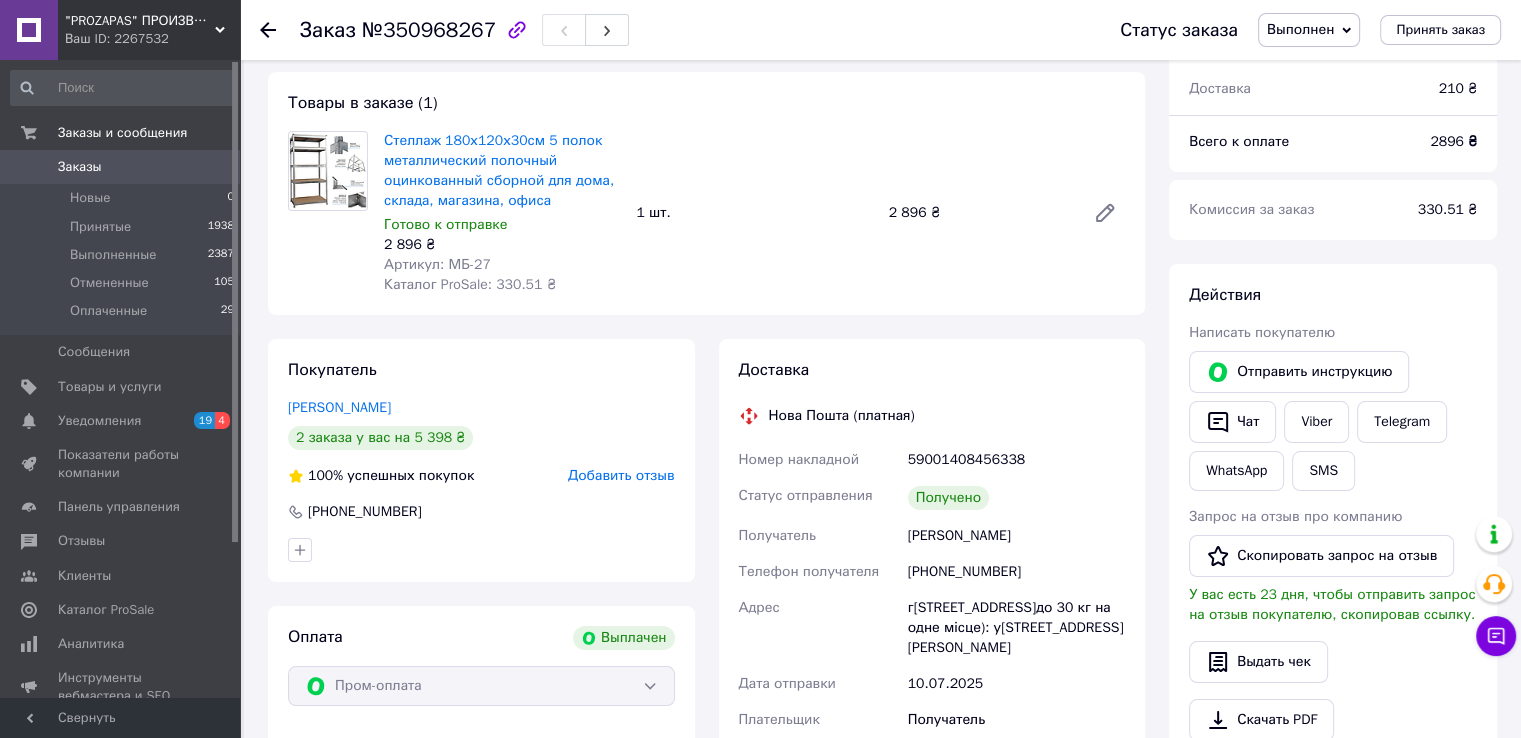 drag, startPoint x: 908, startPoint y: 535, endPoint x: 1028, endPoint y: 527, distance: 120.26637 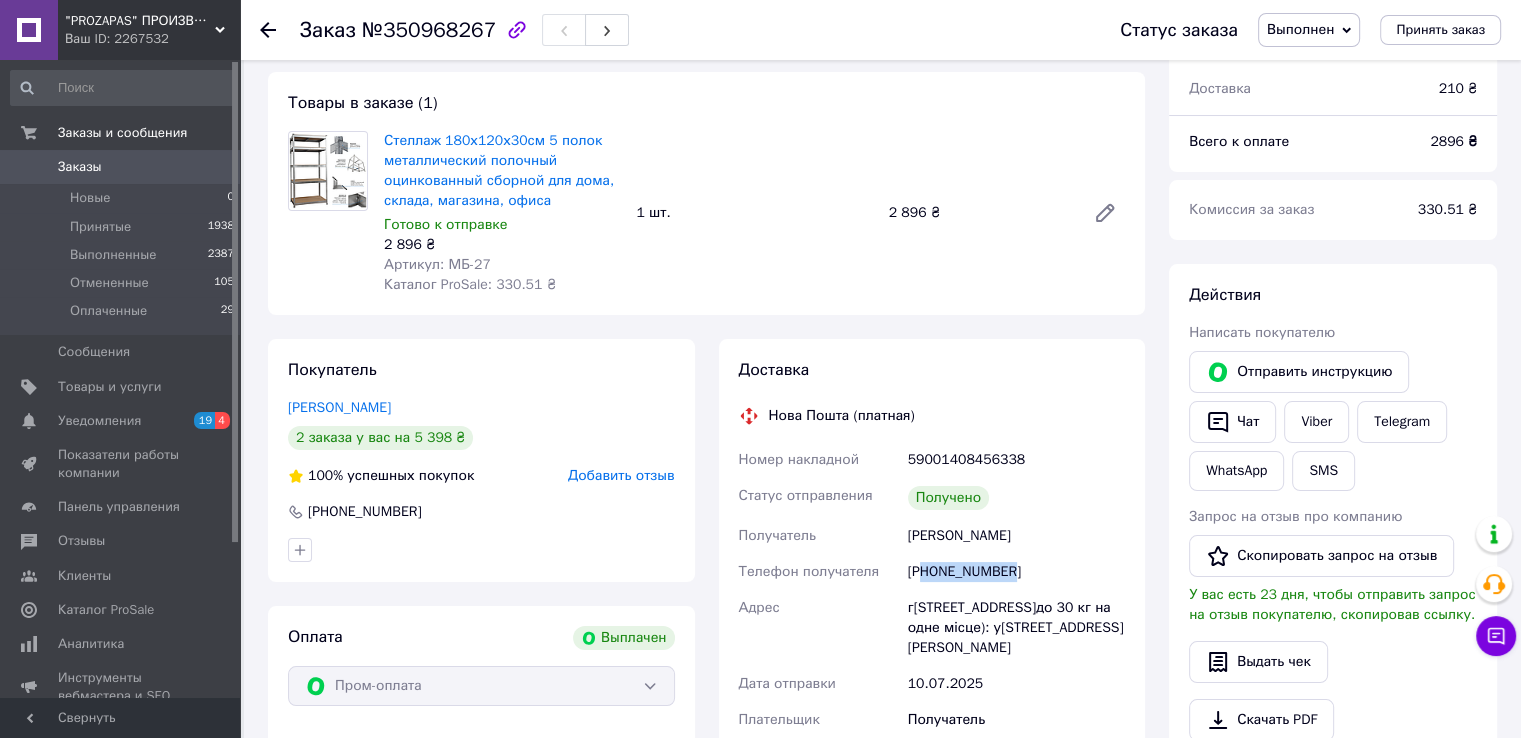 drag, startPoint x: 926, startPoint y: 570, endPoint x: 1024, endPoint y: 573, distance: 98.045906 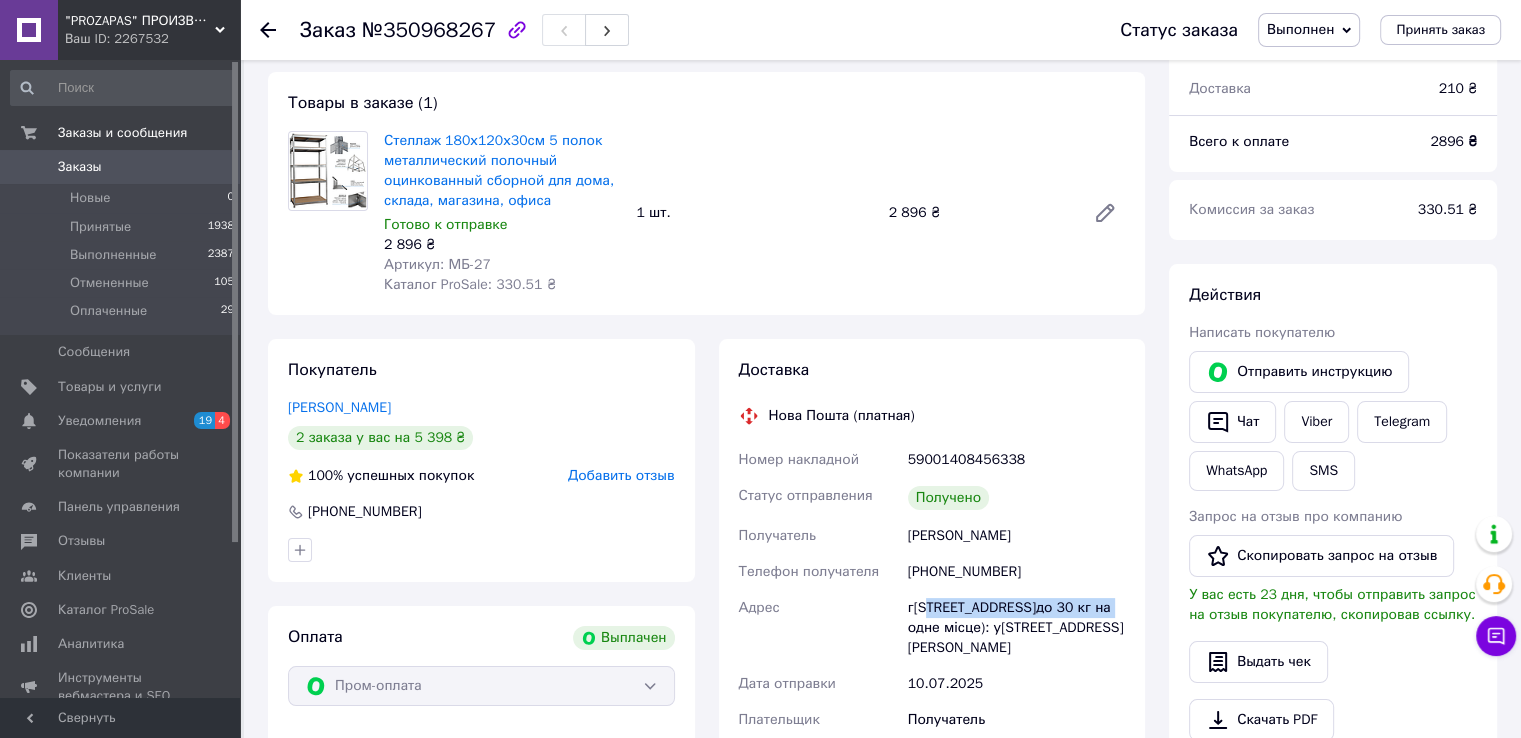 drag, startPoint x: 1098, startPoint y: 607, endPoint x: 920, endPoint y: 603, distance: 178.04494 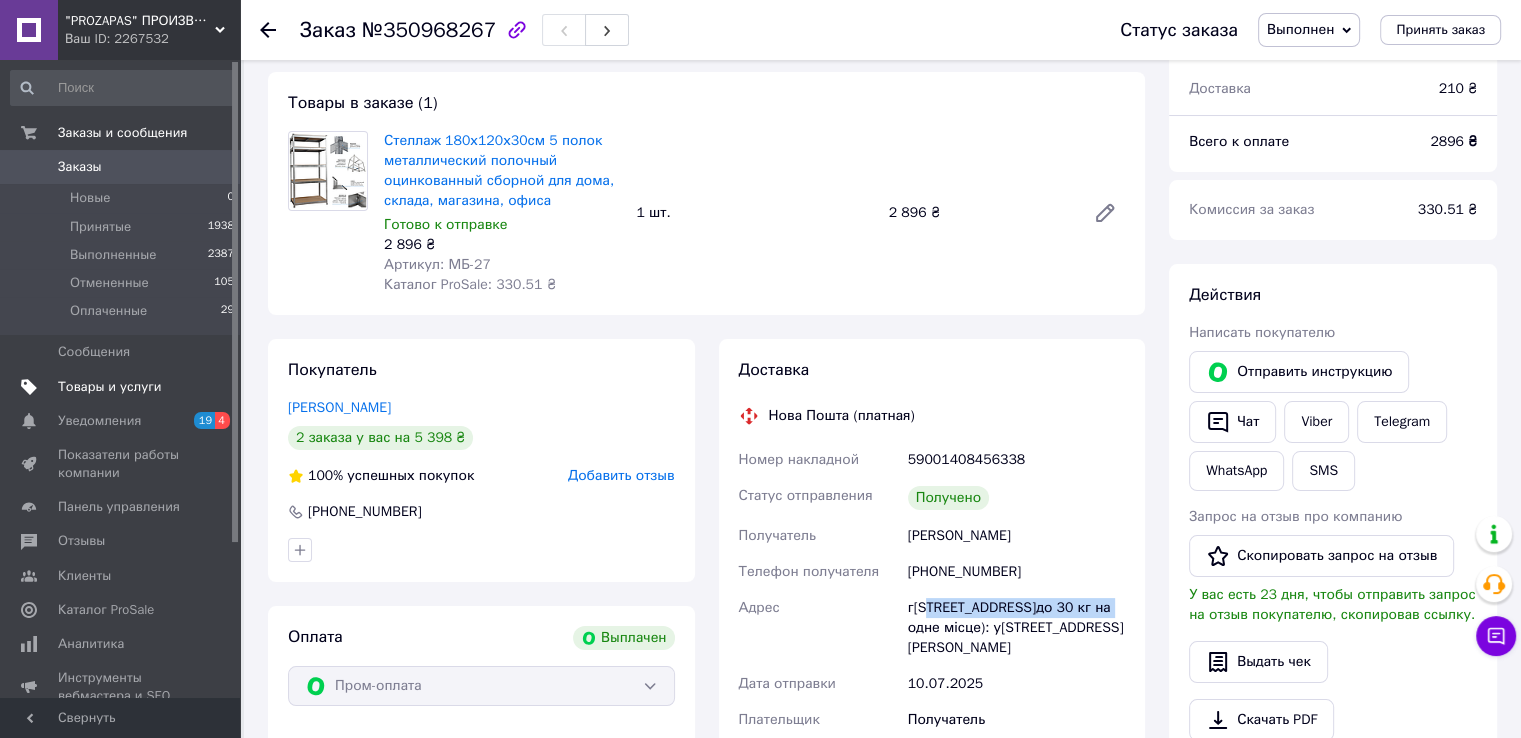 click on "Товары и услуги" at bounding box center (123, 387) 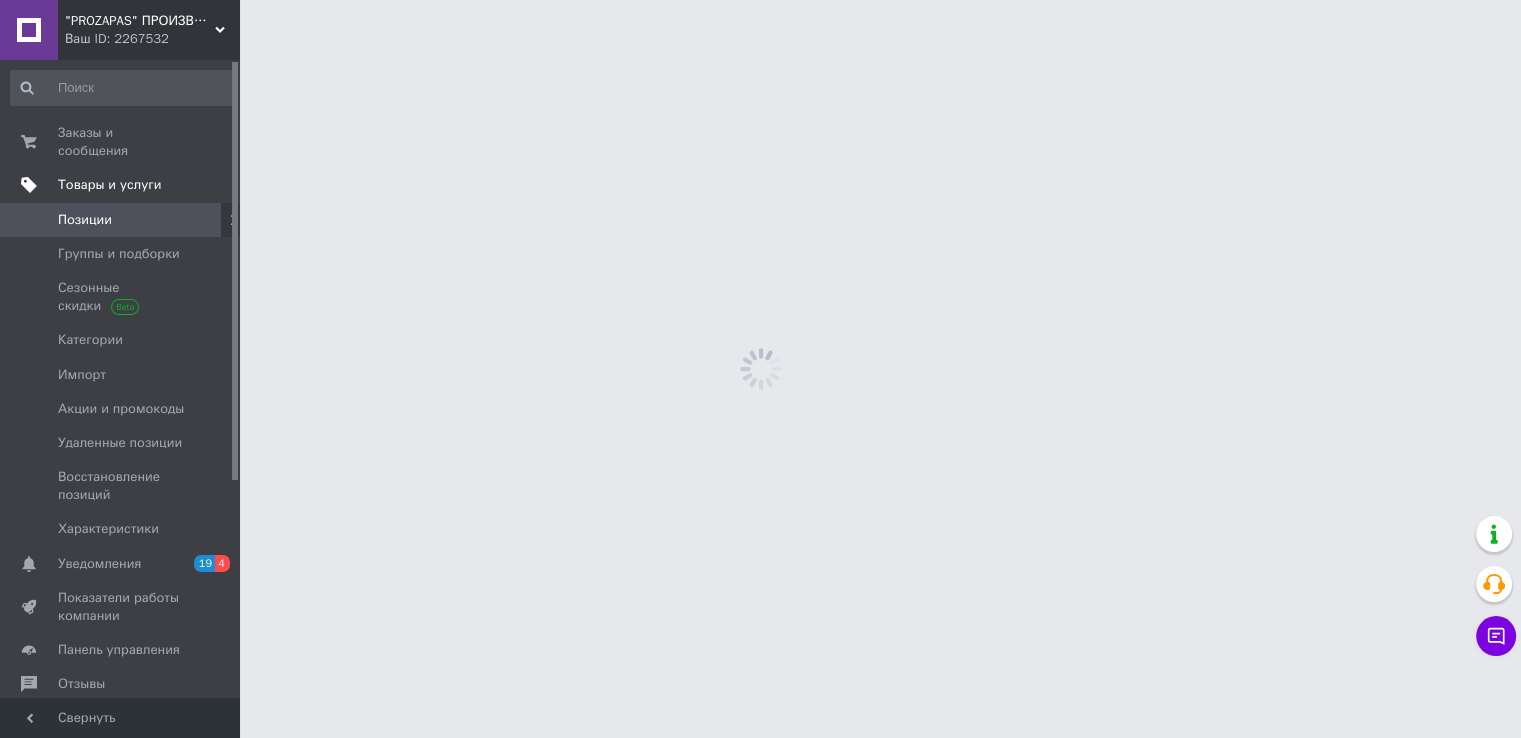 scroll, scrollTop: 0, scrollLeft: 0, axis: both 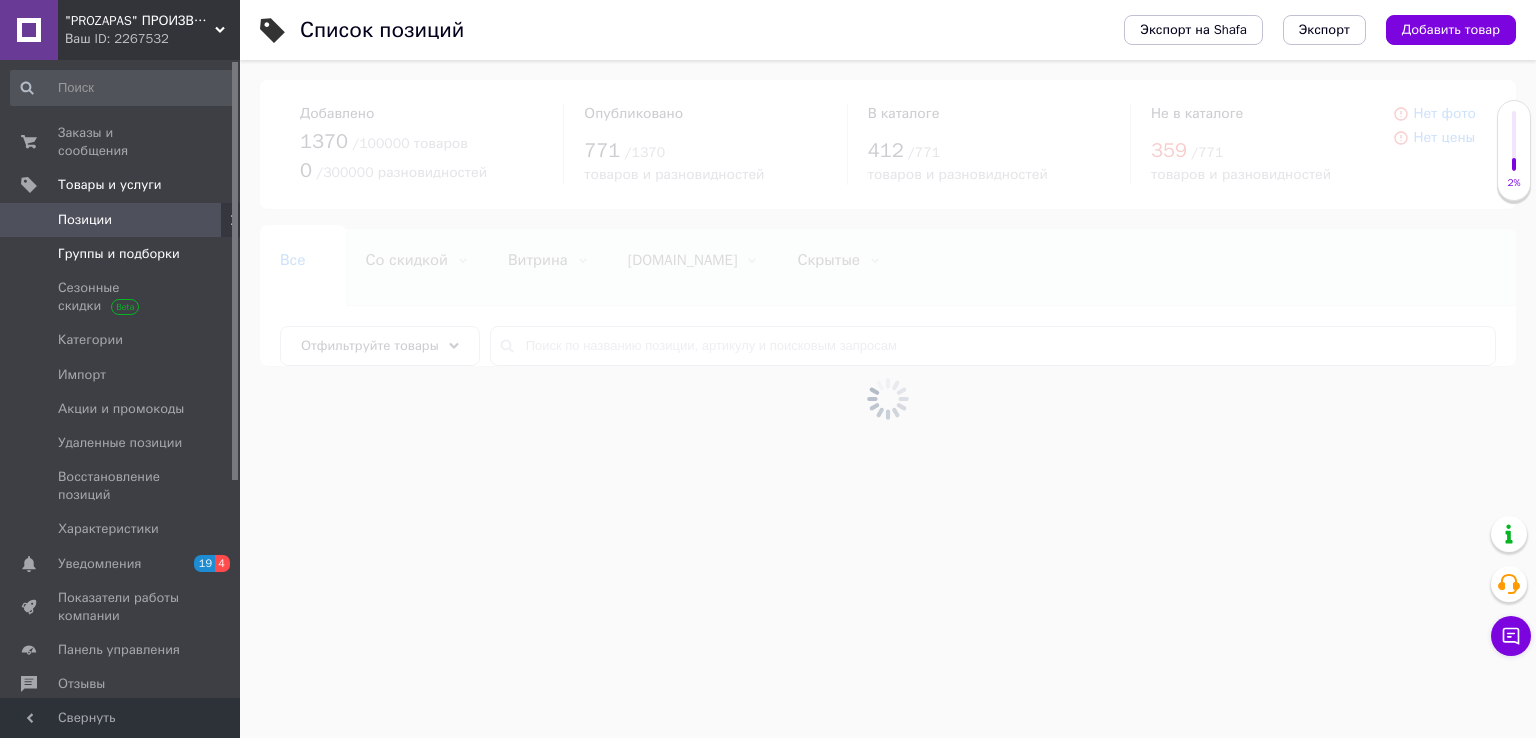click on "Группы и подборки" at bounding box center (119, 254) 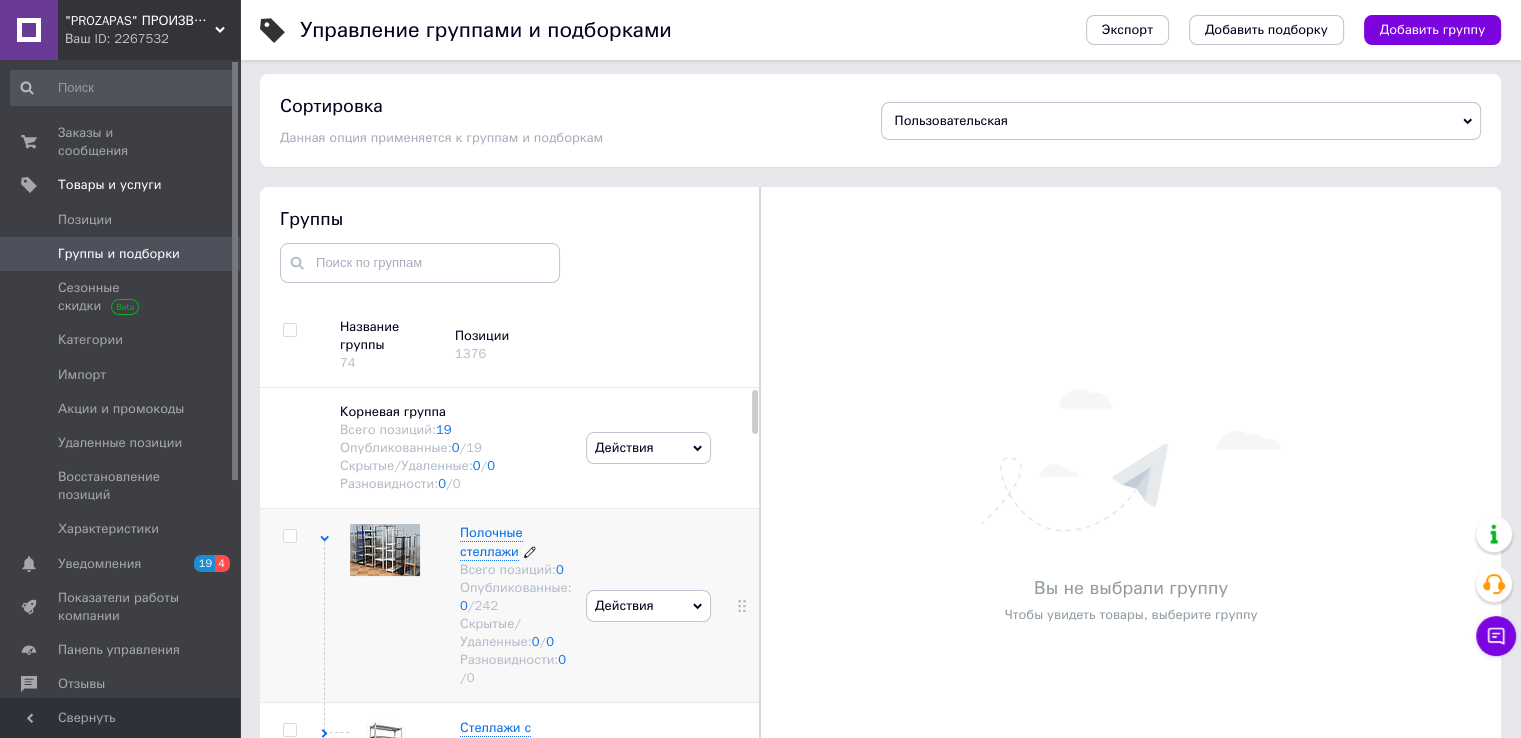 scroll, scrollTop: 113, scrollLeft: 0, axis: vertical 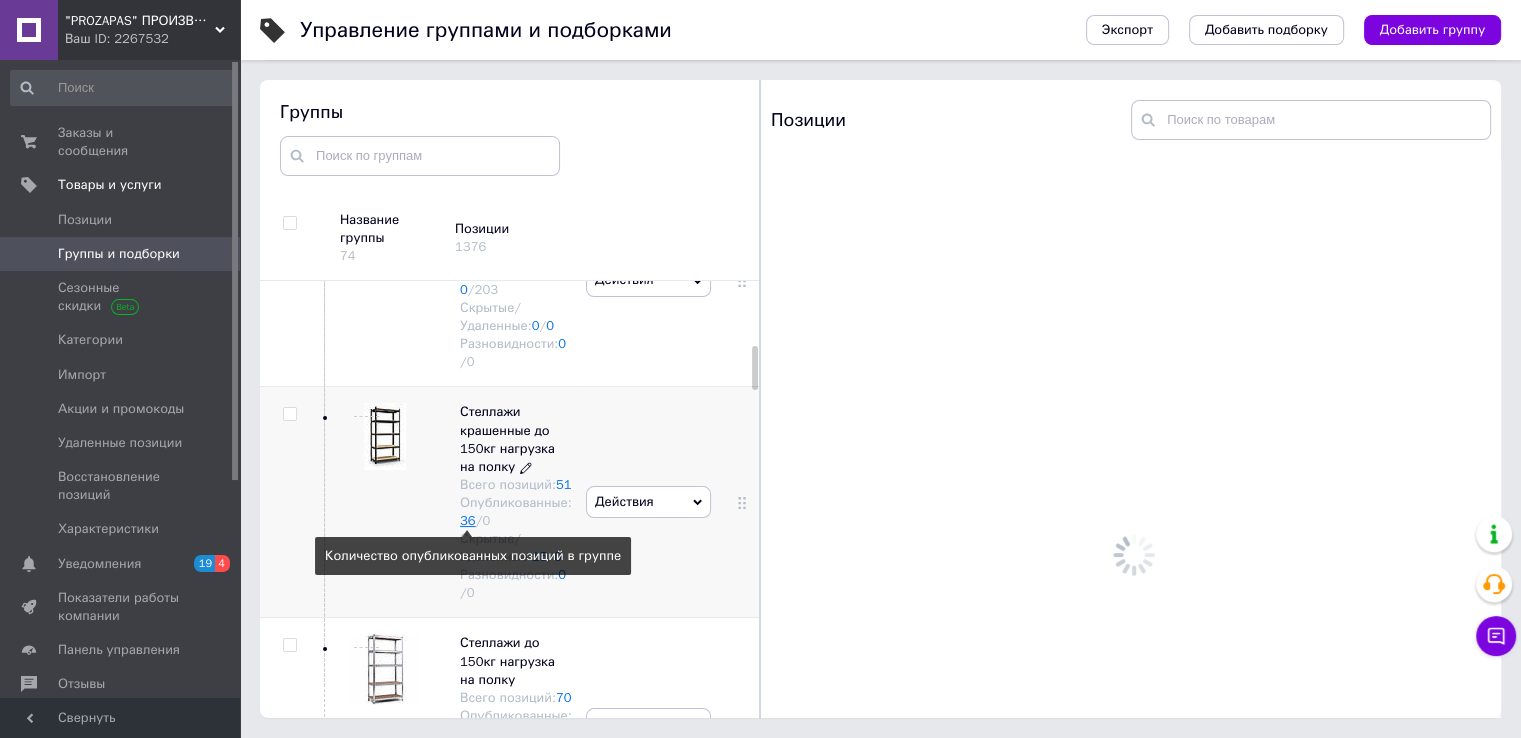 click on "36" at bounding box center (468, 520) 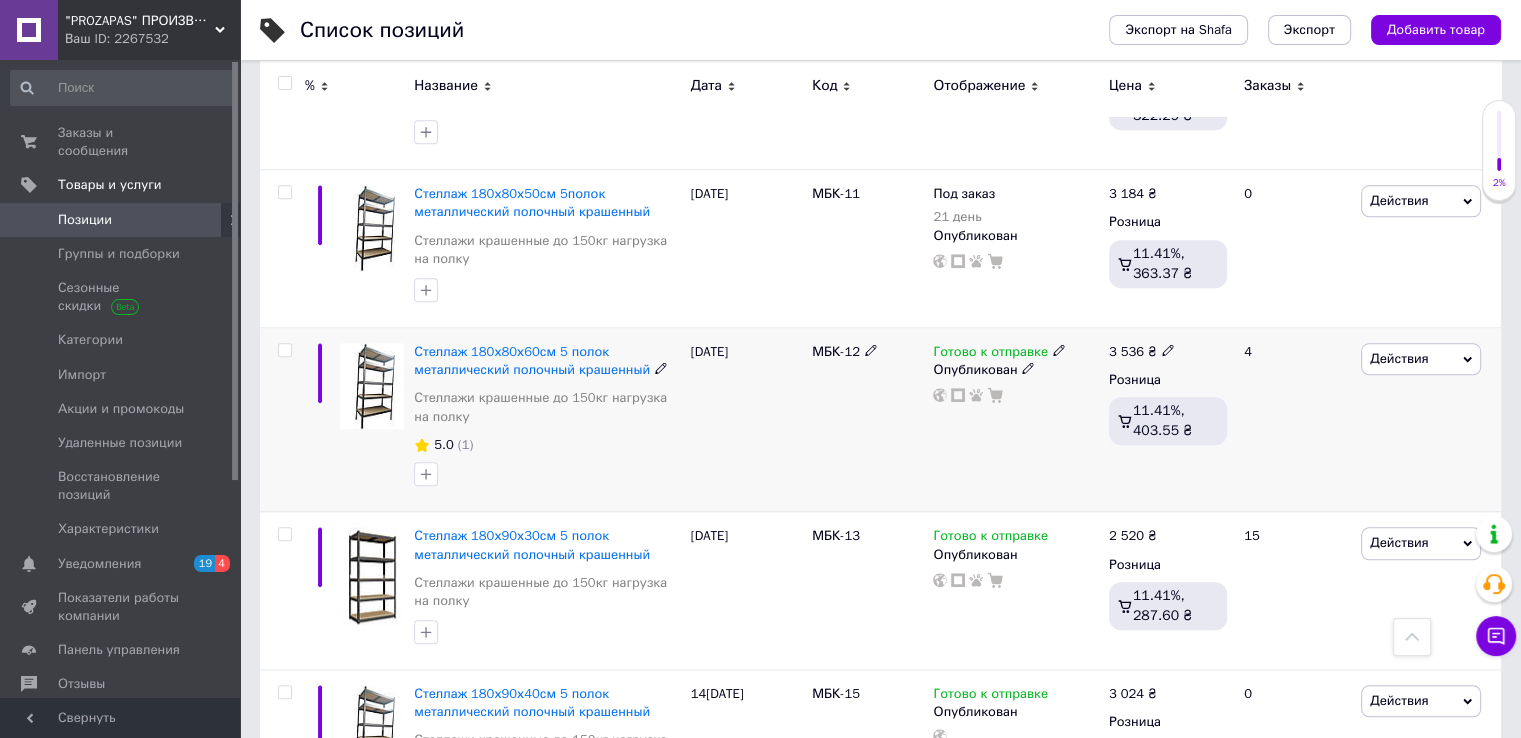 scroll, scrollTop: 2100, scrollLeft: 0, axis: vertical 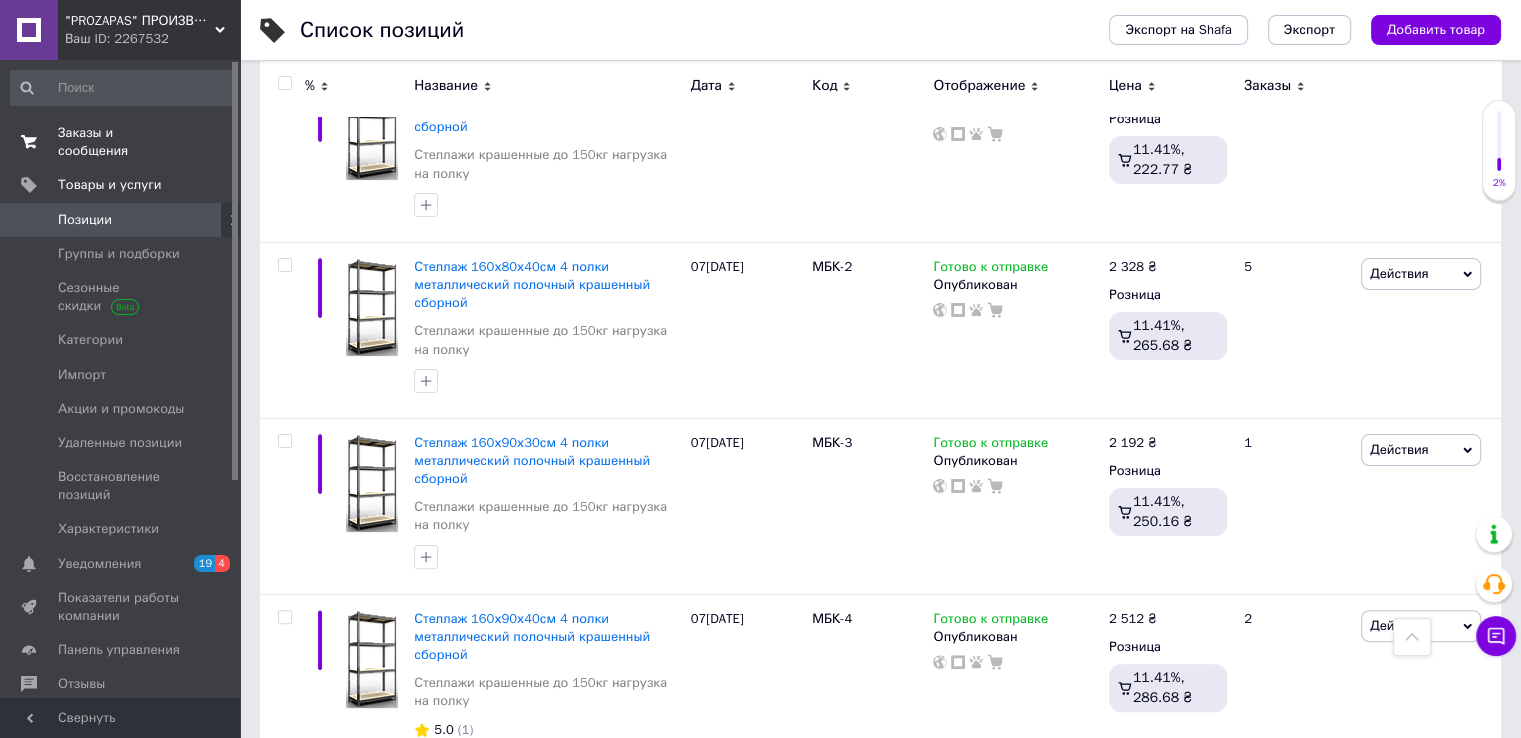 click on "Заказы и сообщения" at bounding box center (121, 142) 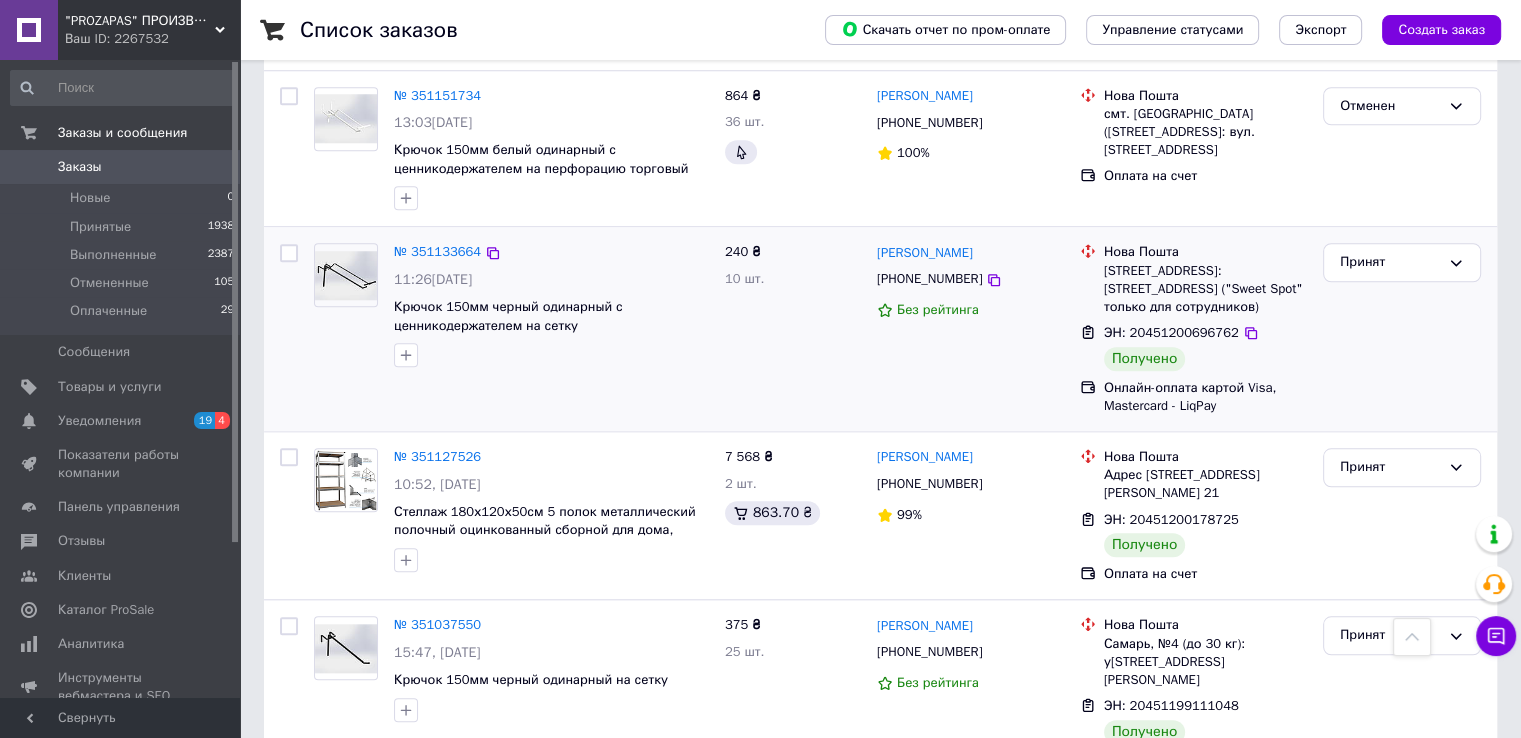 scroll, scrollTop: 1900, scrollLeft: 0, axis: vertical 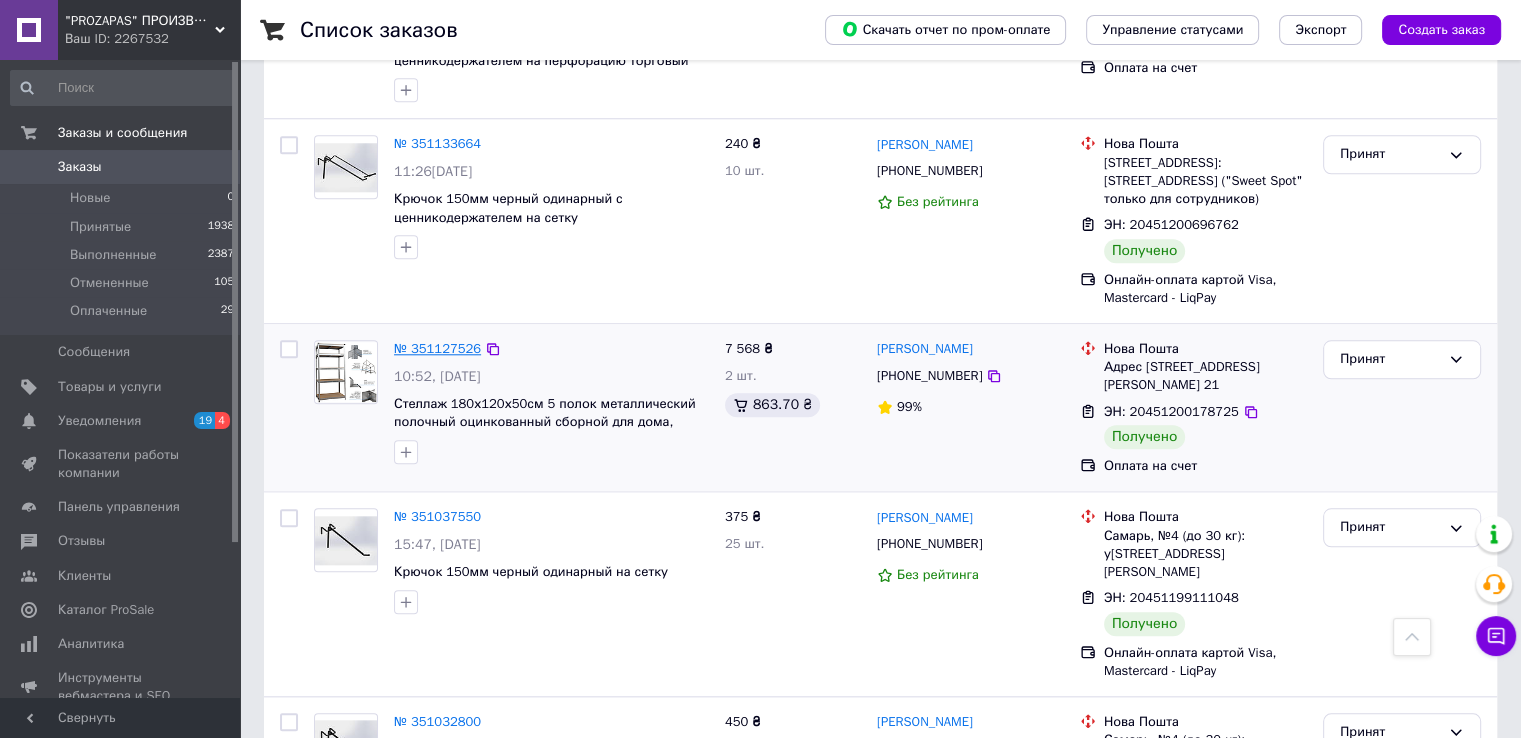 click on "№ 351127526" at bounding box center [437, 348] 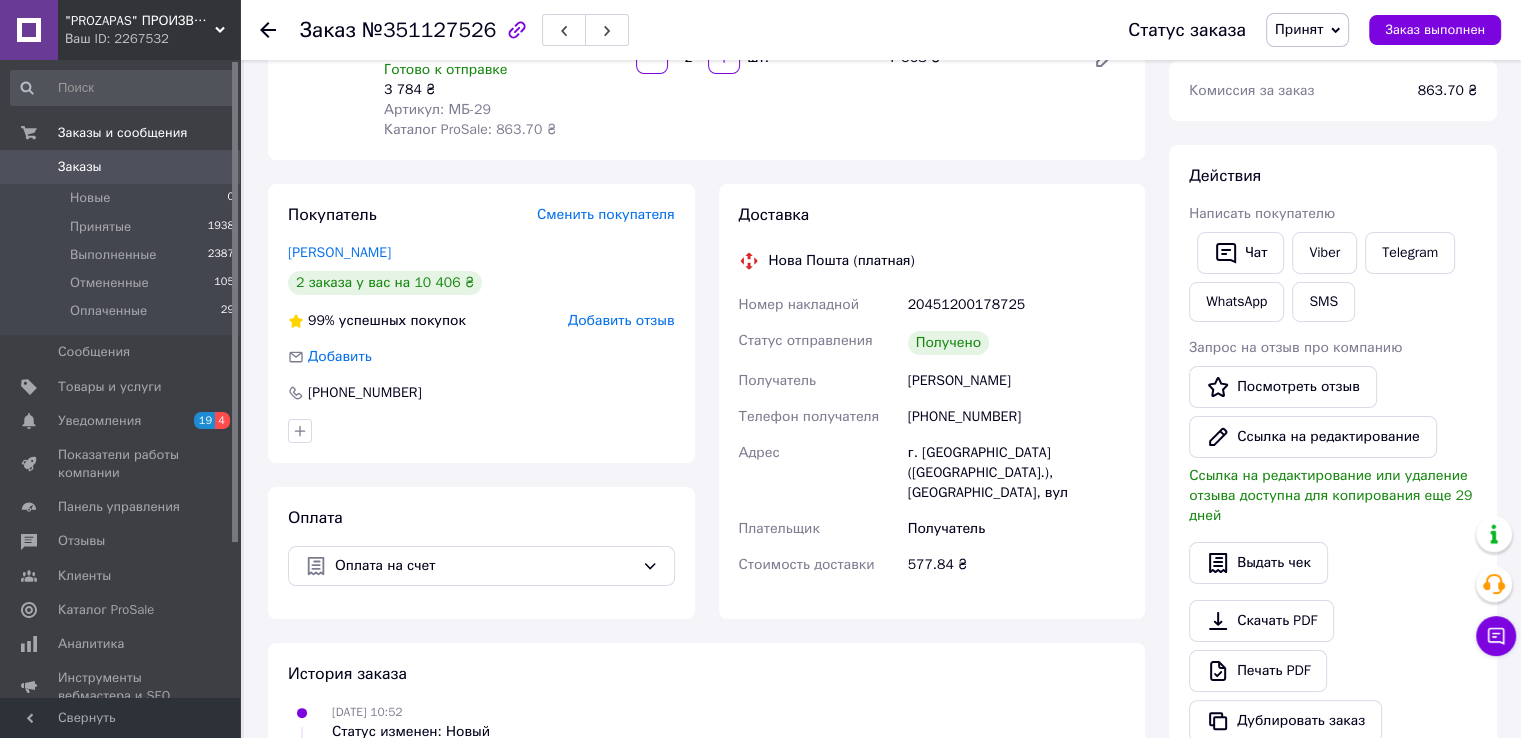 scroll, scrollTop: 164, scrollLeft: 0, axis: vertical 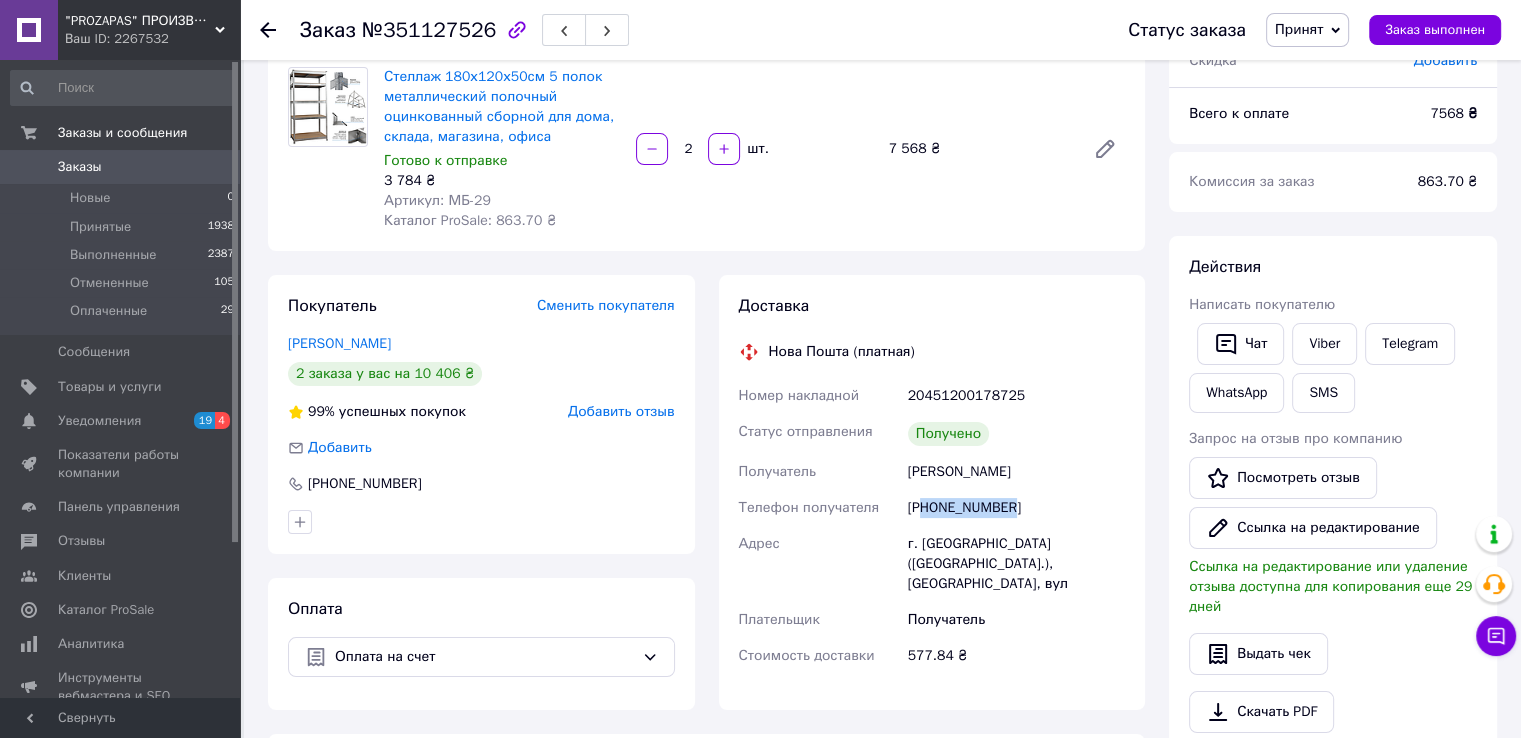 drag, startPoint x: 927, startPoint y: 507, endPoint x: 1013, endPoint y: 522, distance: 87.29834 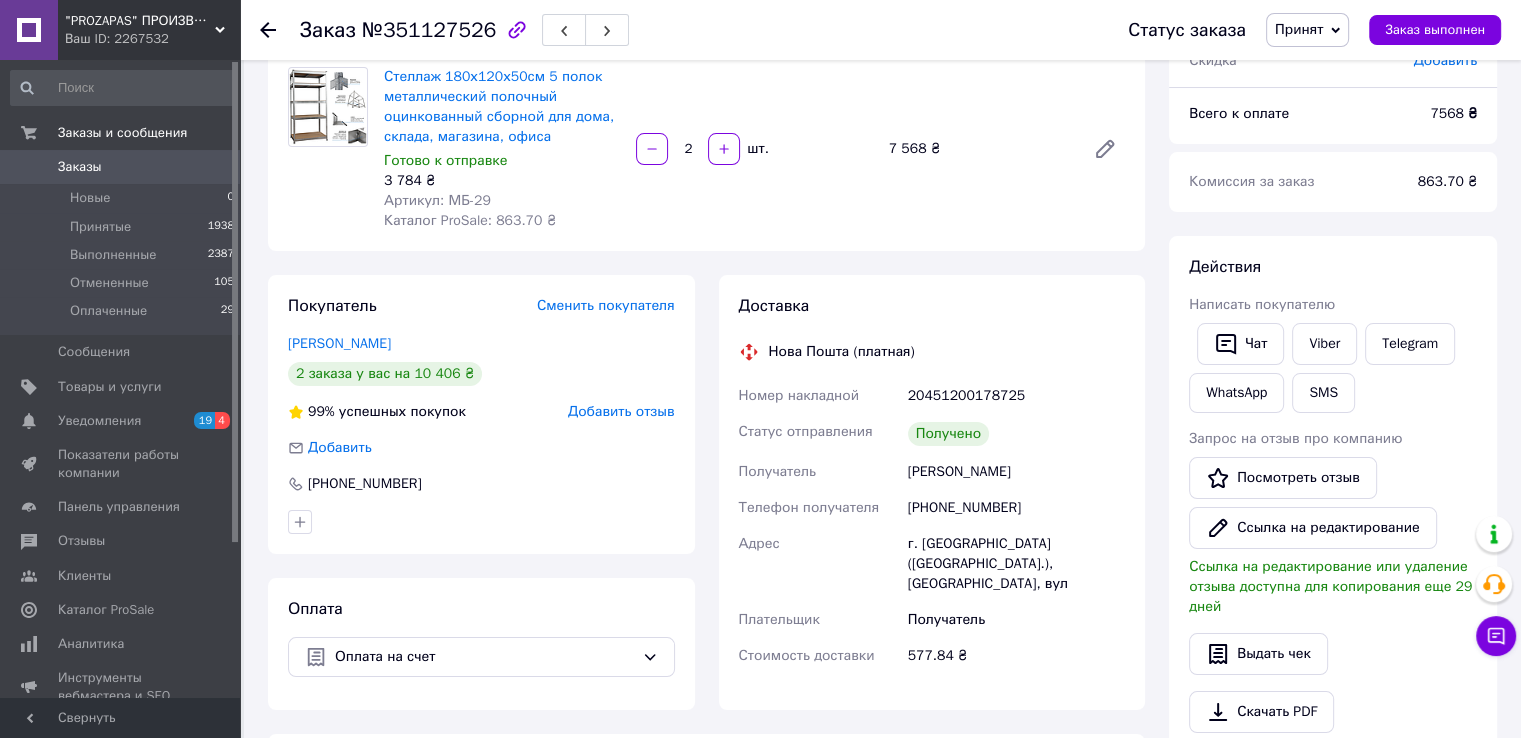 drag, startPoint x: 927, startPoint y: 542, endPoint x: 910, endPoint y: 490, distance: 54.708317 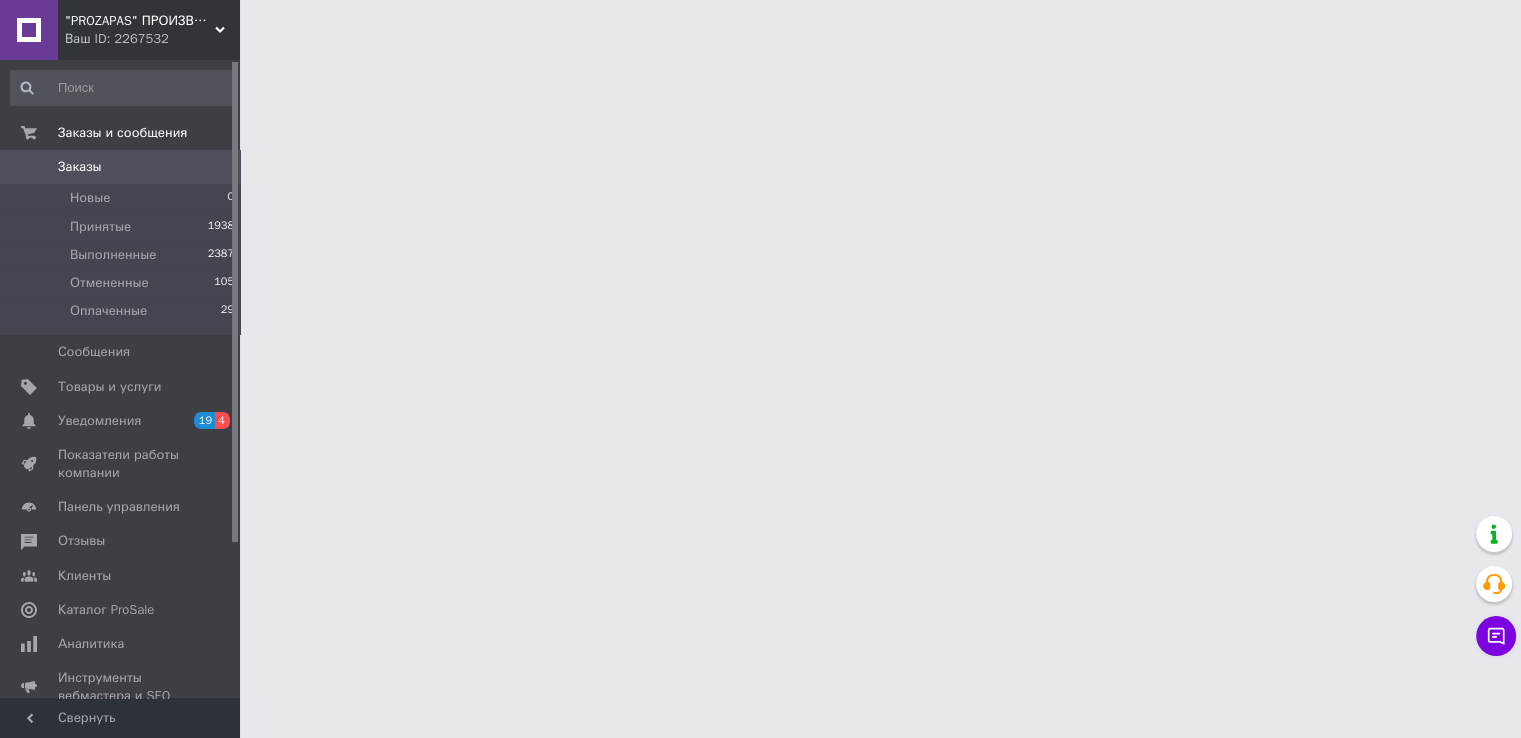 scroll, scrollTop: 0, scrollLeft: 0, axis: both 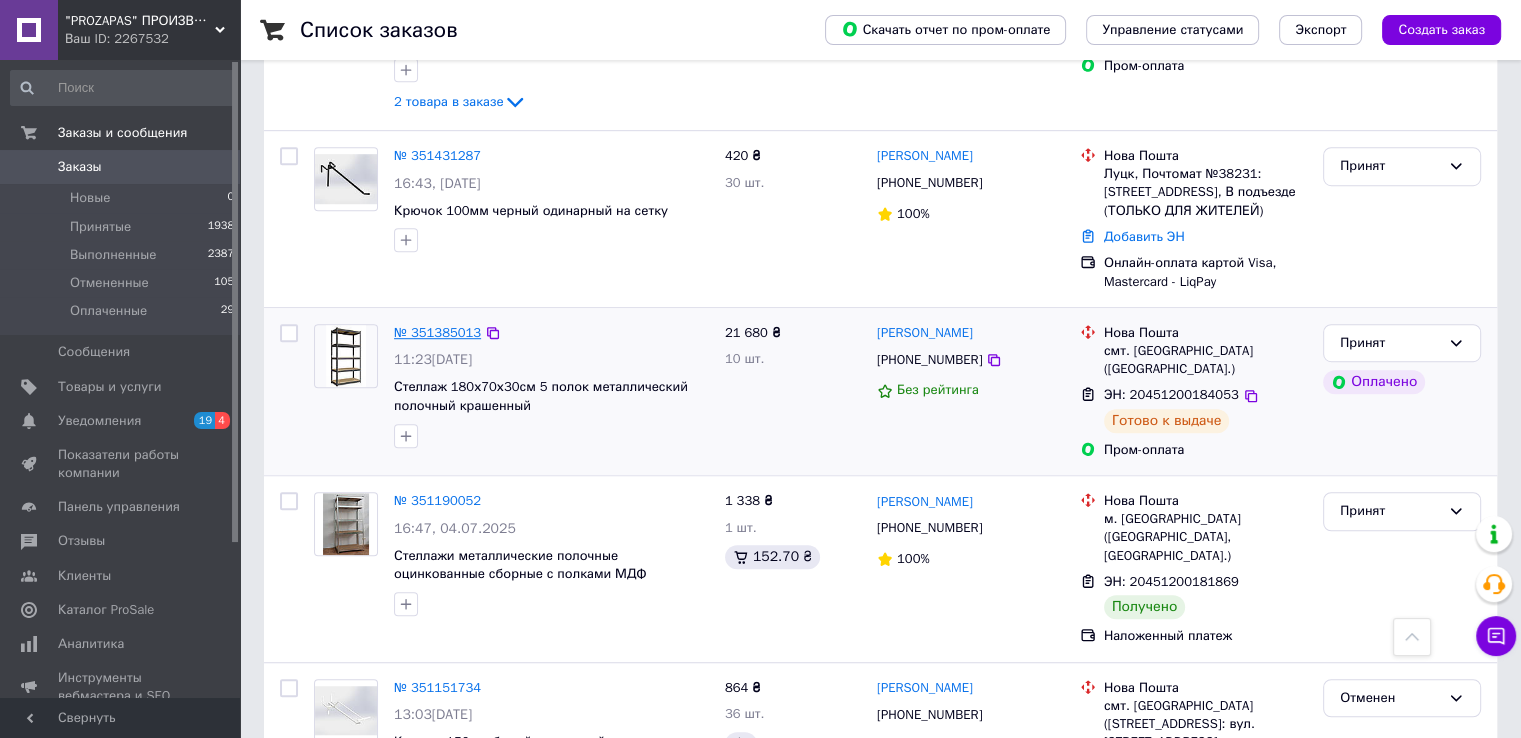 click on "№ 351385013" at bounding box center [437, 332] 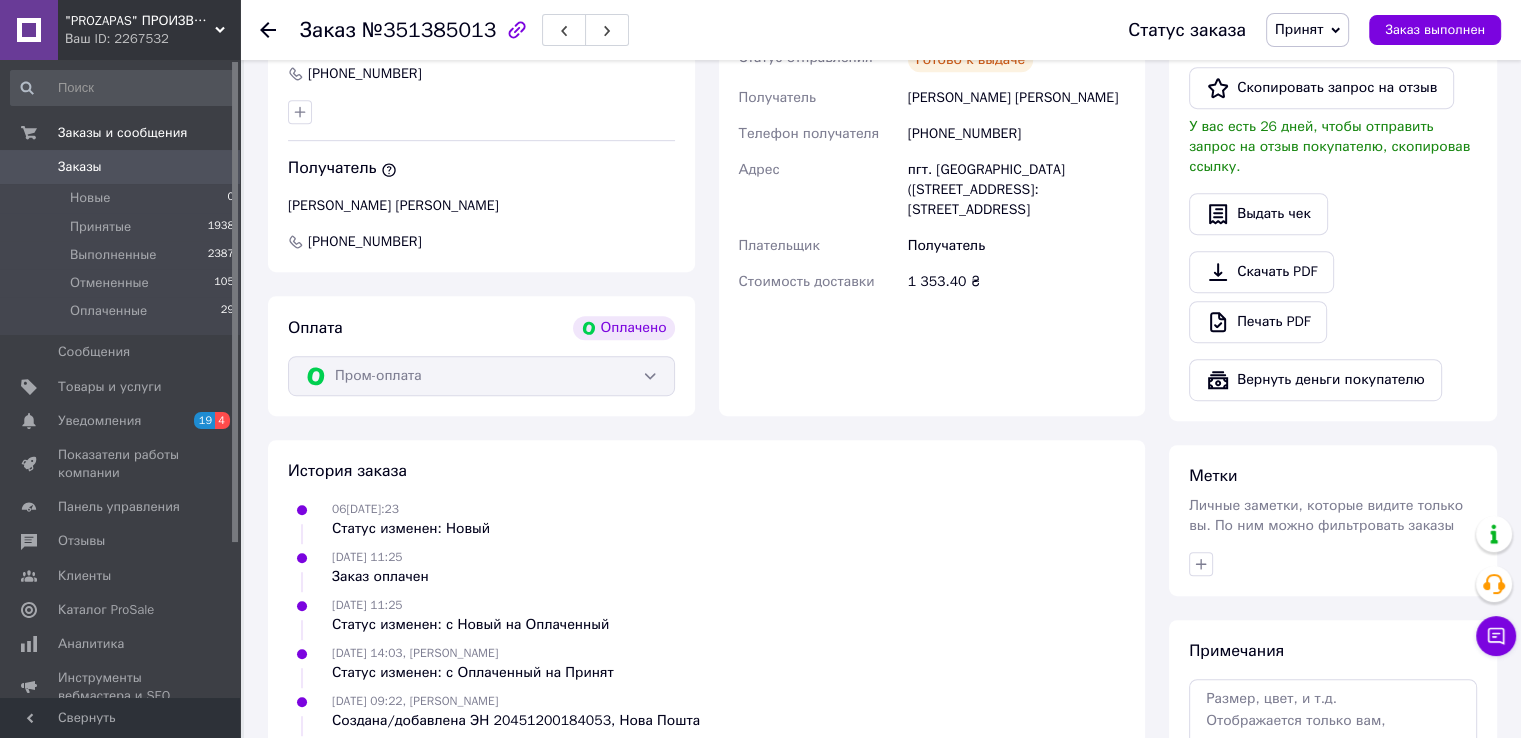 scroll, scrollTop: 800, scrollLeft: 0, axis: vertical 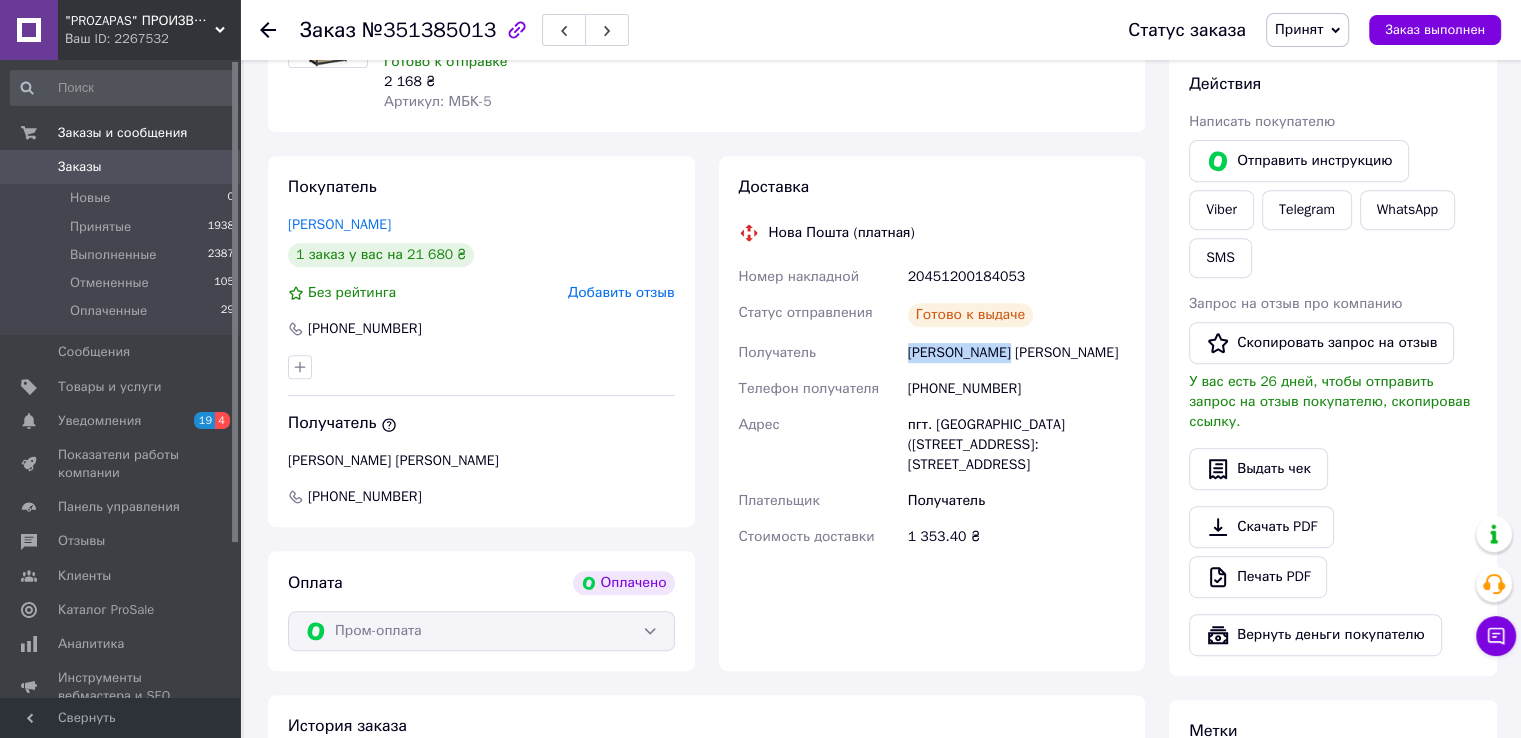 drag, startPoint x: 909, startPoint y: 357, endPoint x: 1004, endPoint y: 351, distance: 95.189285 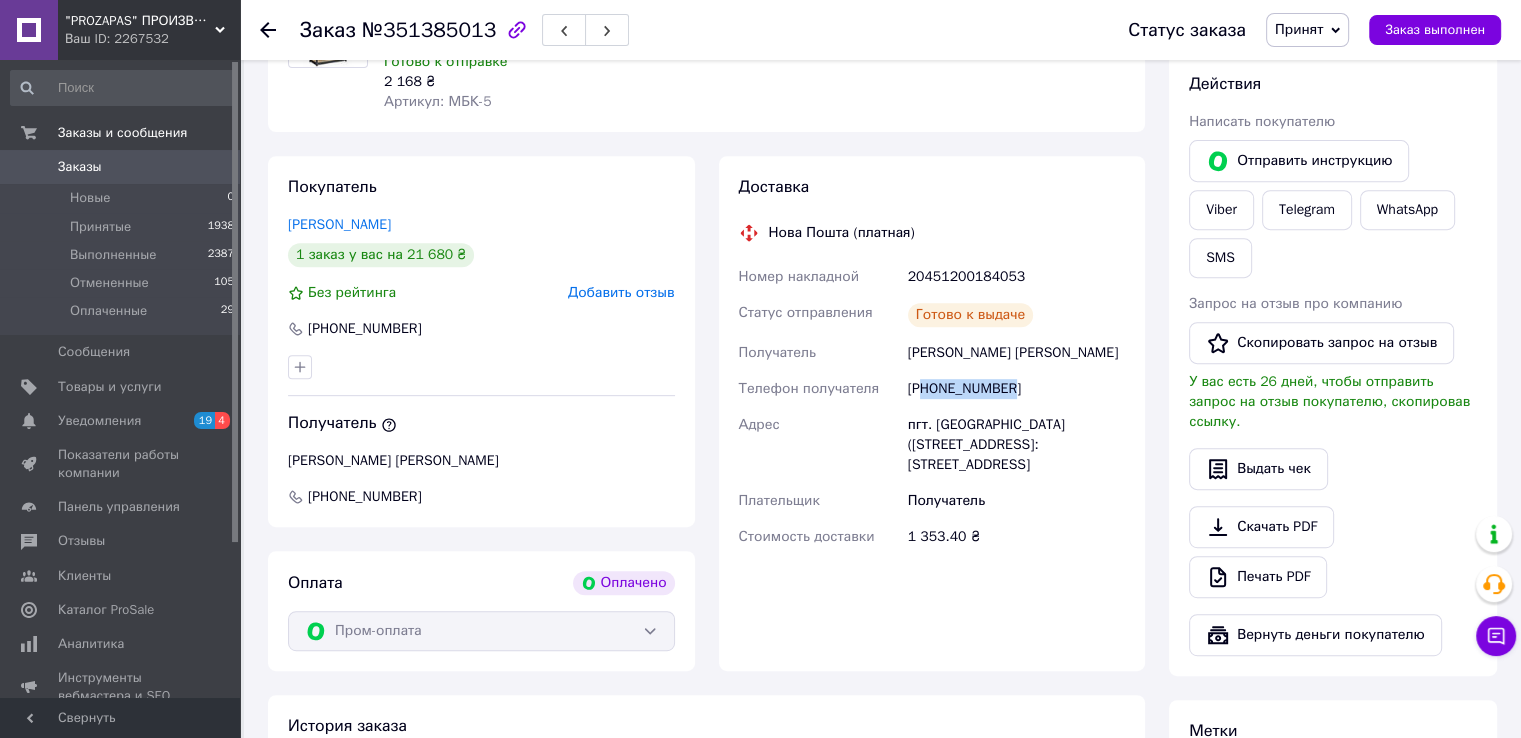drag, startPoint x: 924, startPoint y: 391, endPoint x: 1006, endPoint y: 376, distance: 83.360664 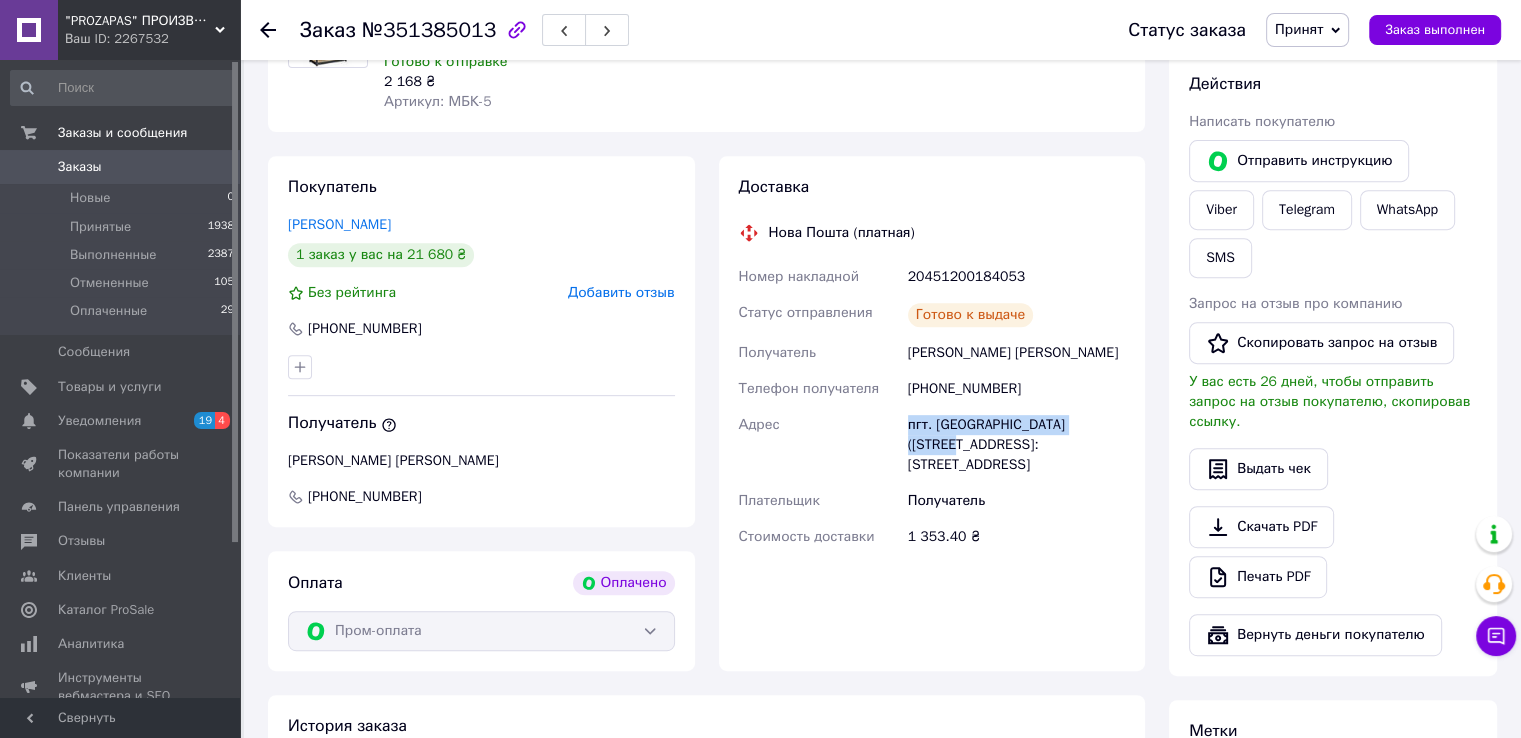drag, startPoint x: 906, startPoint y: 427, endPoint x: 1102, endPoint y: 428, distance: 196.00255 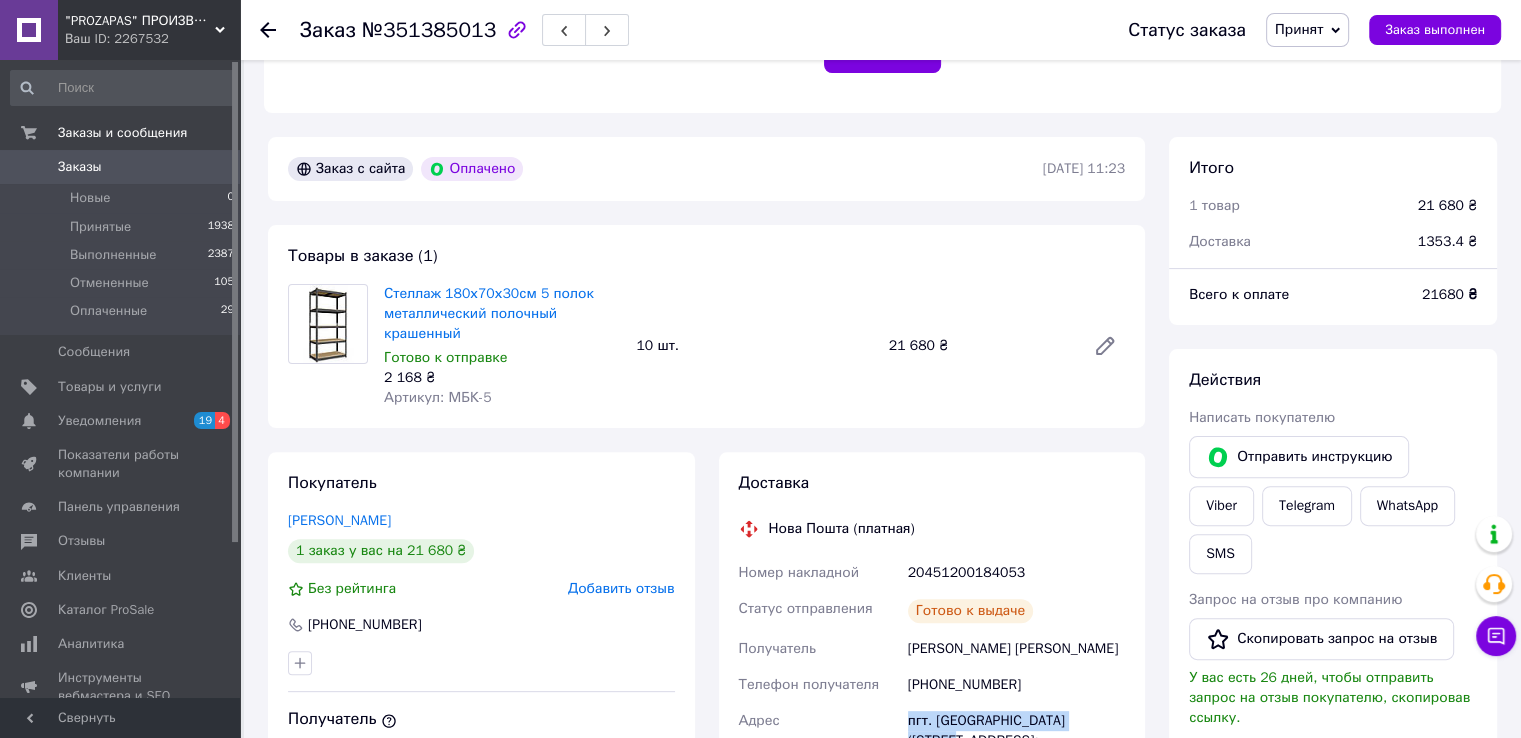 scroll, scrollTop: 500, scrollLeft: 0, axis: vertical 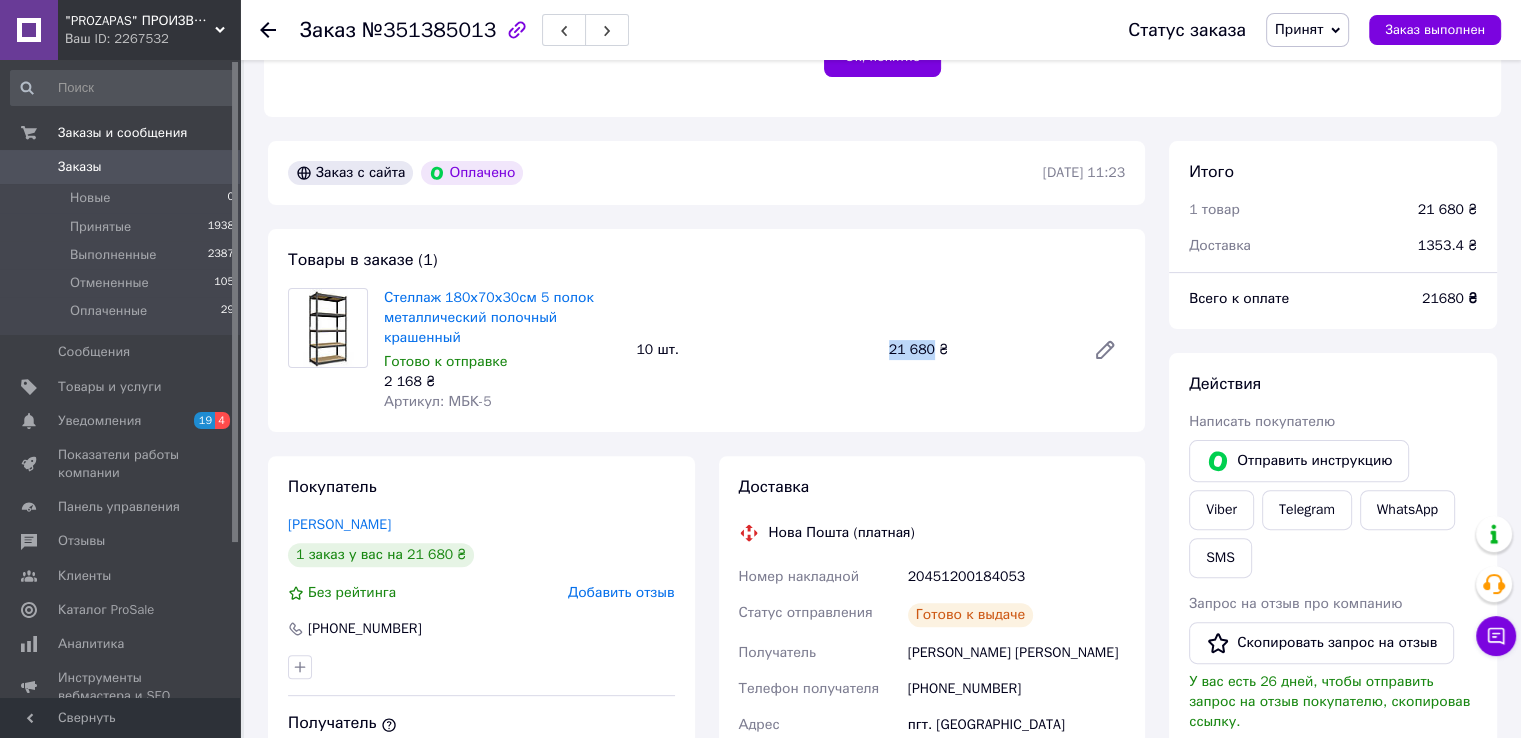 drag, startPoint x: 928, startPoint y: 355, endPoint x: 873, endPoint y: 362, distance: 55.443665 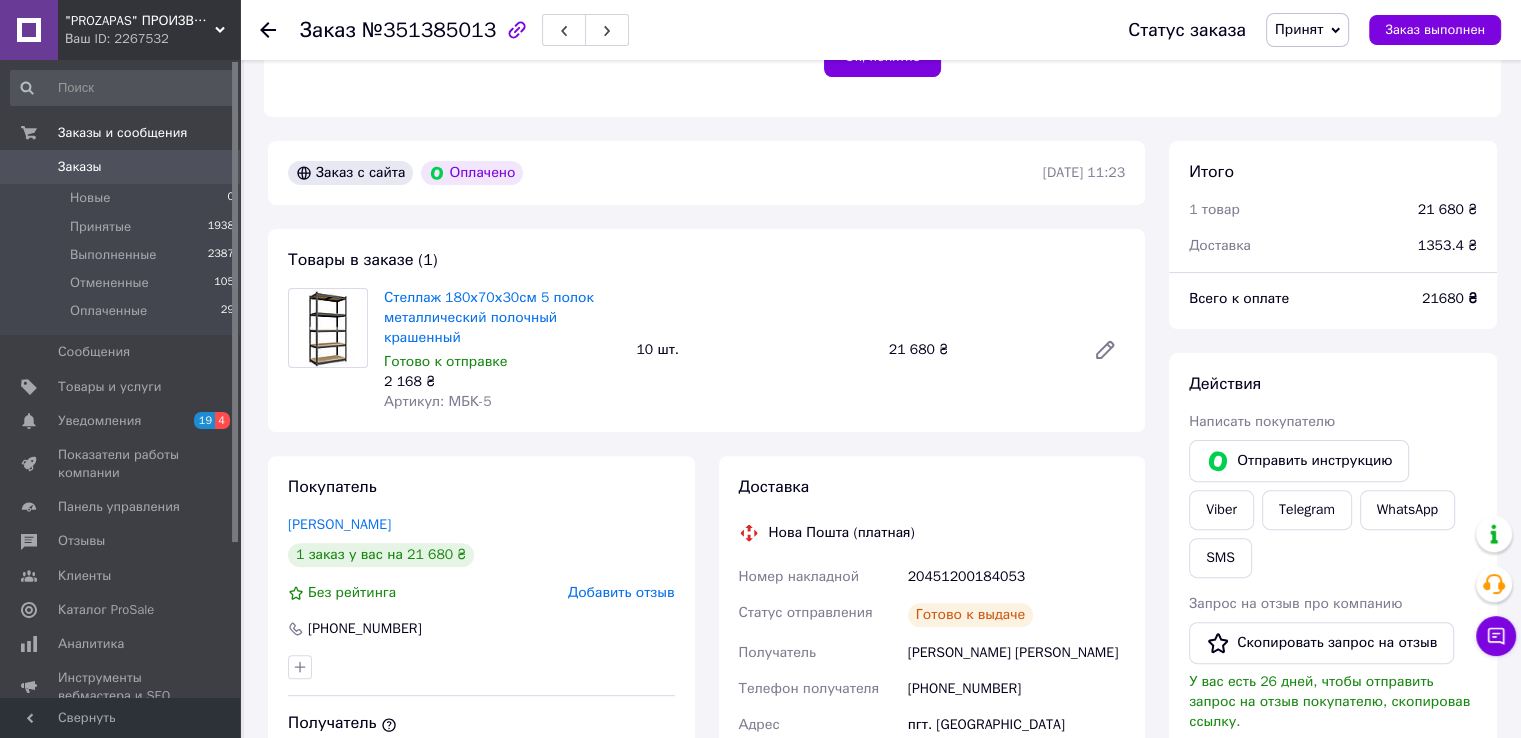 click 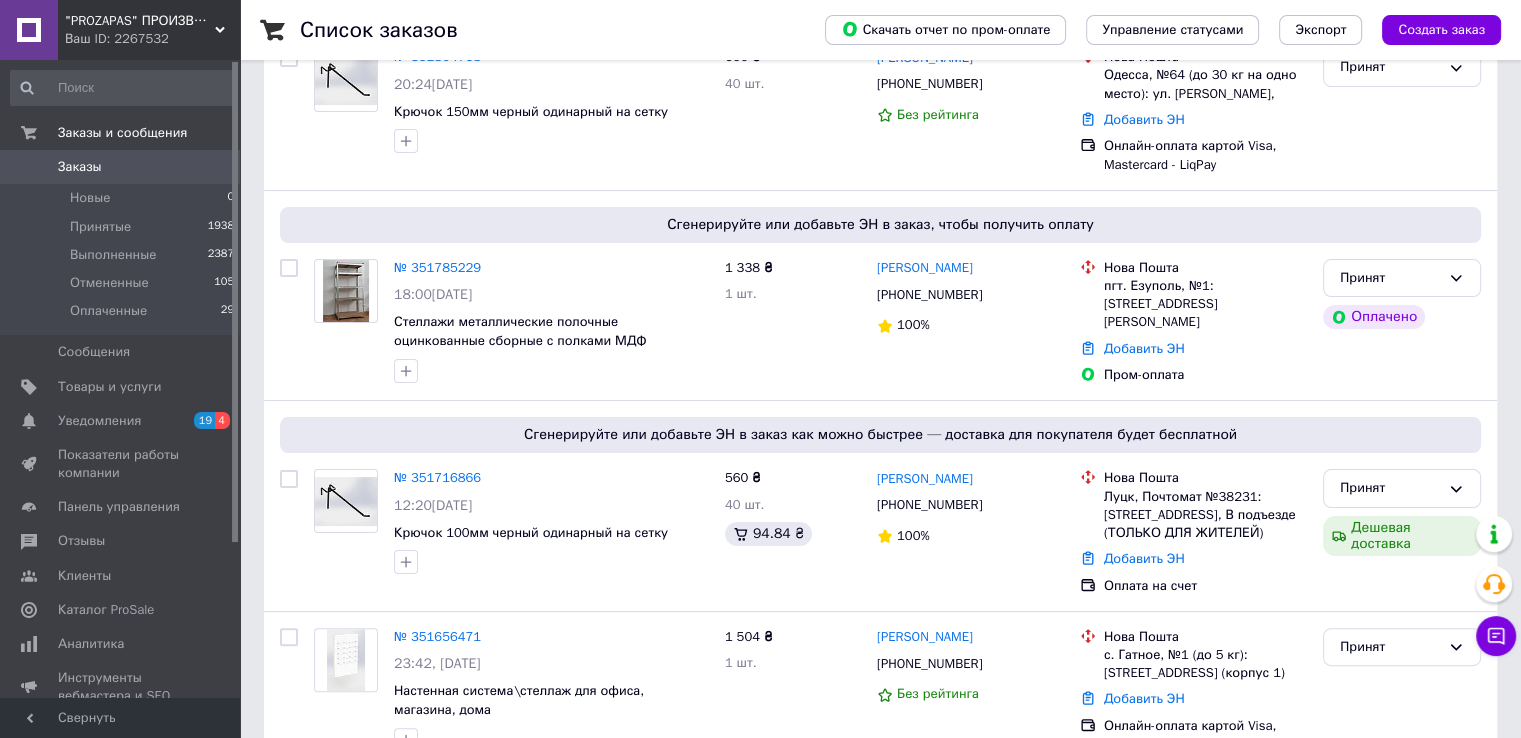 scroll, scrollTop: 400, scrollLeft: 0, axis: vertical 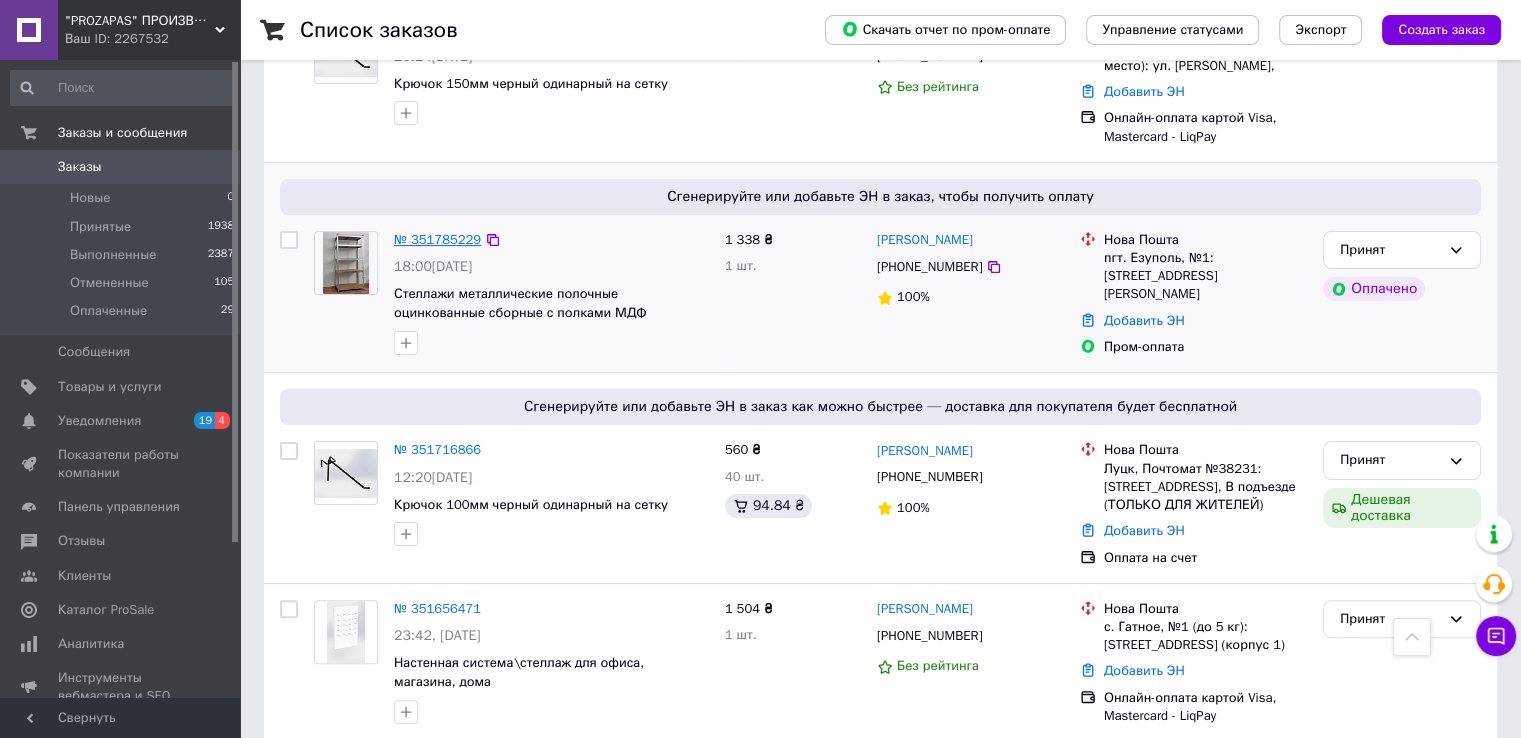 click on "№ 351785229" at bounding box center [437, 239] 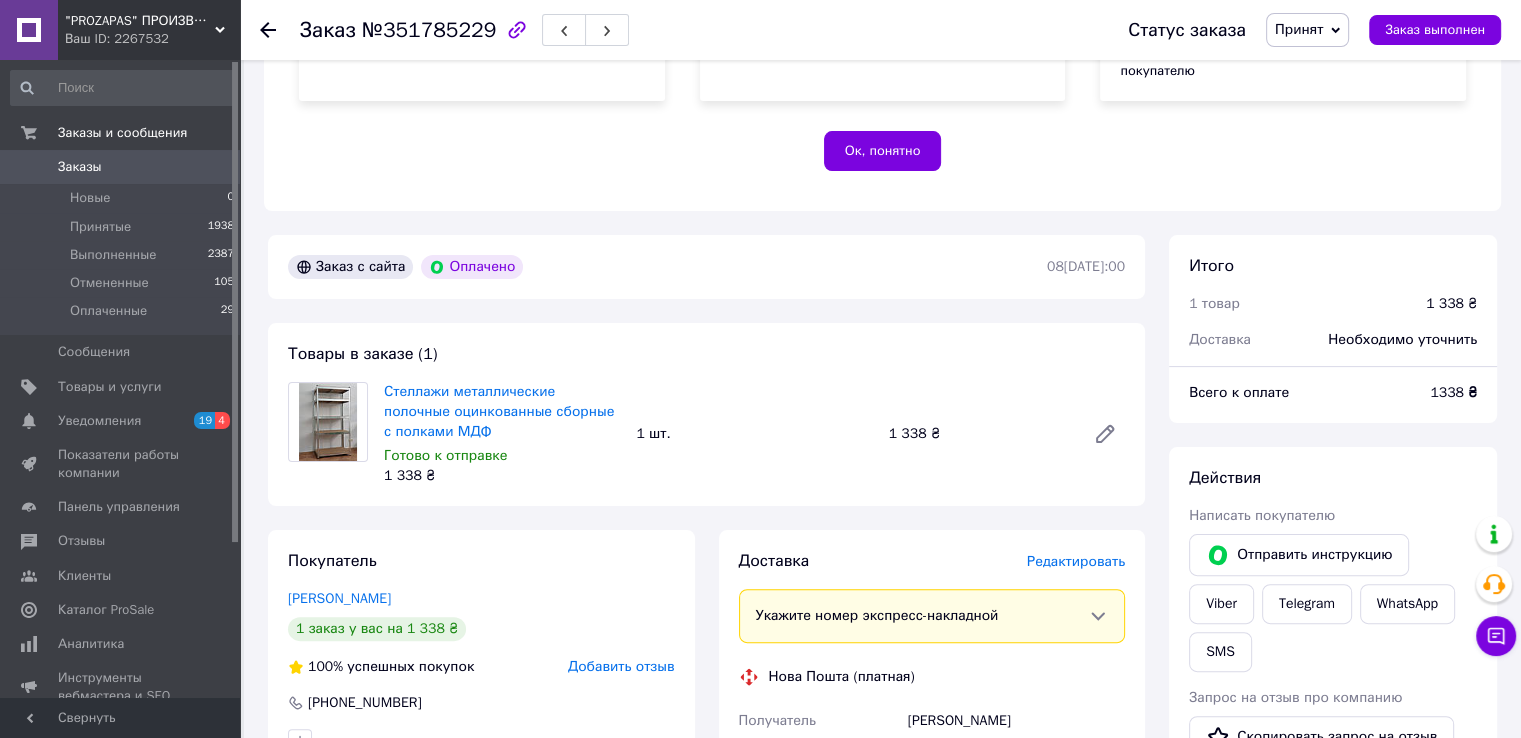scroll, scrollTop: 700, scrollLeft: 0, axis: vertical 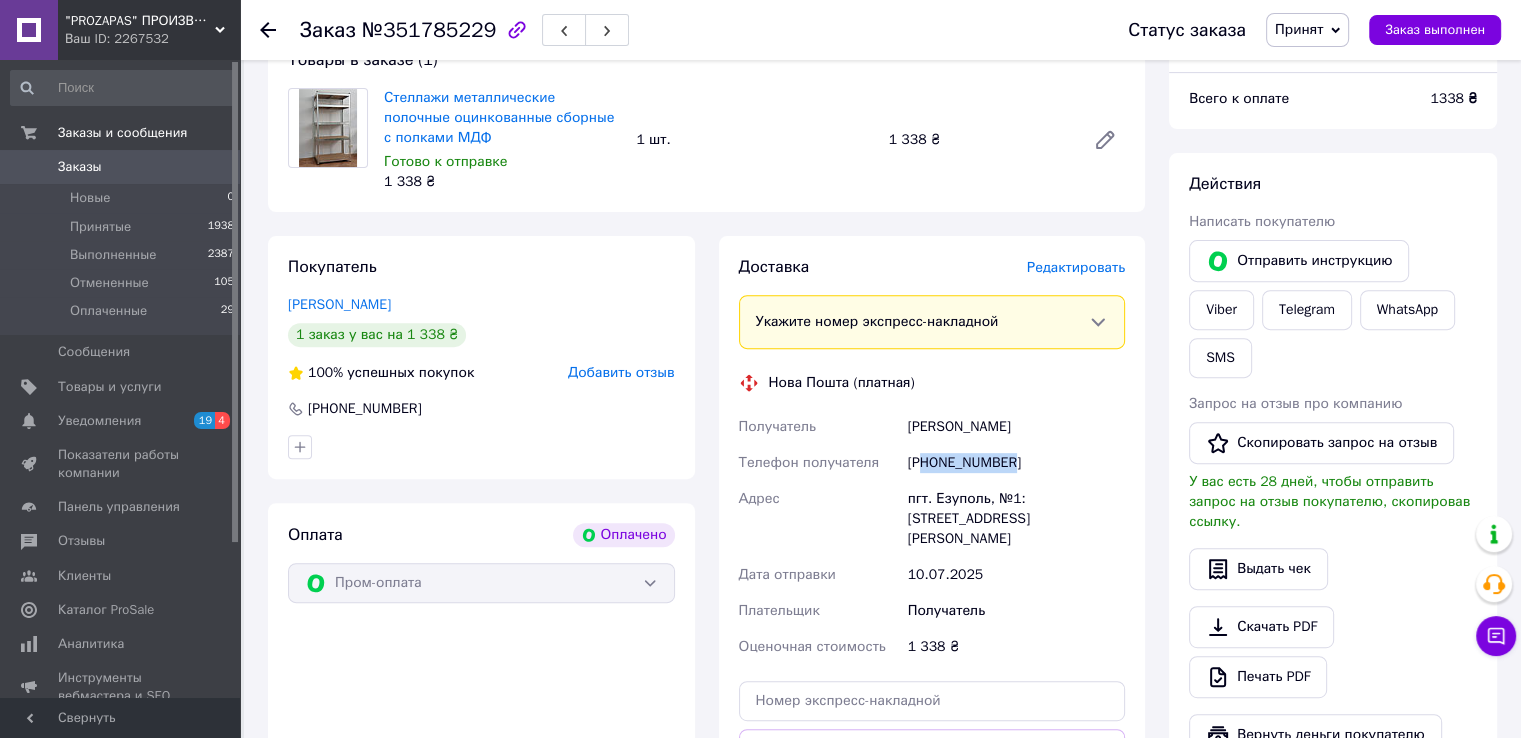 drag, startPoint x: 1013, startPoint y: 462, endPoint x: 927, endPoint y: 473, distance: 86.70064 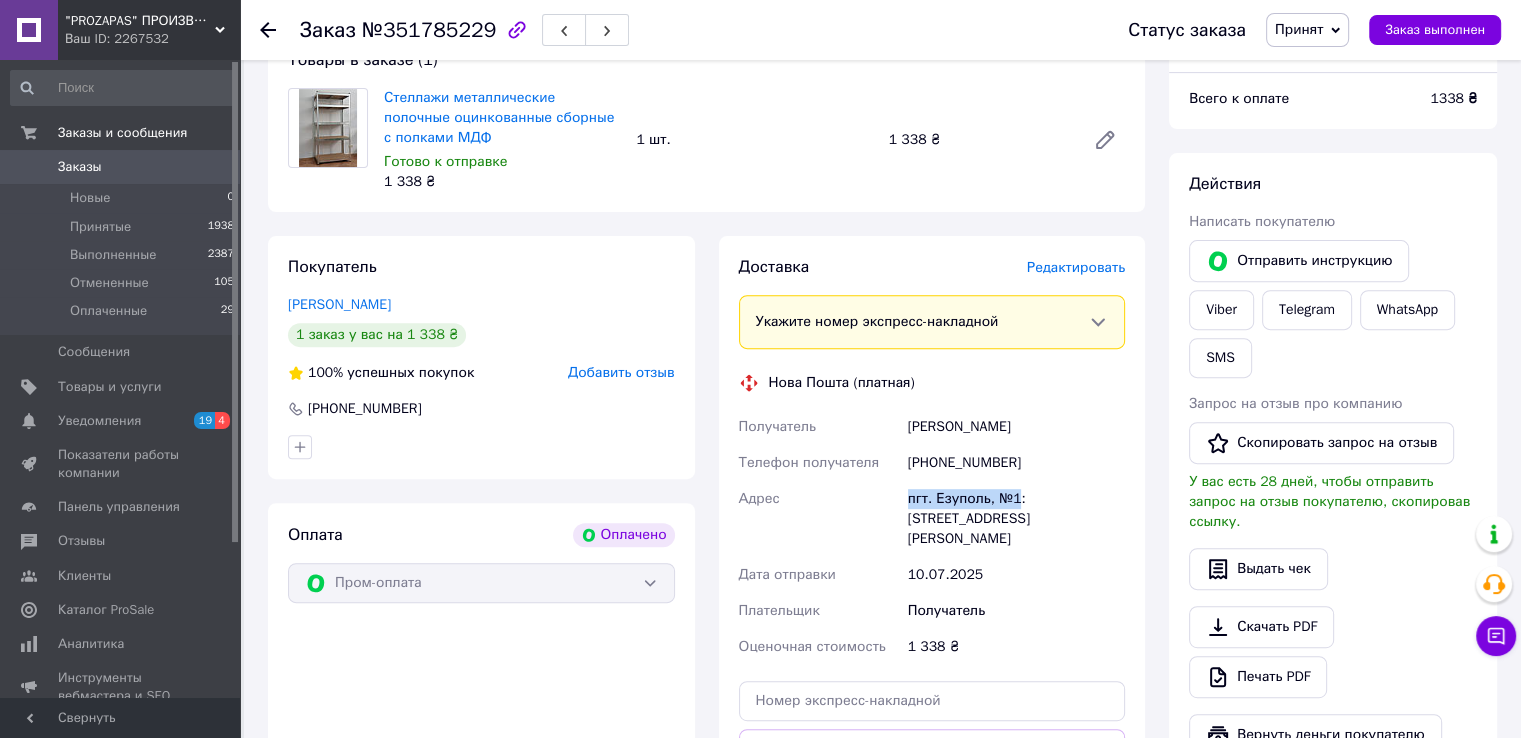 drag, startPoint x: 1013, startPoint y: 493, endPoint x: 908, endPoint y: 505, distance: 105.68349 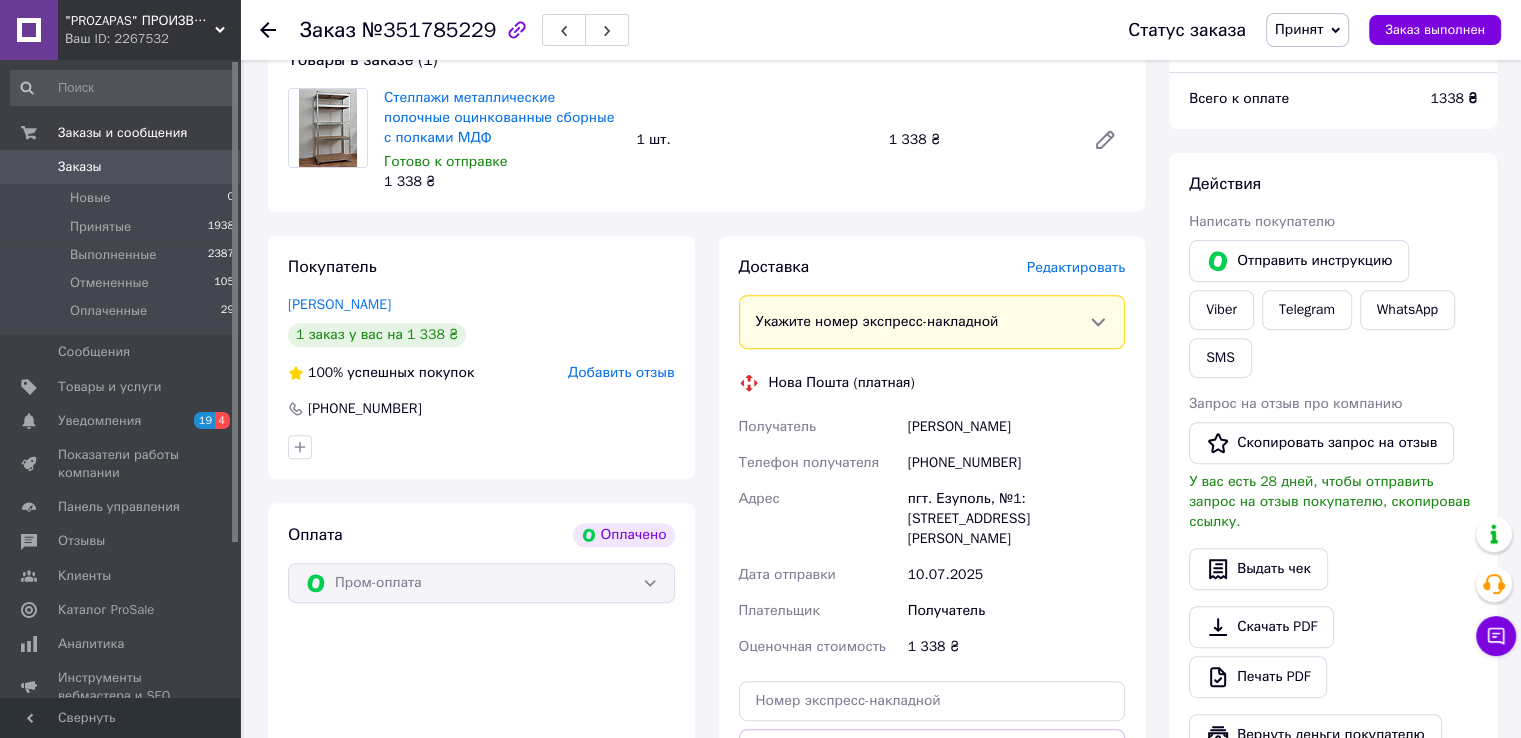 click 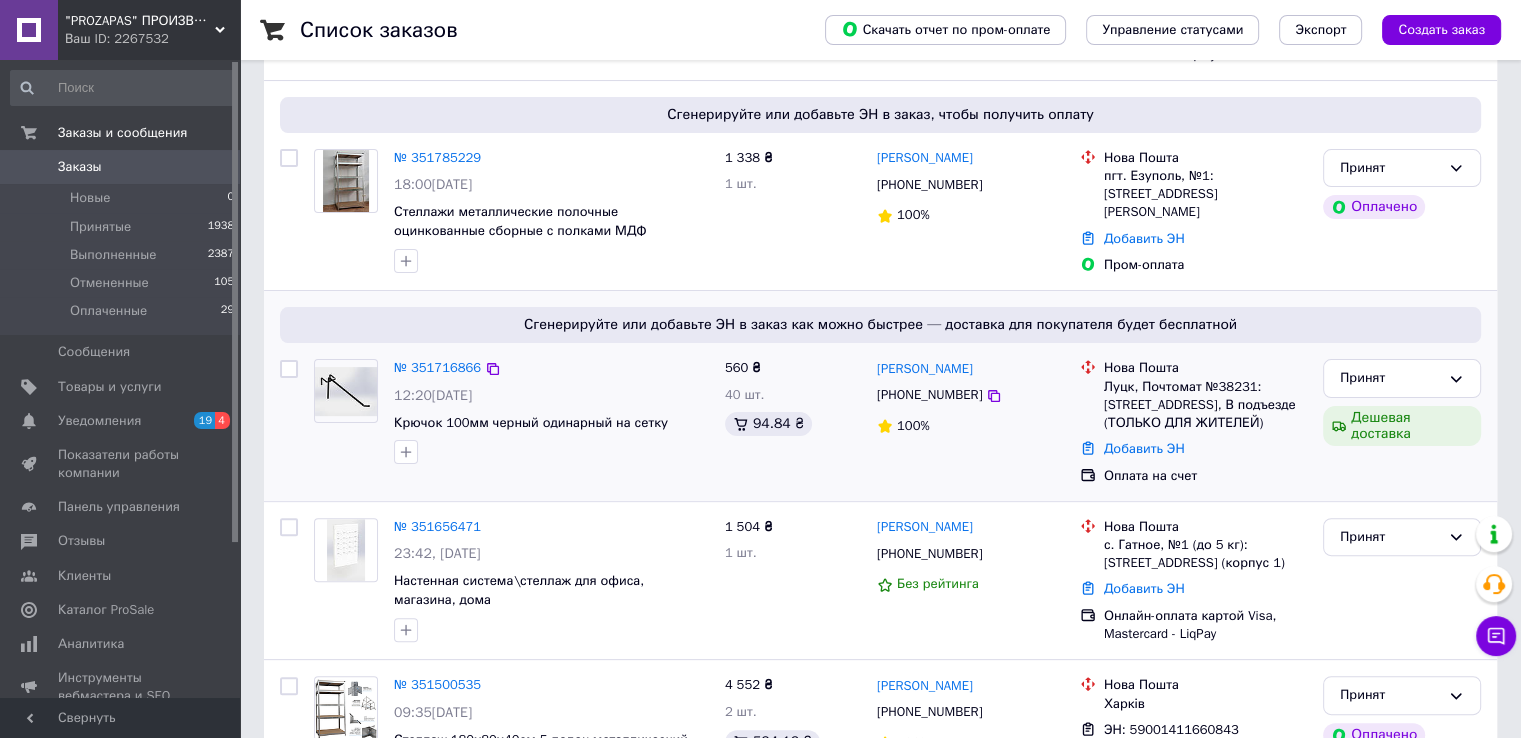 scroll, scrollTop: 600, scrollLeft: 0, axis: vertical 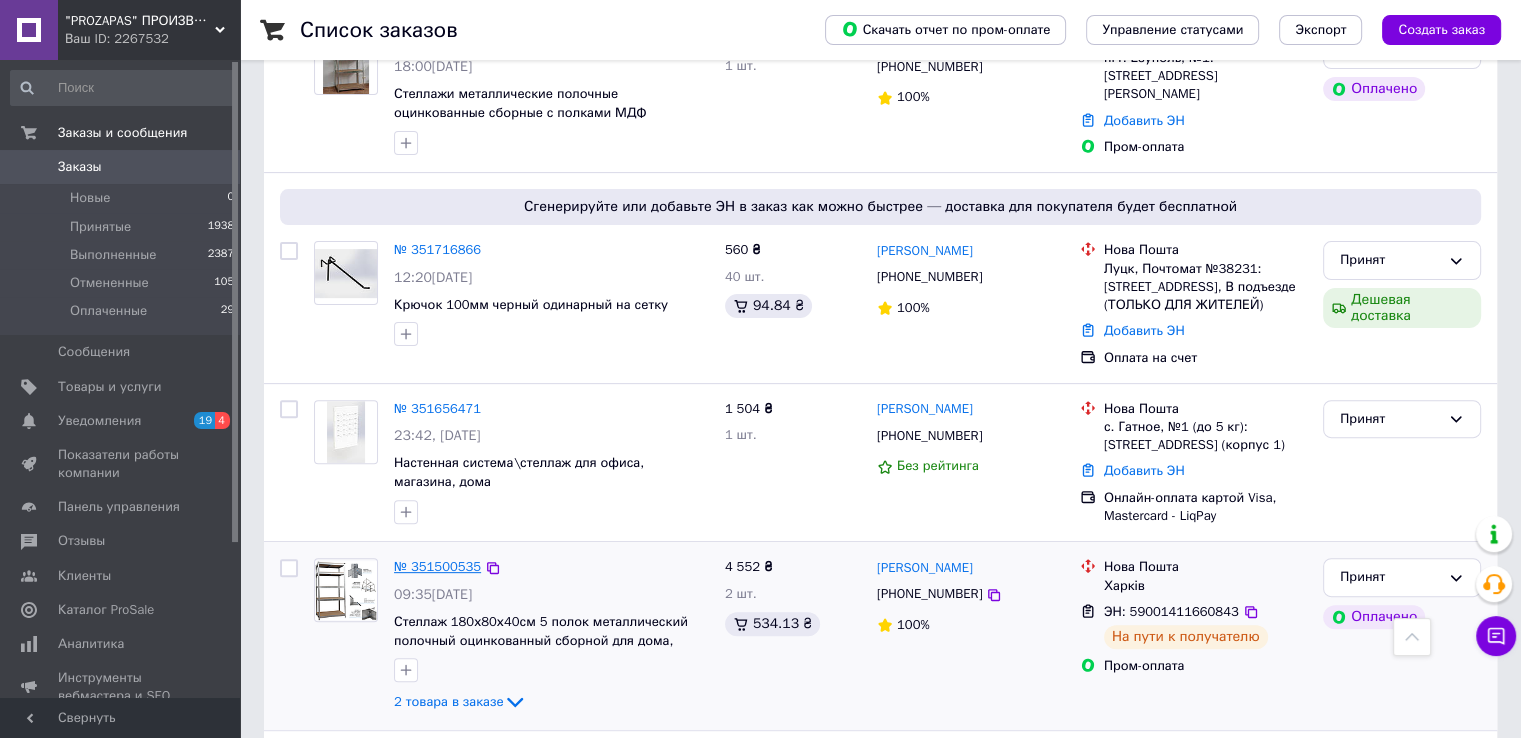 click on "№ 351500535" at bounding box center [437, 566] 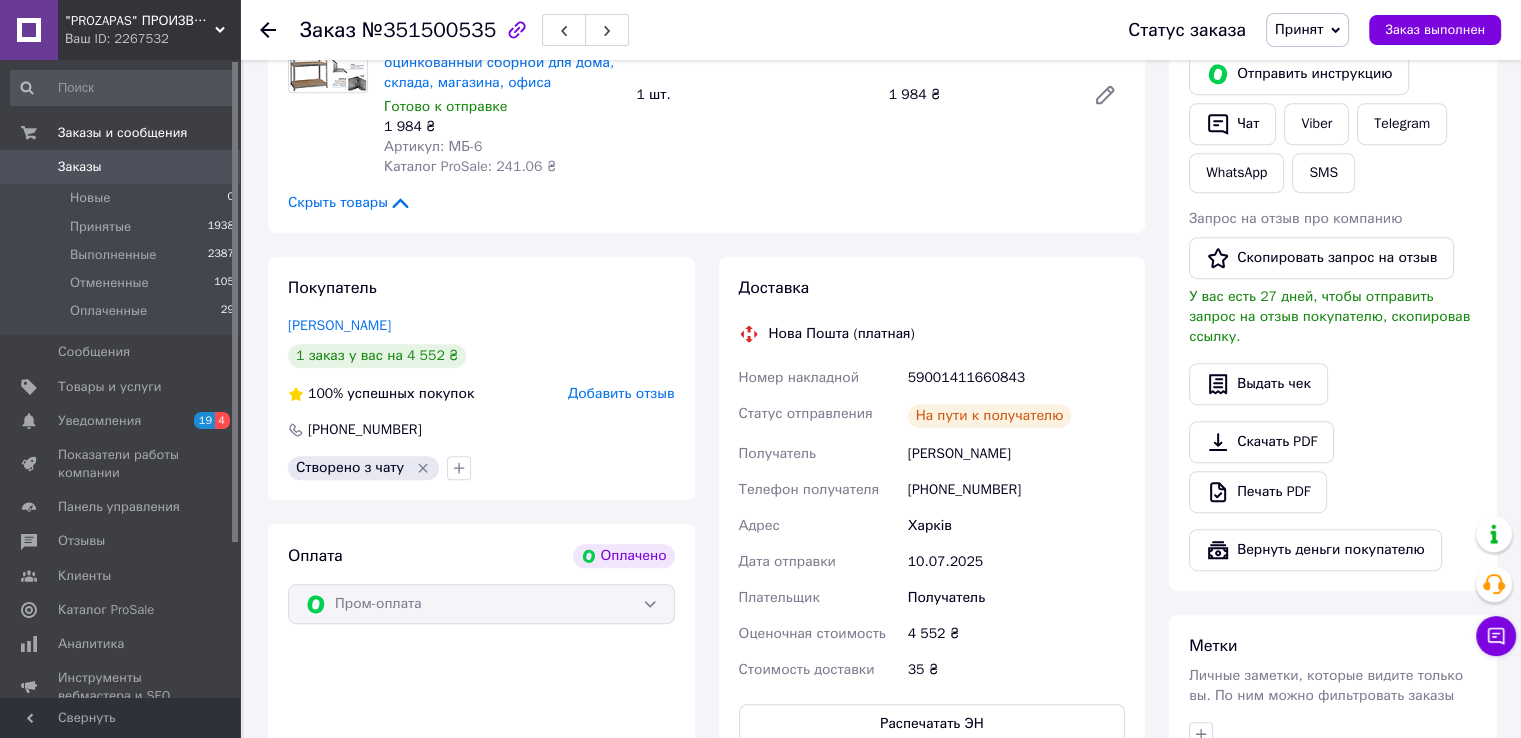 scroll, scrollTop: 1197, scrollLeft: 0, axis: vertical 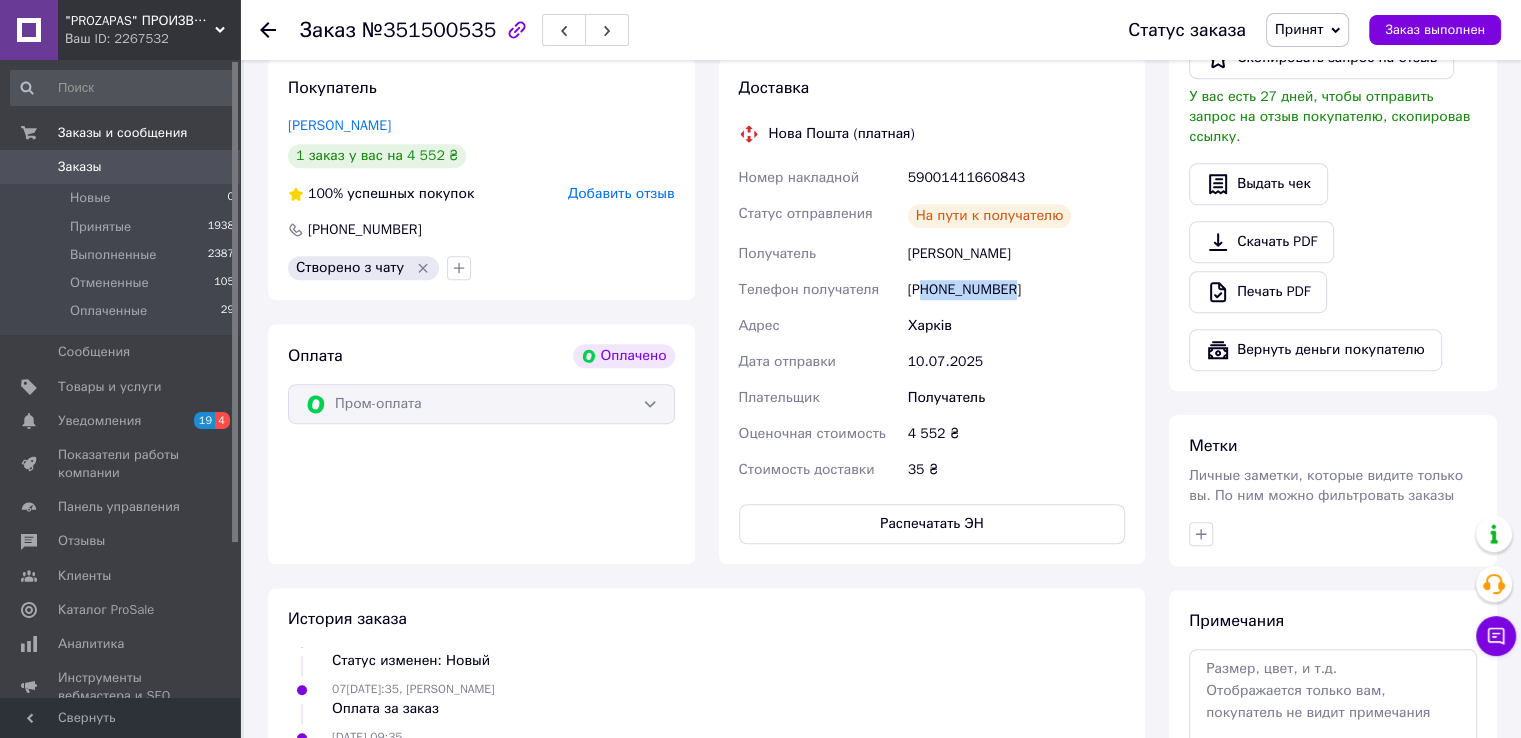 drag, startPoint x: 927, startPoint y: 293, endPoint x: 1013, endPoint y: 299, distance: 86.209045 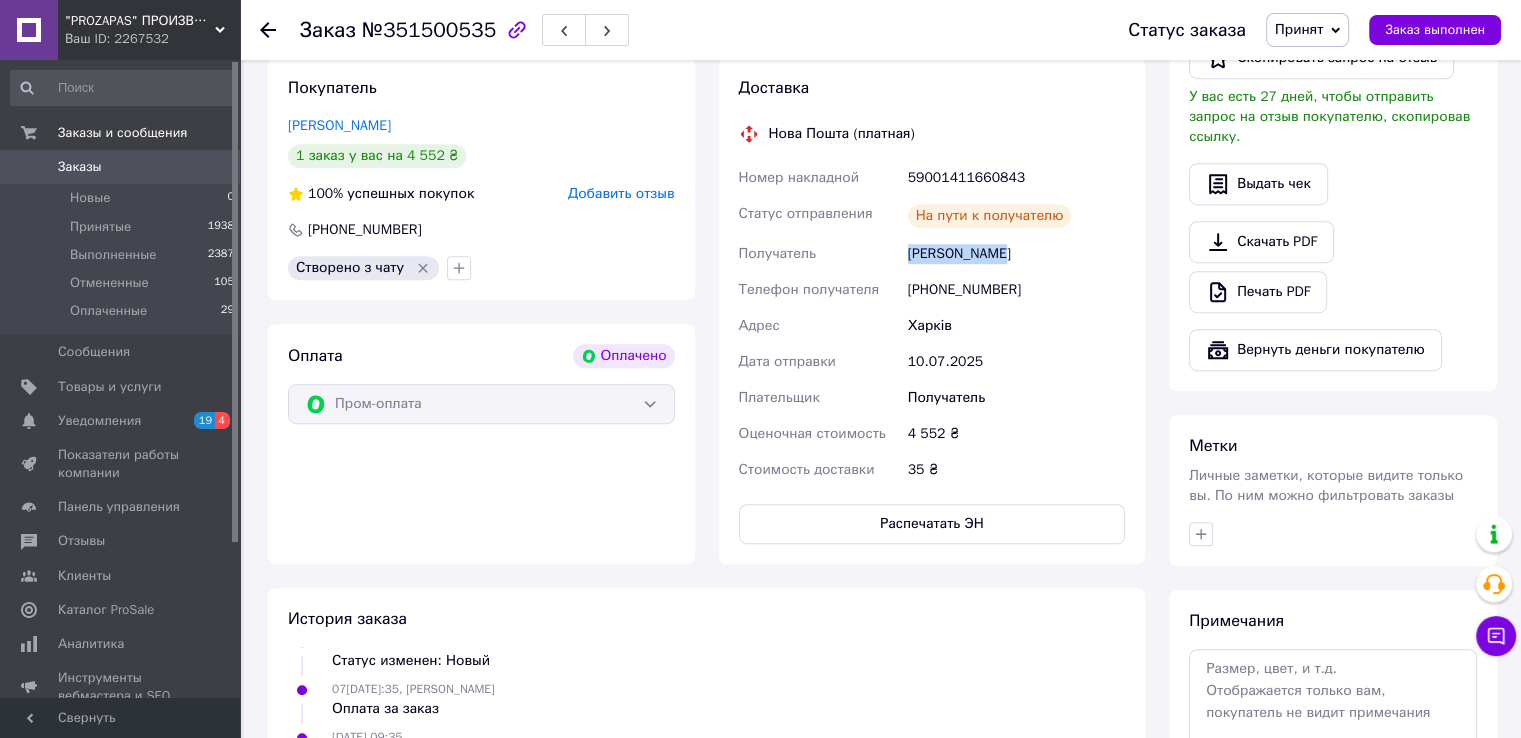 drag, startPoint x: 1005, startPoint y: 257, endPoint x: 899, endPoint y: 262, distance: 106.11786 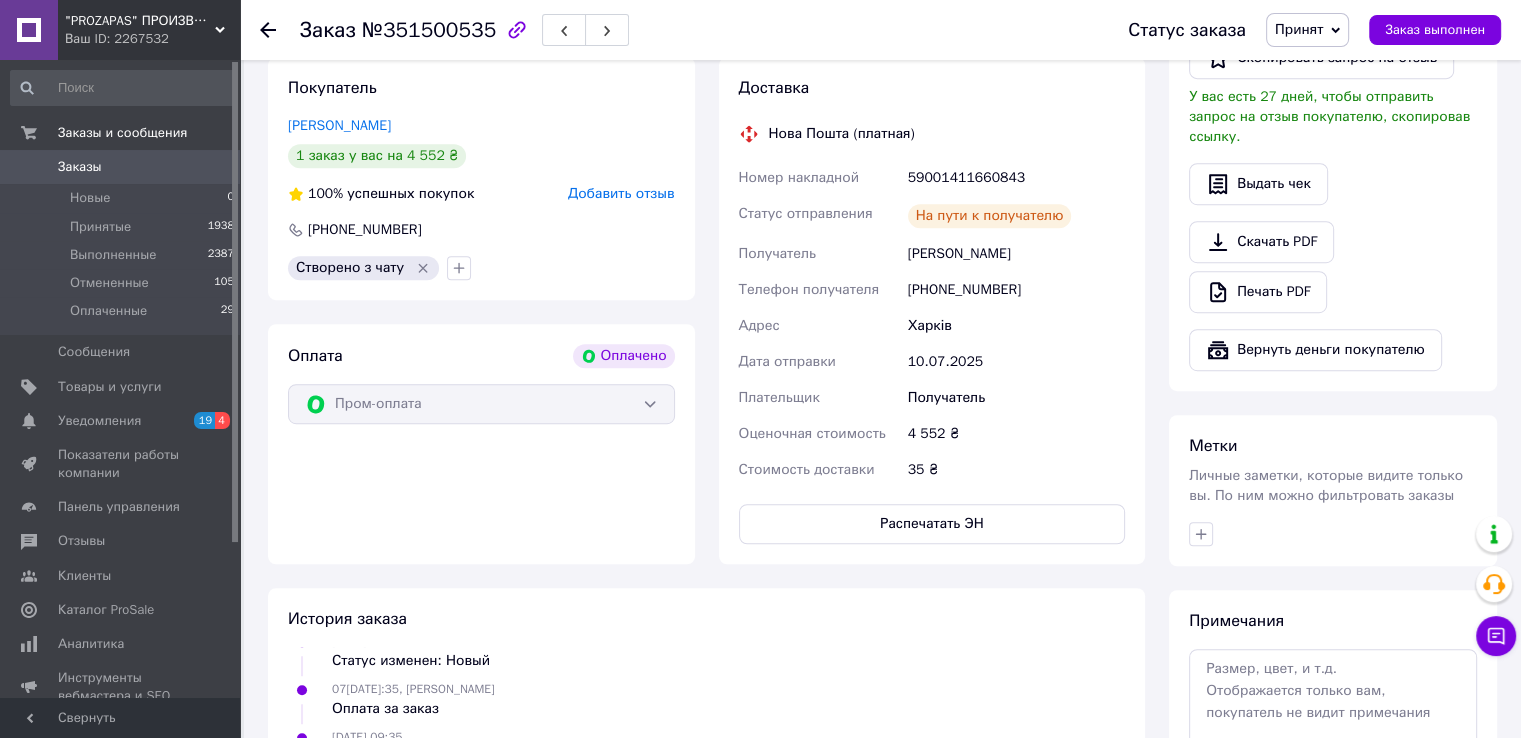 drag, startPoint x: 928, startPoint y: 297, endPoint x: 921, endPoint y: 266, distance: 31.780497 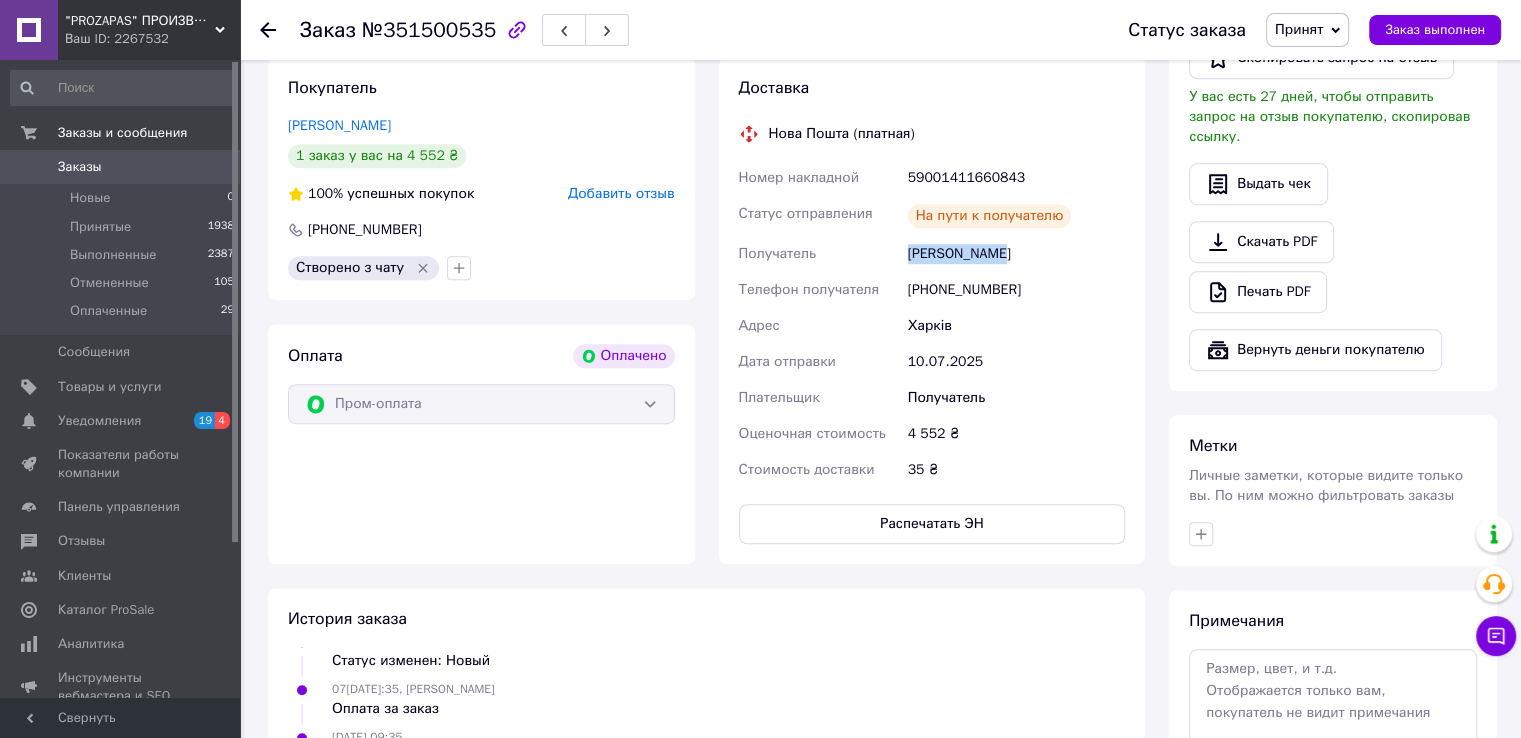 drag, startPoint x: 910, startPoint y: 256, endPoint x: 1003, endPoint y: 248, distance: 93.34345 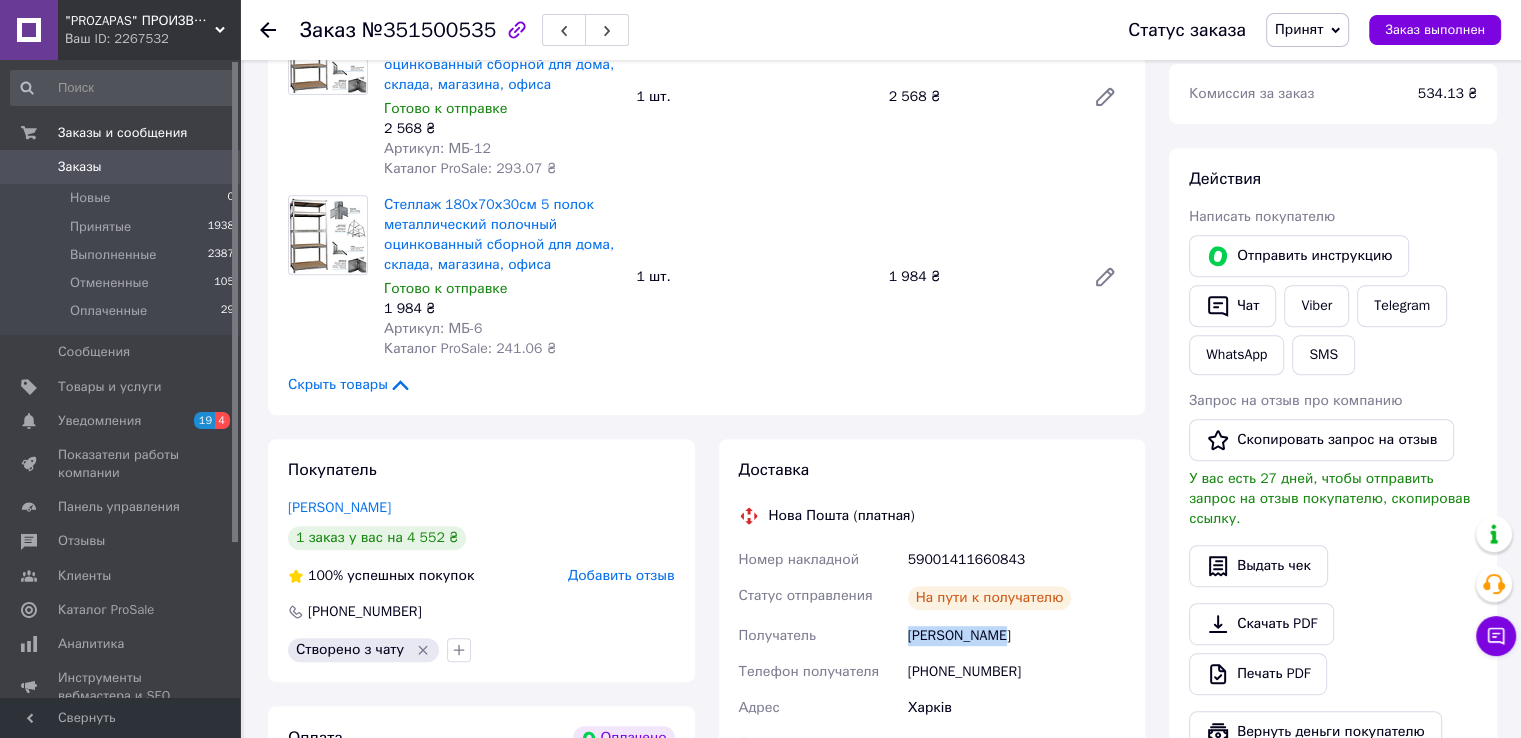 scroll, scrollTop: 1000, scrollLeft: 0, axis: vertical 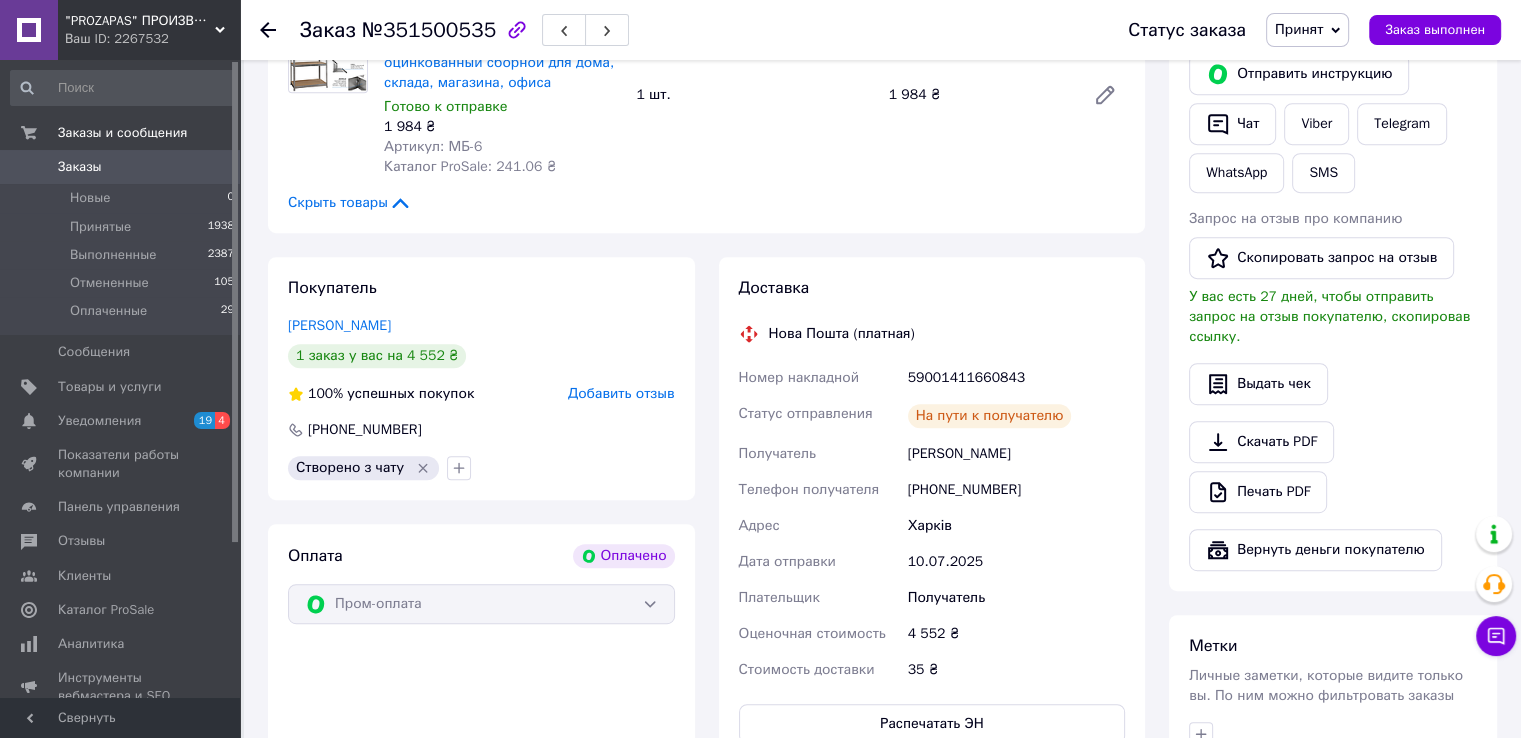 click 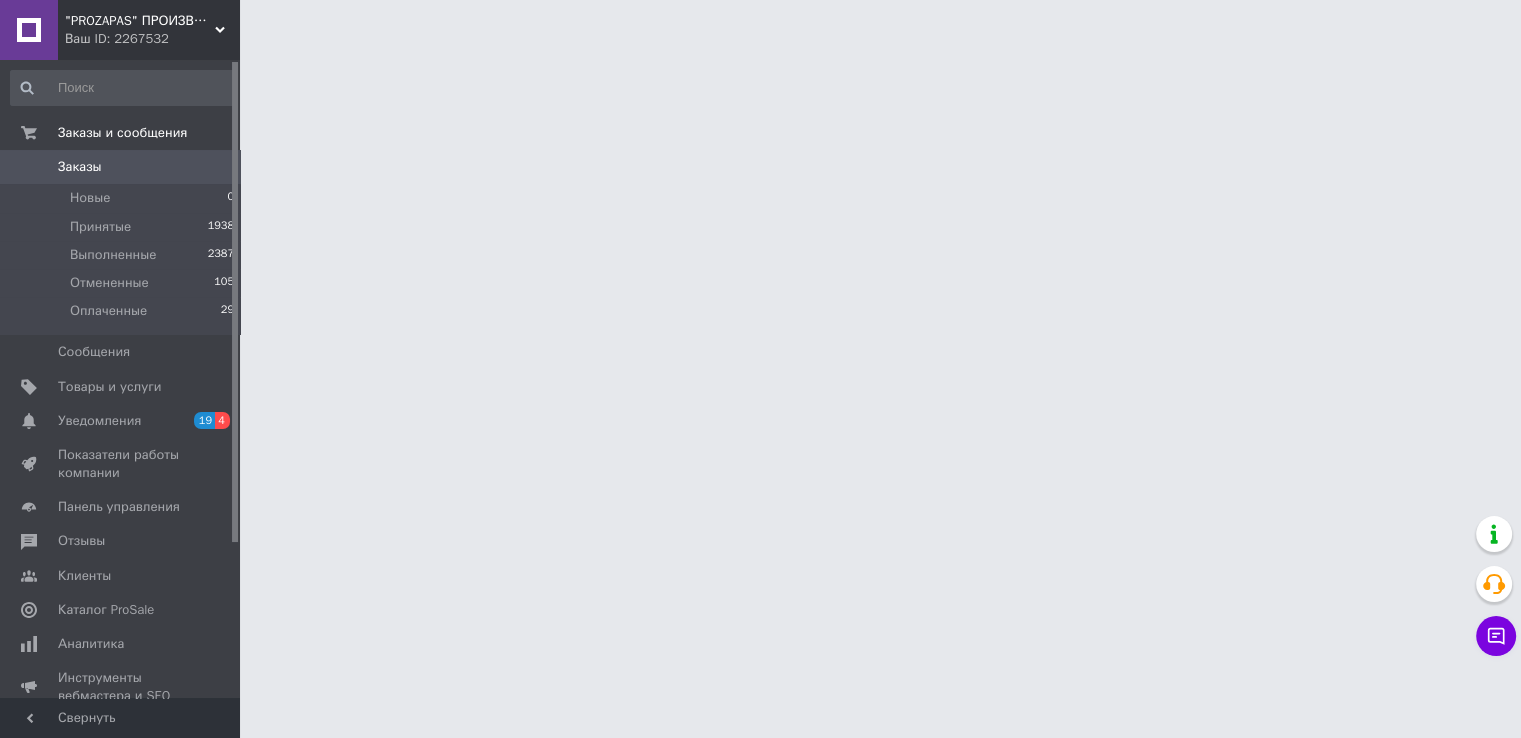 scroll, scrollTop: 0, scrollLeft: 0, axis: both 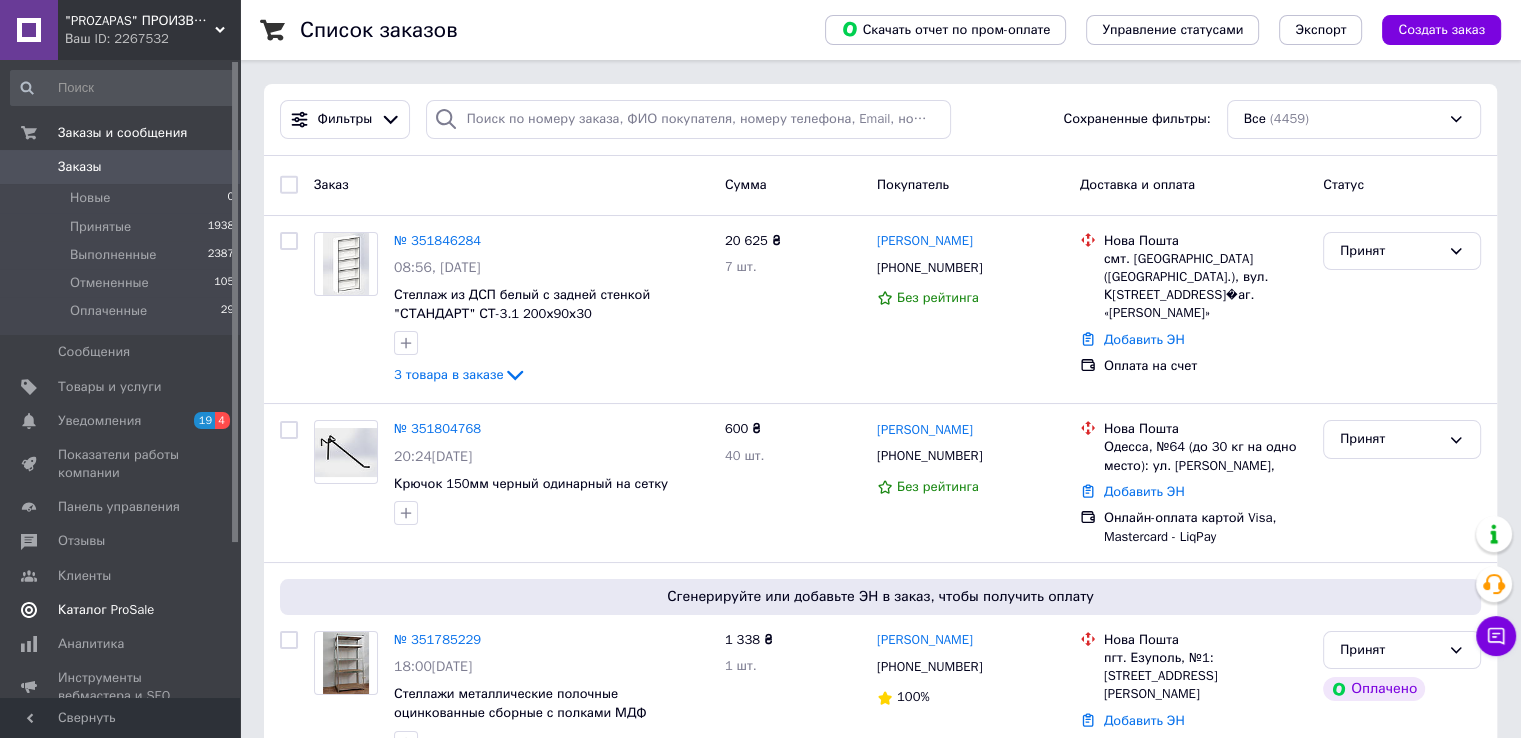 click on "Каталог ProSale" at bounding box center (106, 610) 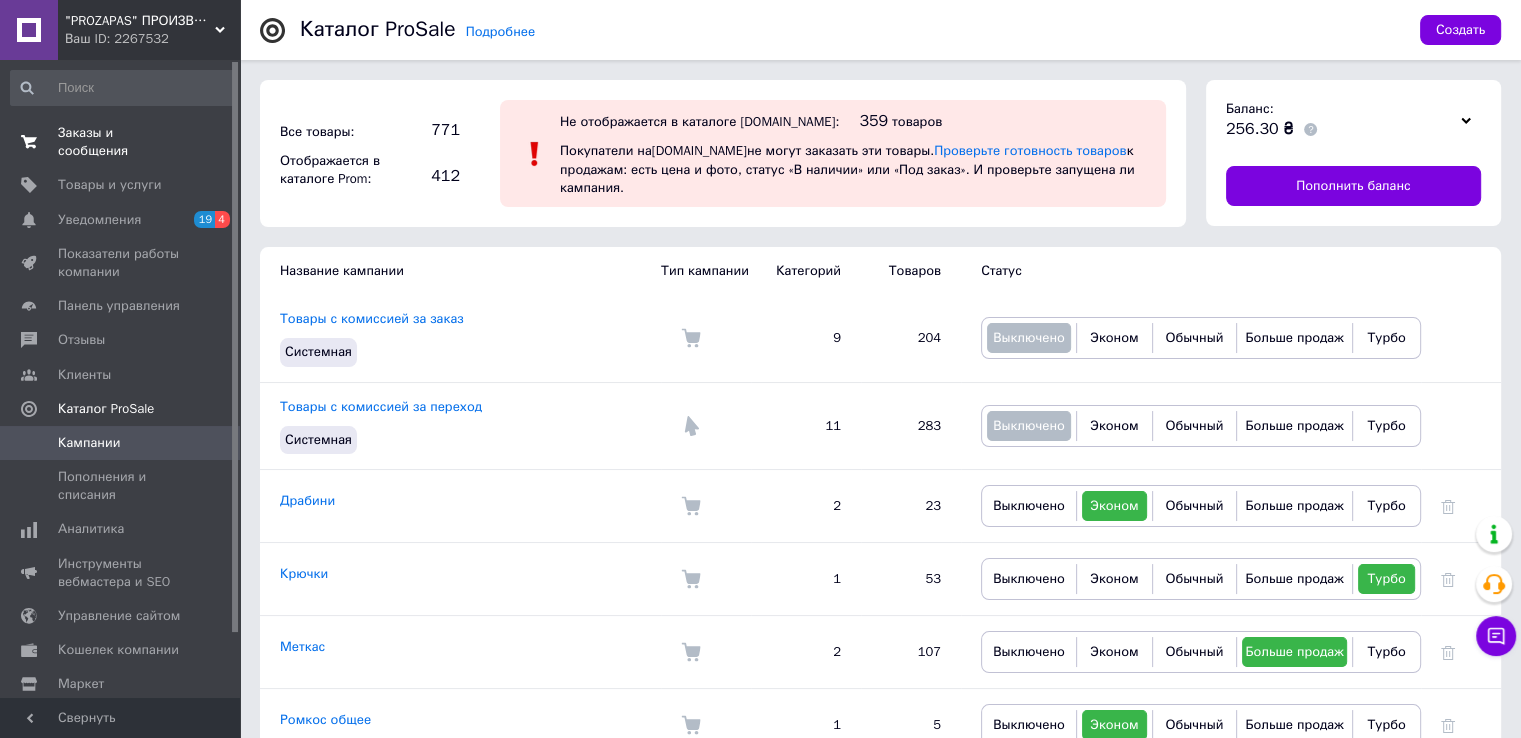 click on "Заказы и сообщения" at bounding box center [121, 142] 